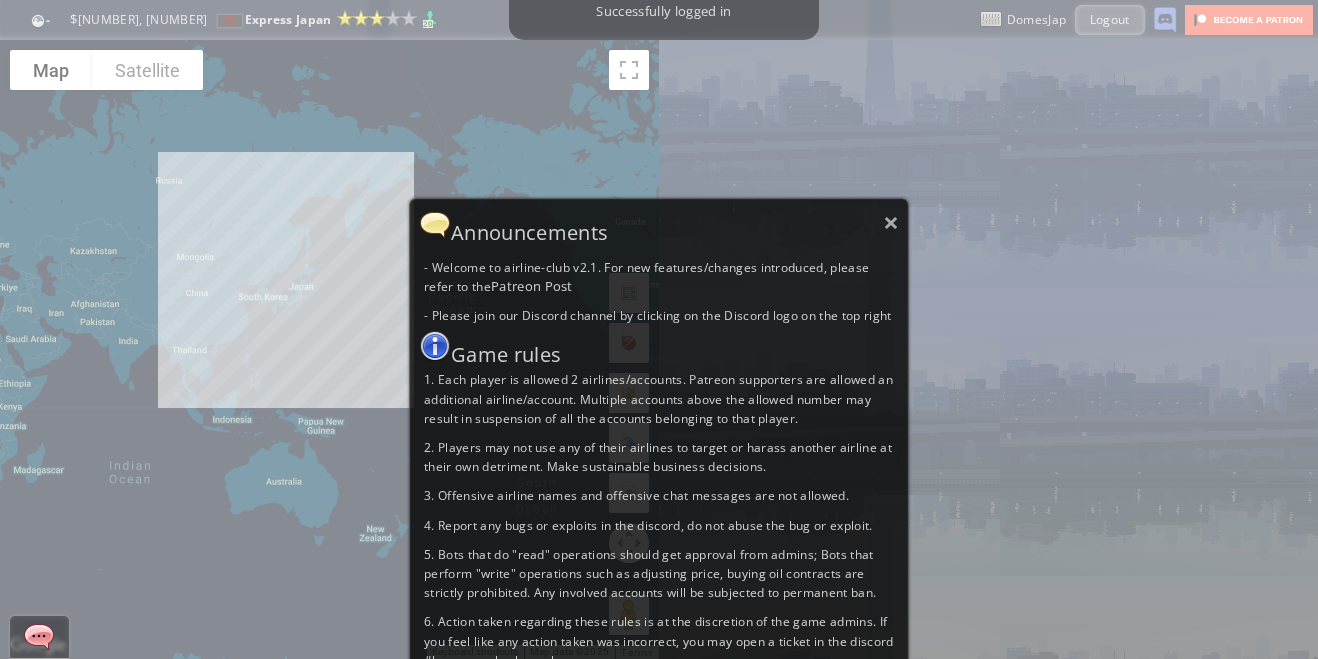 scroll, scrollTop: 0, scrollLeft: 0, axis: both 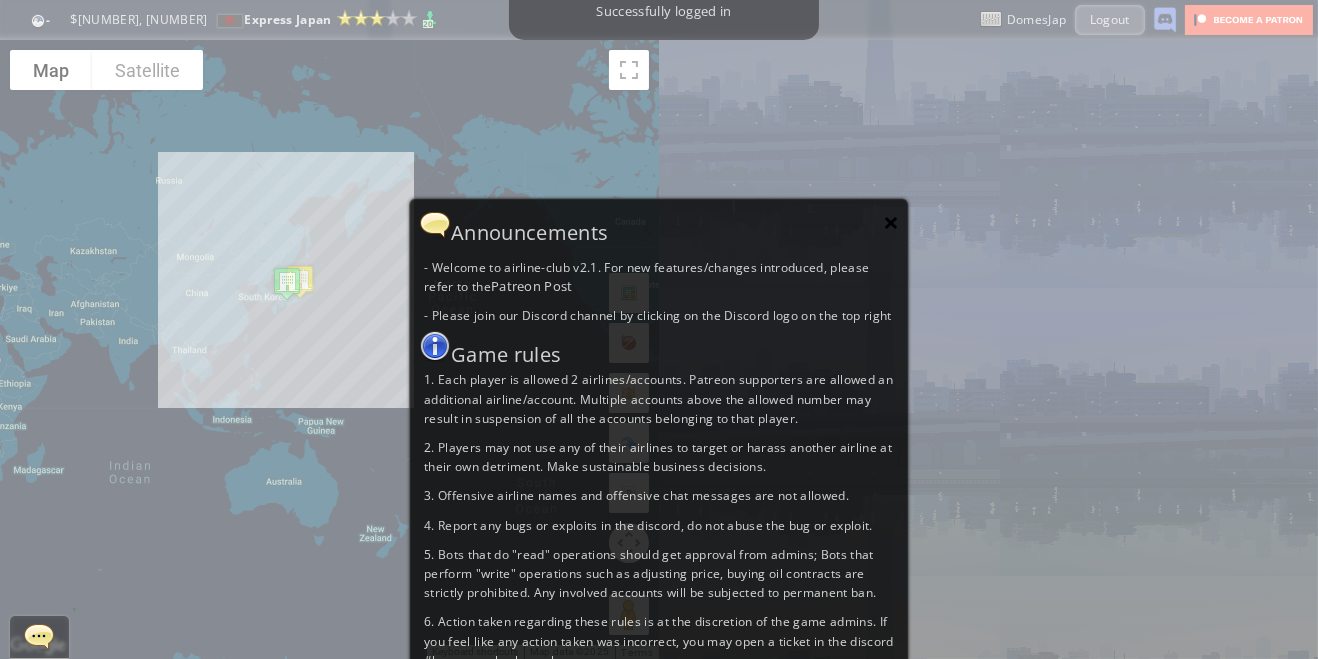 click on "×" at bounding box center (891, 222) 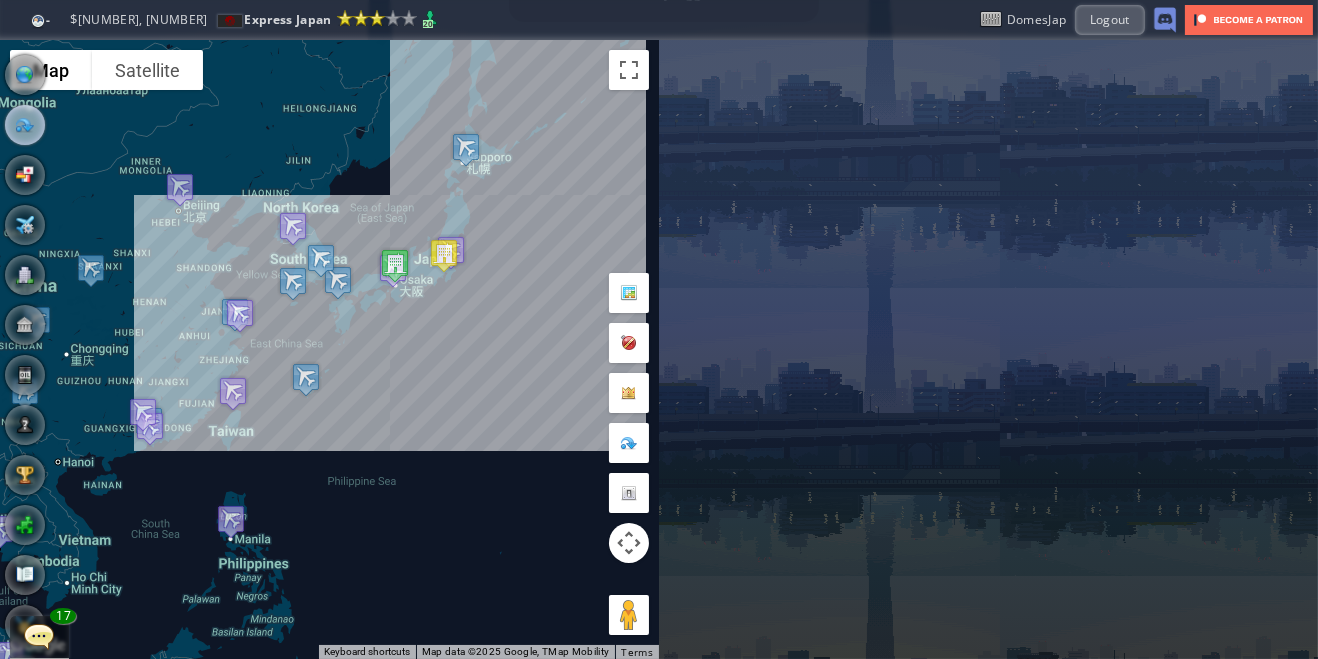 click at bounding box center [25, 125] 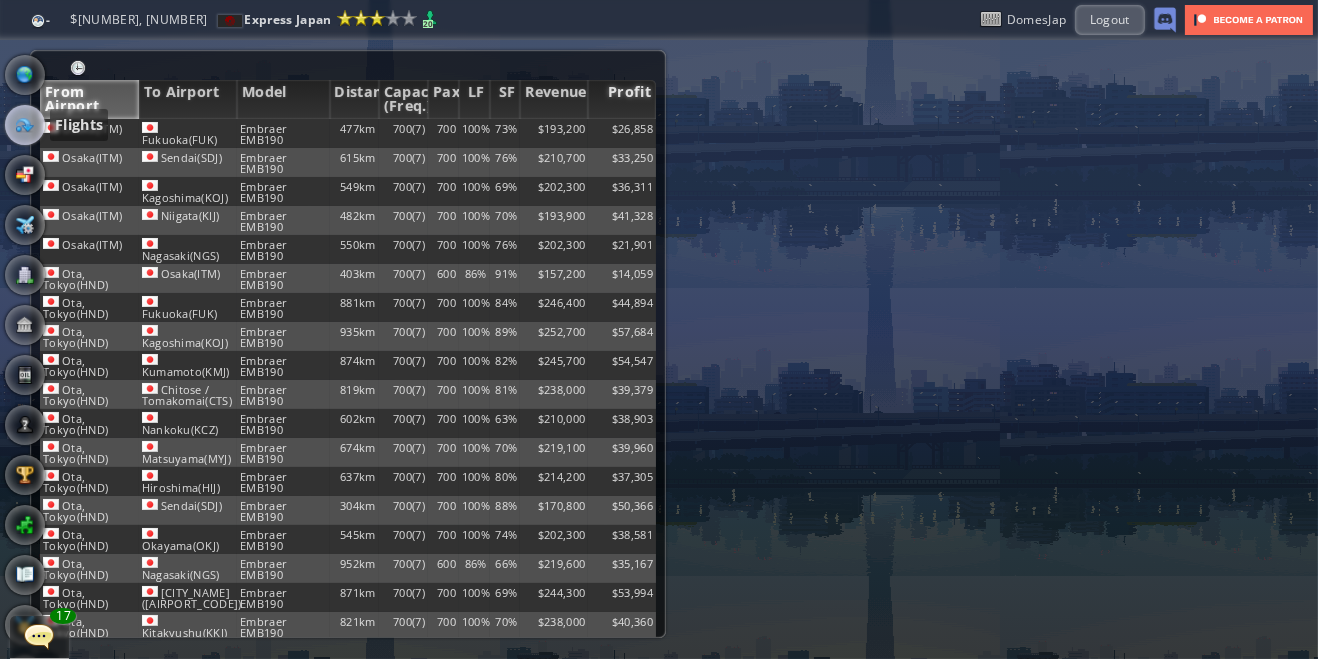 click on "Profit" at bounding box center (622, 99) 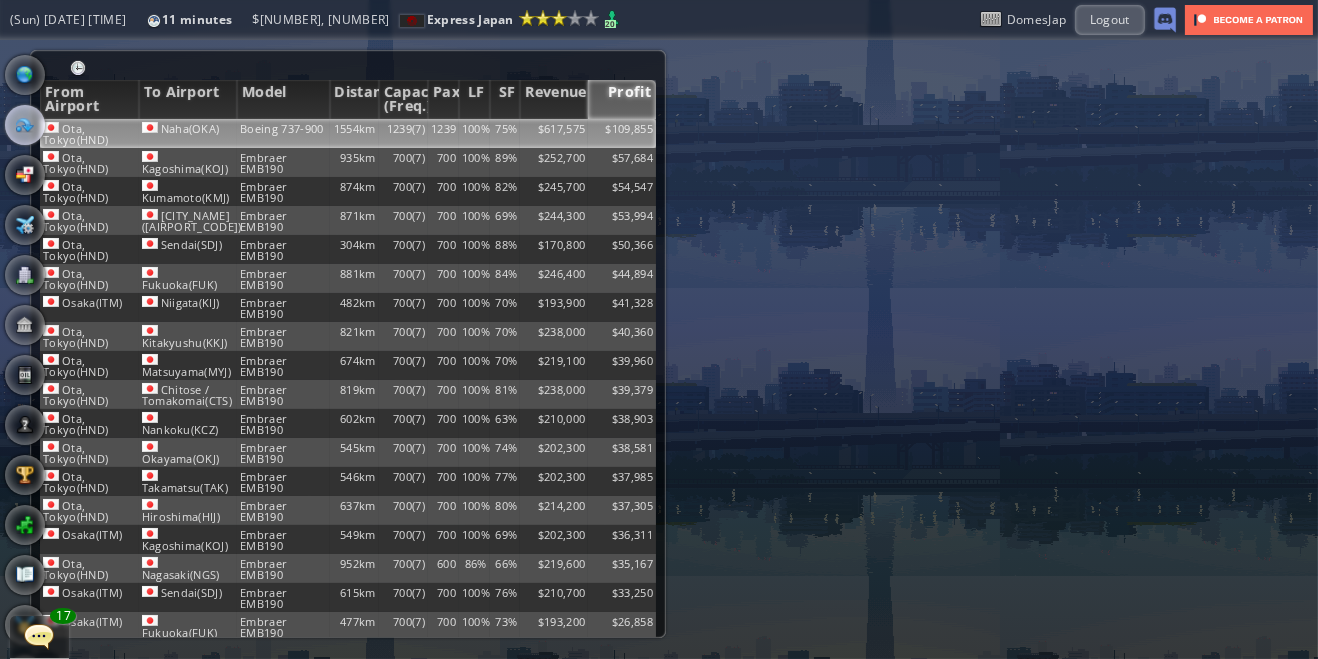 click on "Ota, Tokyo(HND)" at bounding box center [89, 133] 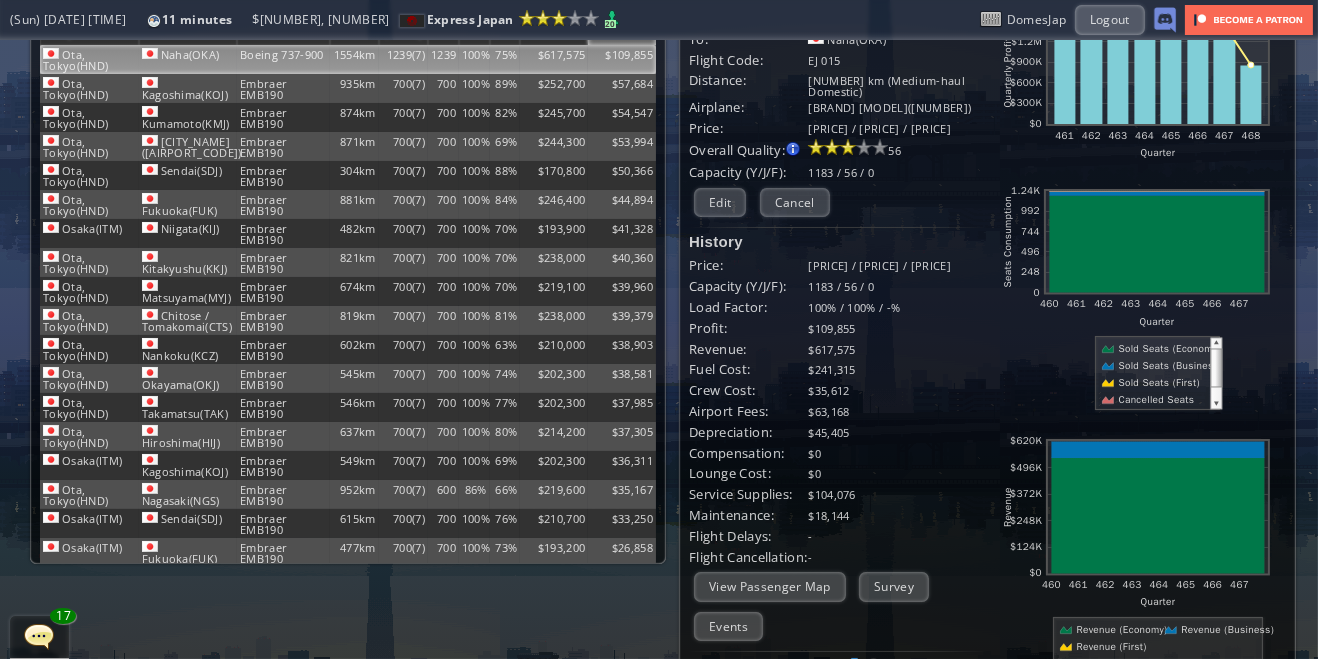 scroll, scrollTop: 274, scrollLeft: 0, axis: vertical 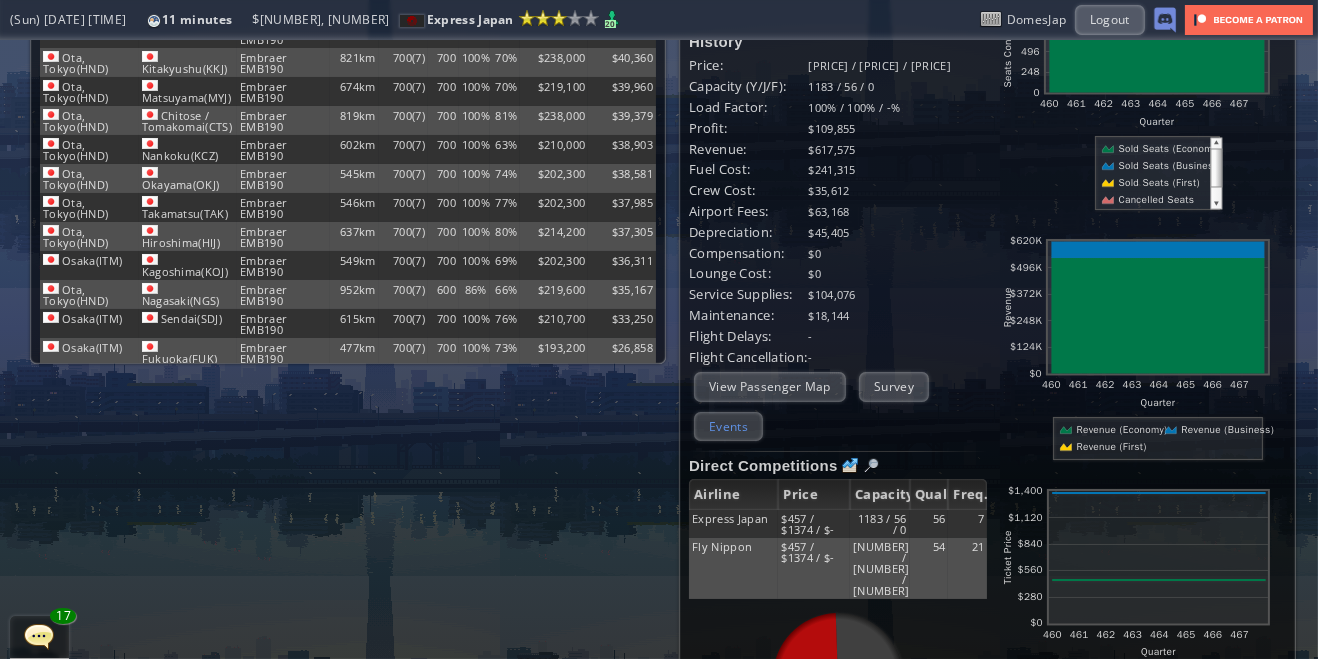 click on "Events" at bounding box center [728, 426] 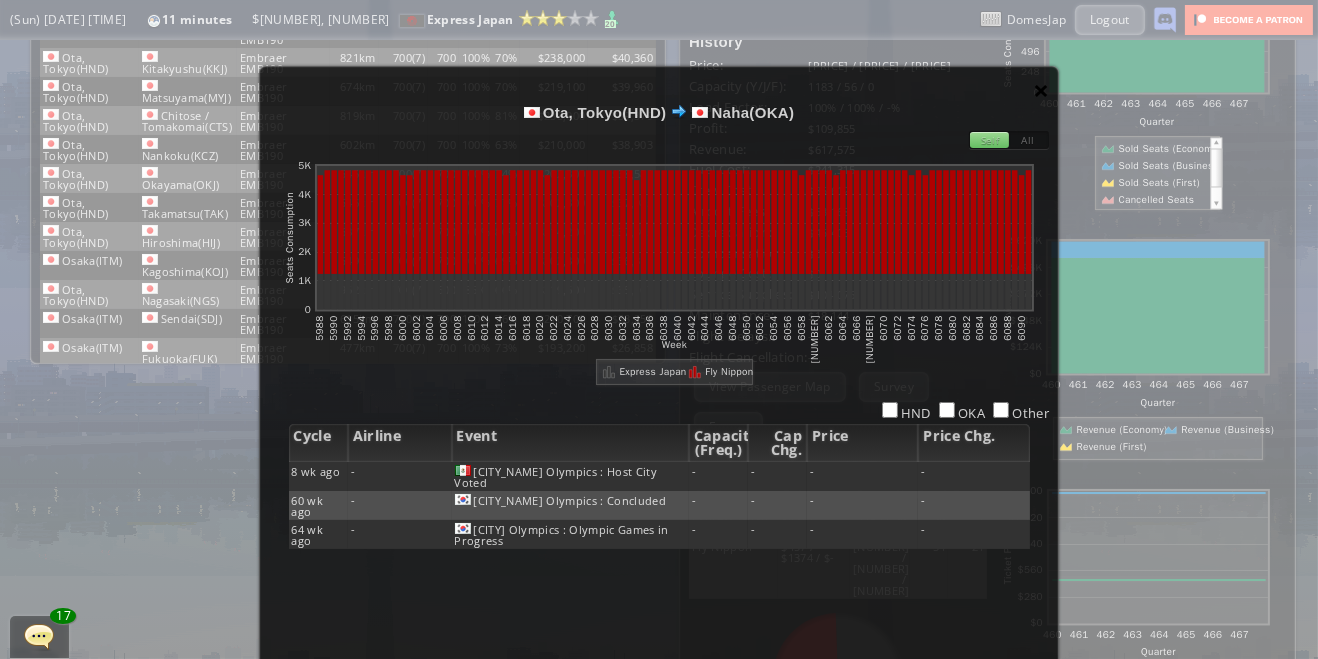 click on "×" at bounding box center (1041, 90) 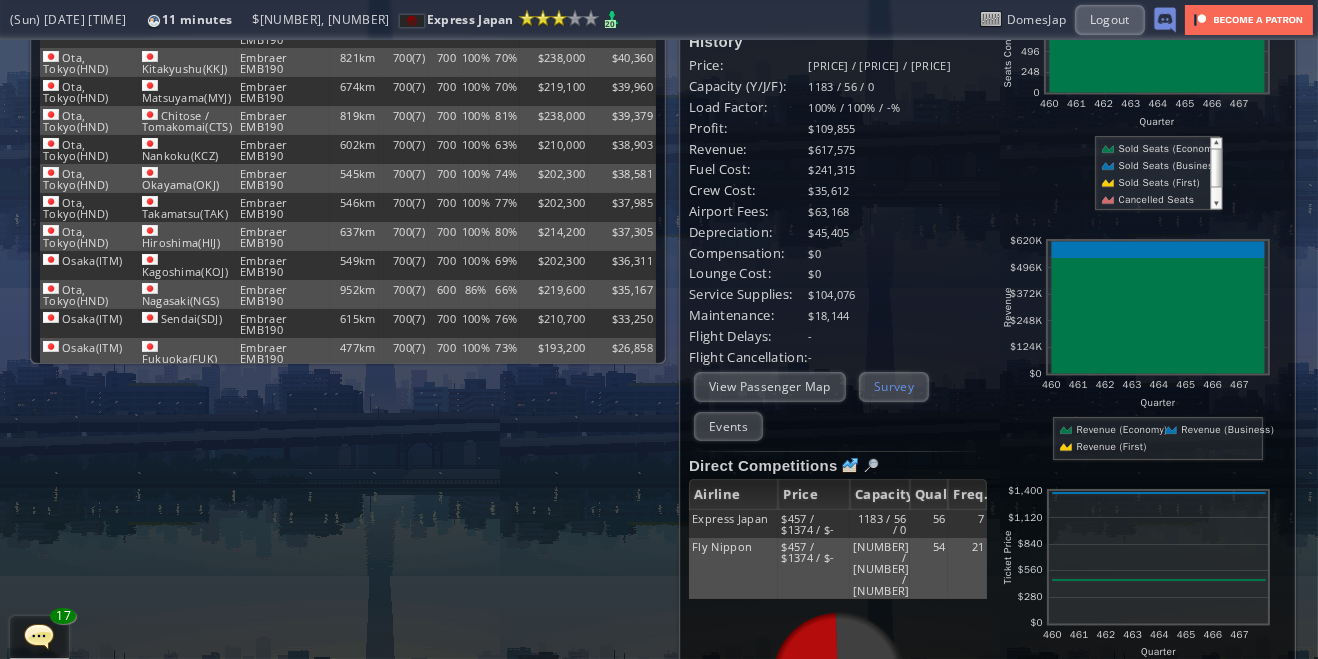 click on "Survey" at bounding box center [894, 386] 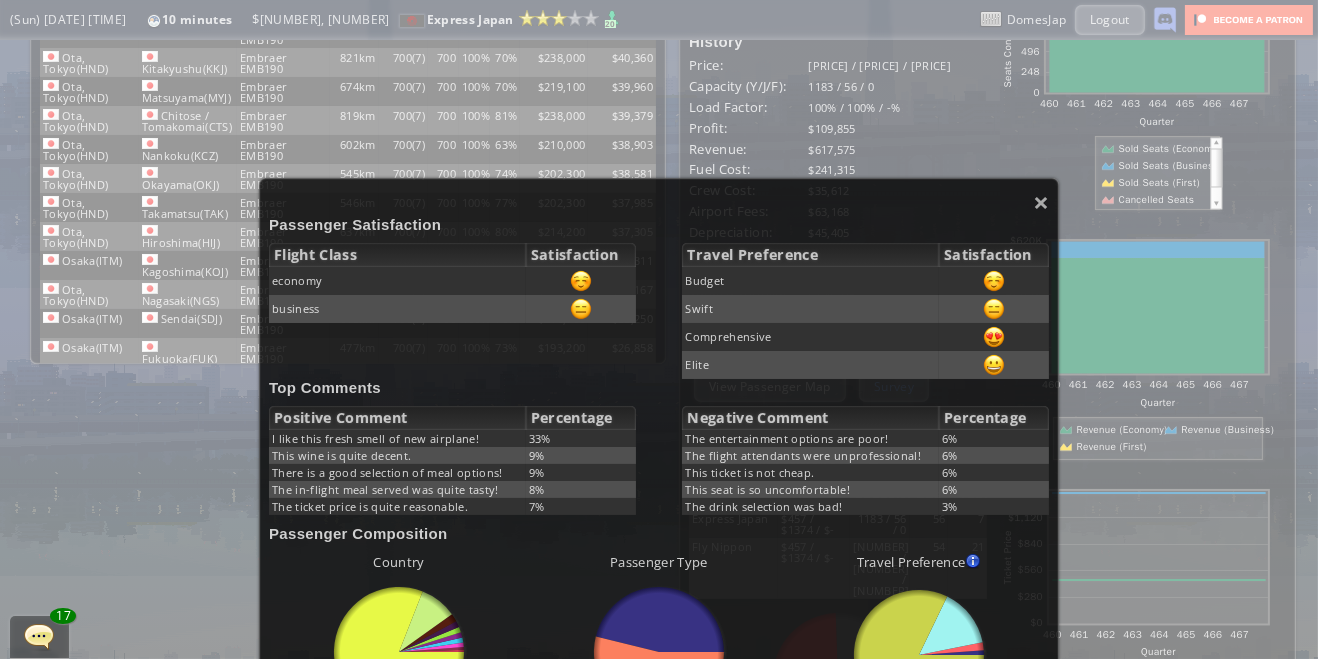 scroll, scrollTop: 0, scrollLeft: 0, axis: both 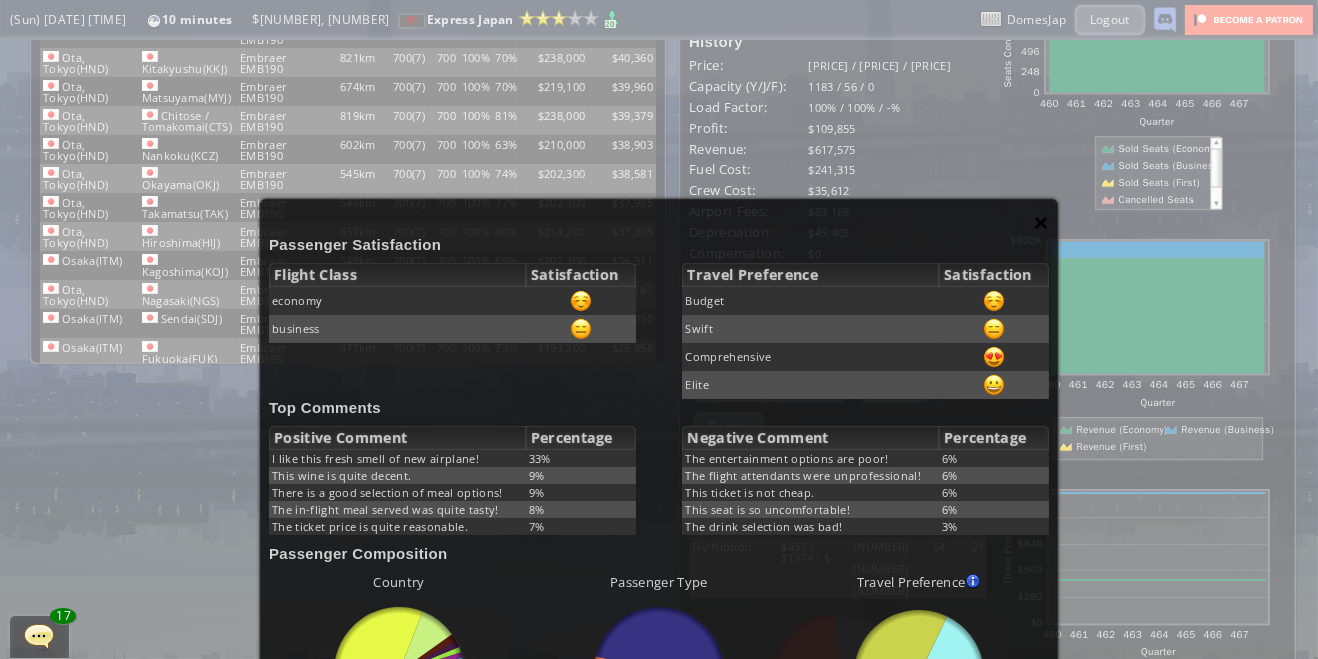 click on "×" at bounding box center (1041, 222) 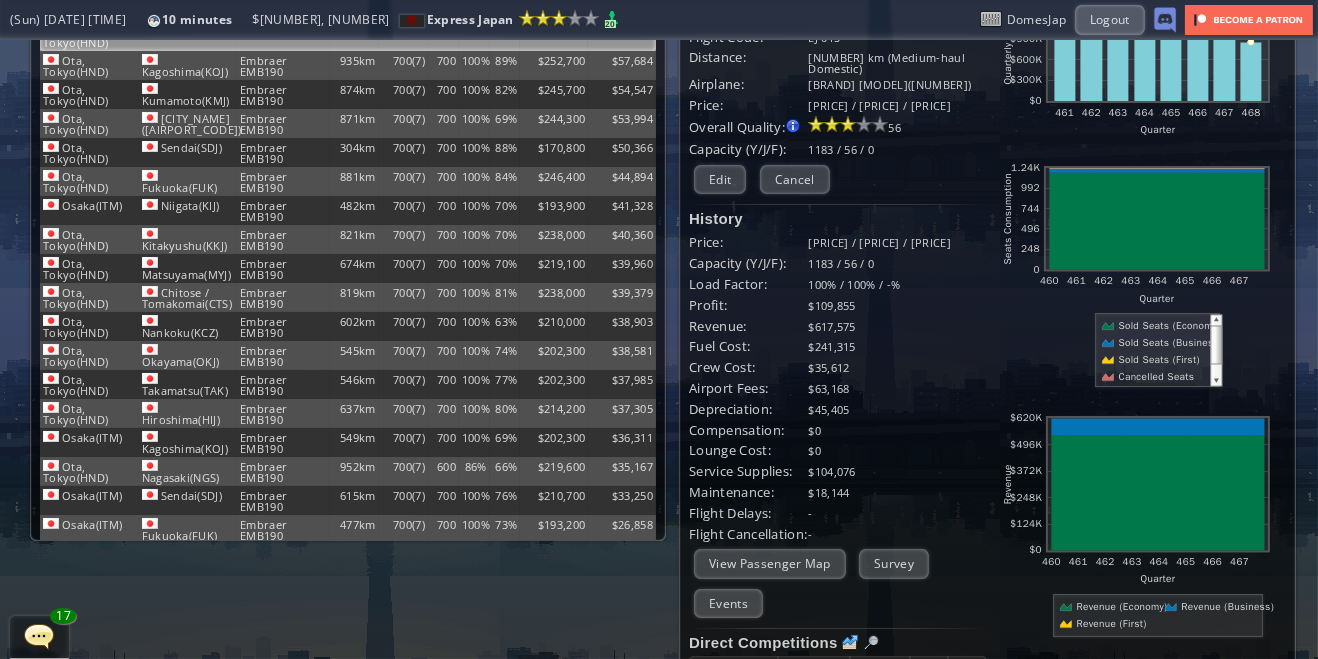 scroll, scrollTop: 0, scrollLeft: 0, axis: both 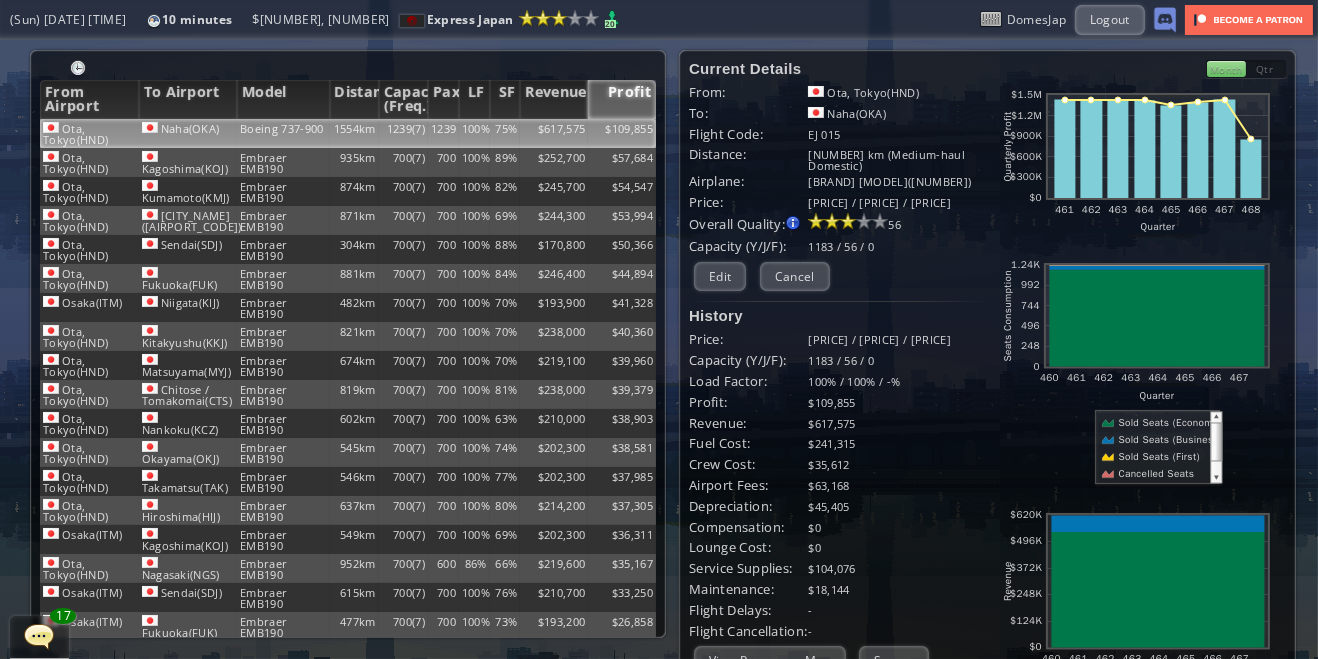 click at bounding box center (51, 127) 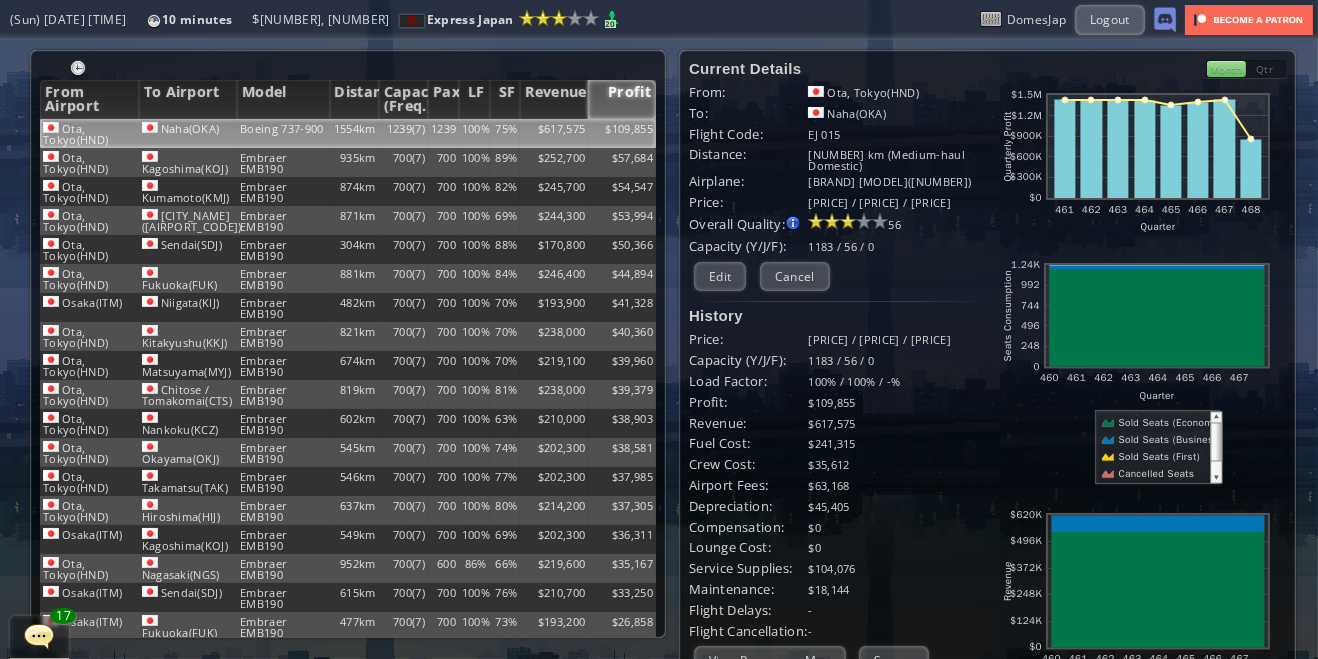 click at bounding box center [51, 127] 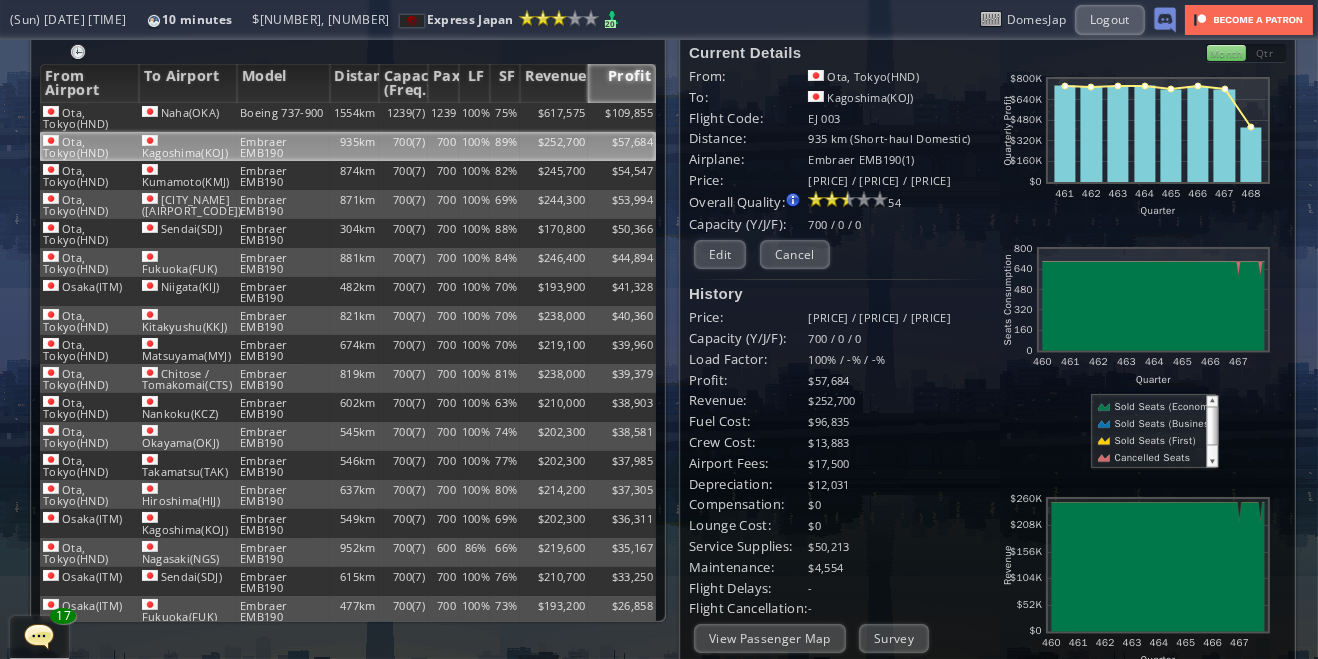 scroll, scrollTop: 0, scrollLeft: 0, axis: both 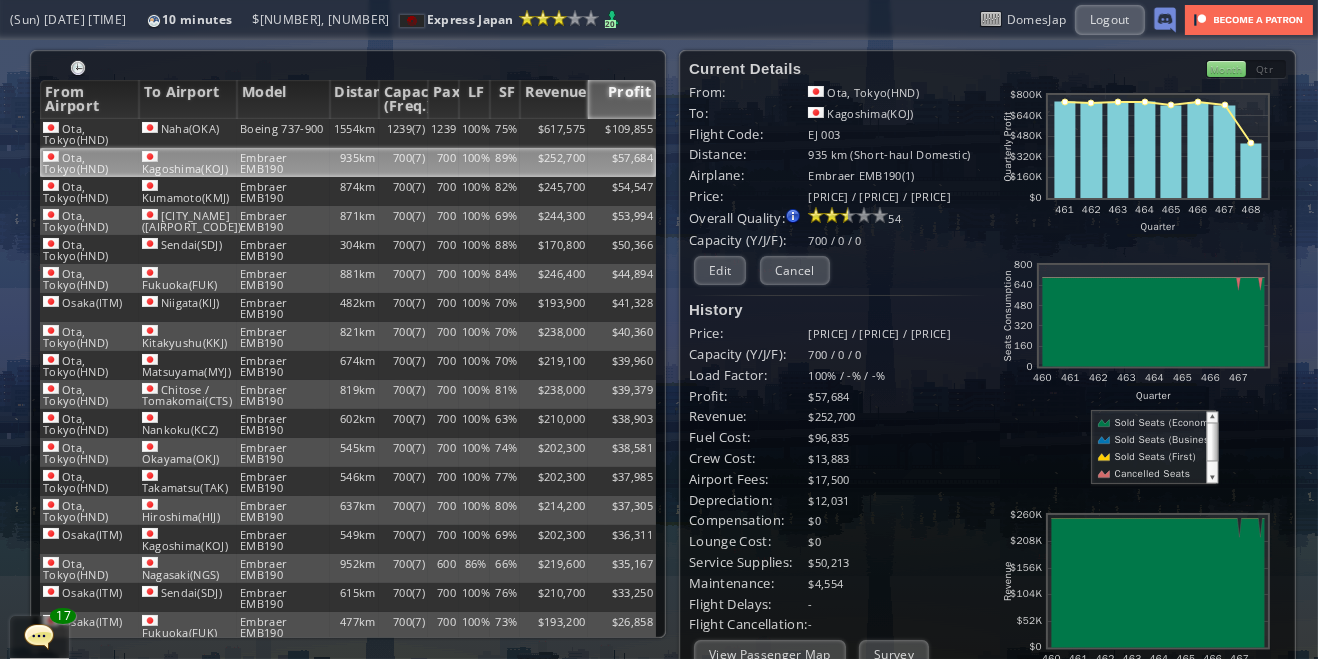 click at bounding box center [7, 329] 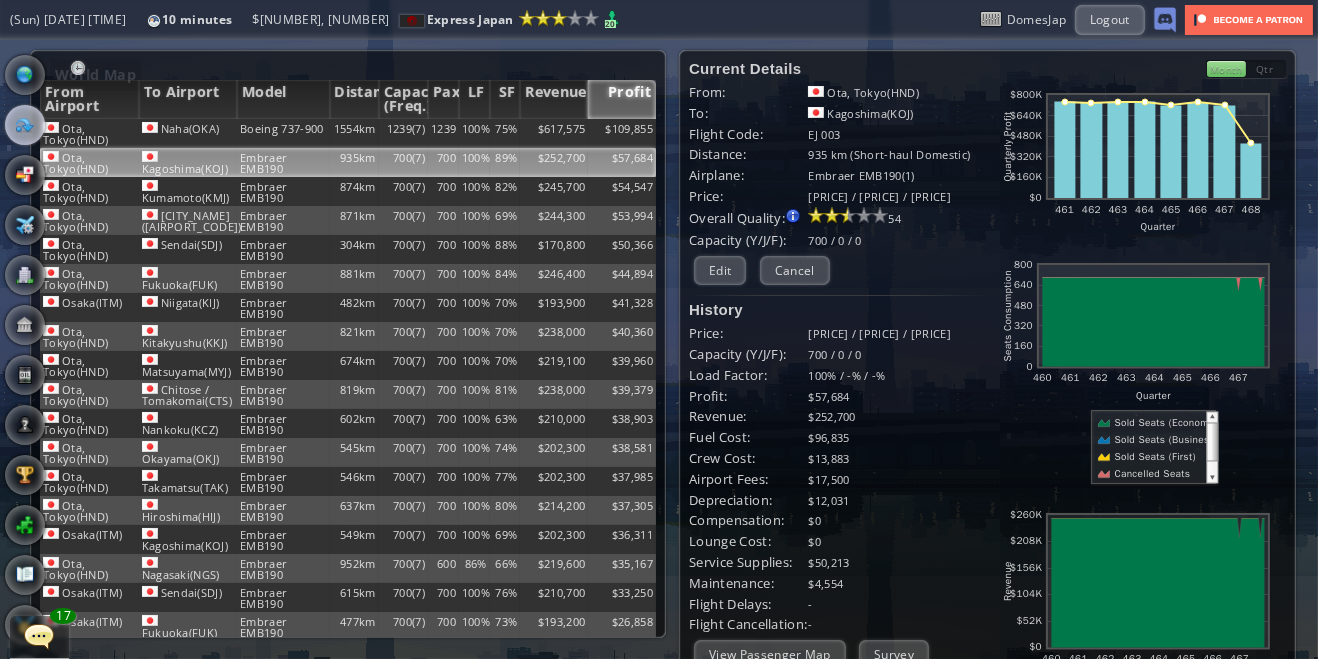 click at bounding box center [25, 75] 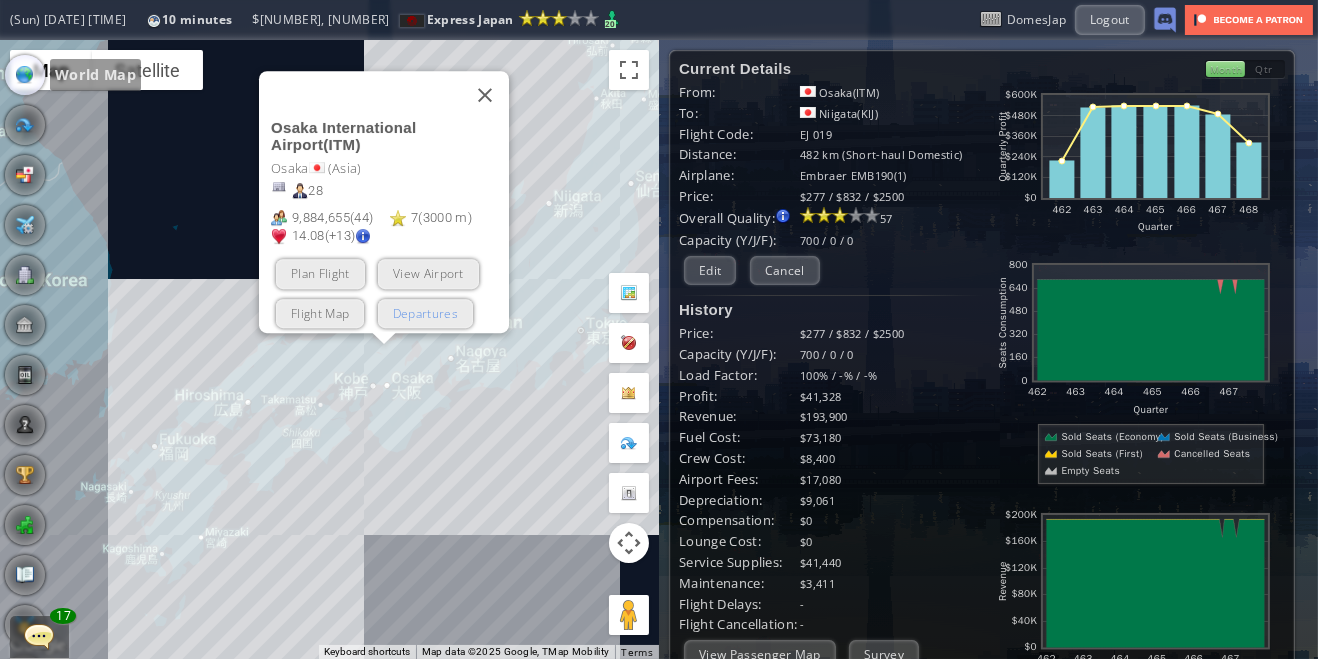 click on "Departures" at bounding box center [424, 312] 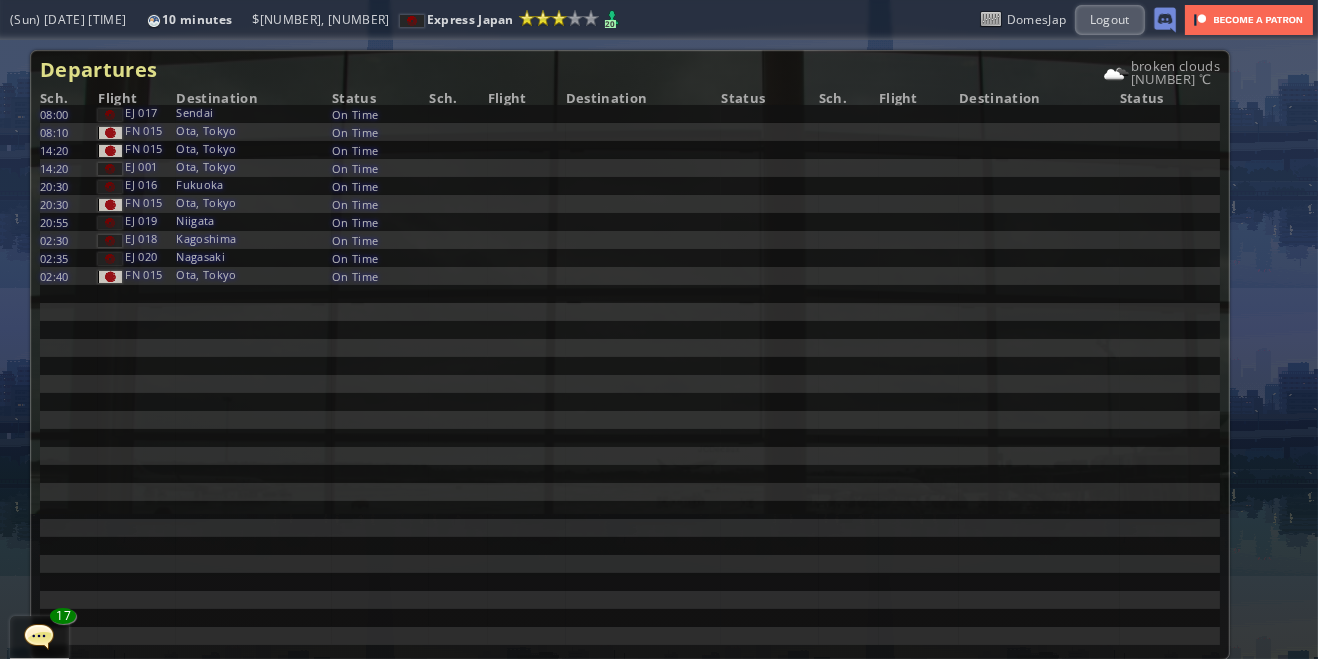 click at bounding box center [7, 329] 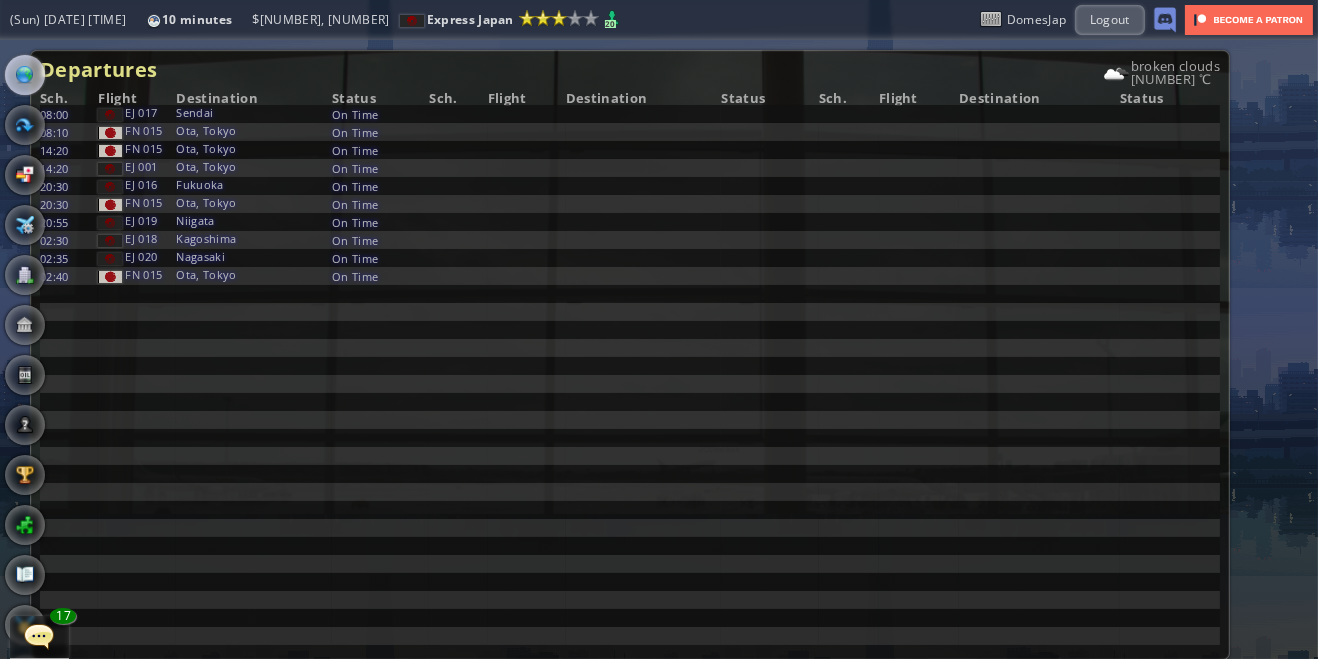 click at bounding box center [25, 75] 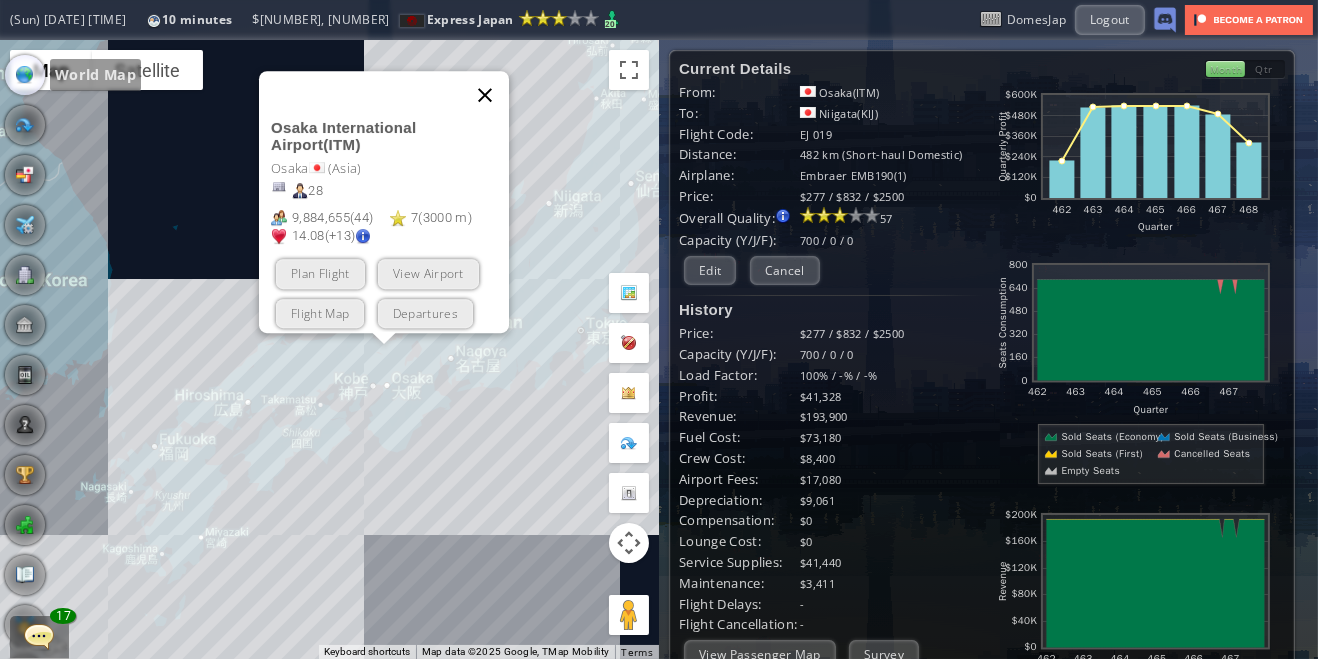 click at bounding box center [485, 95] 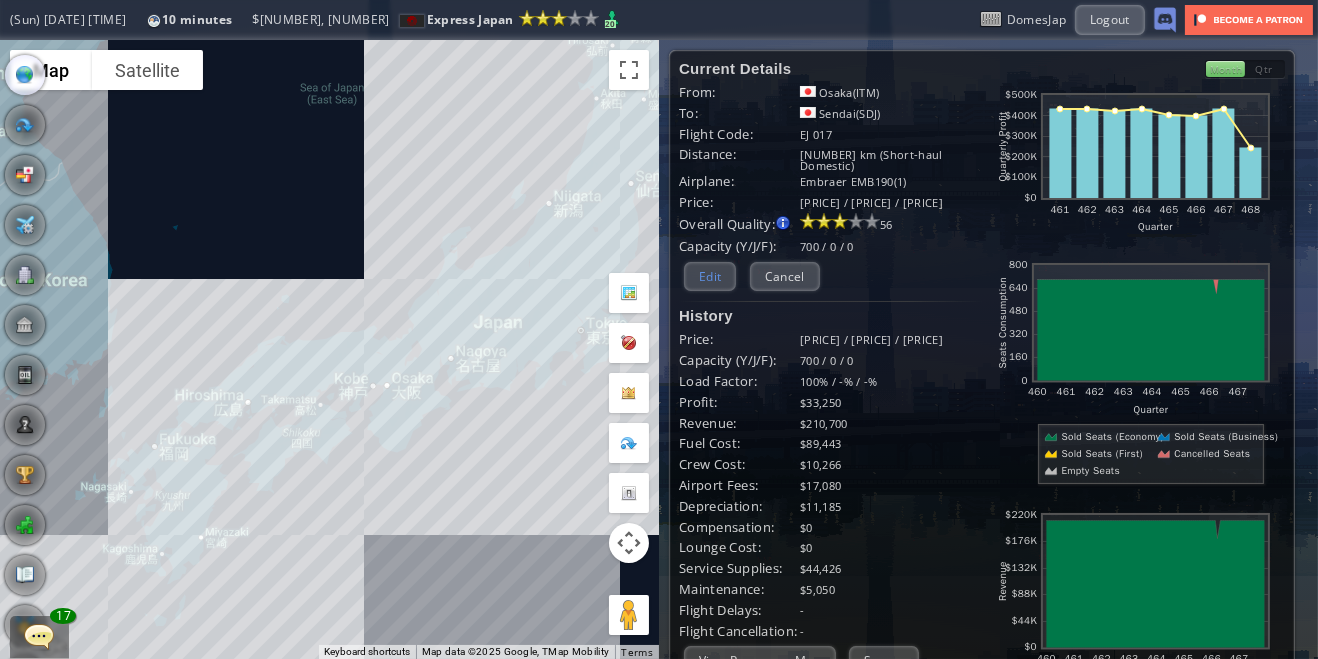 click on "Edit" at bounding box center [710, 276] 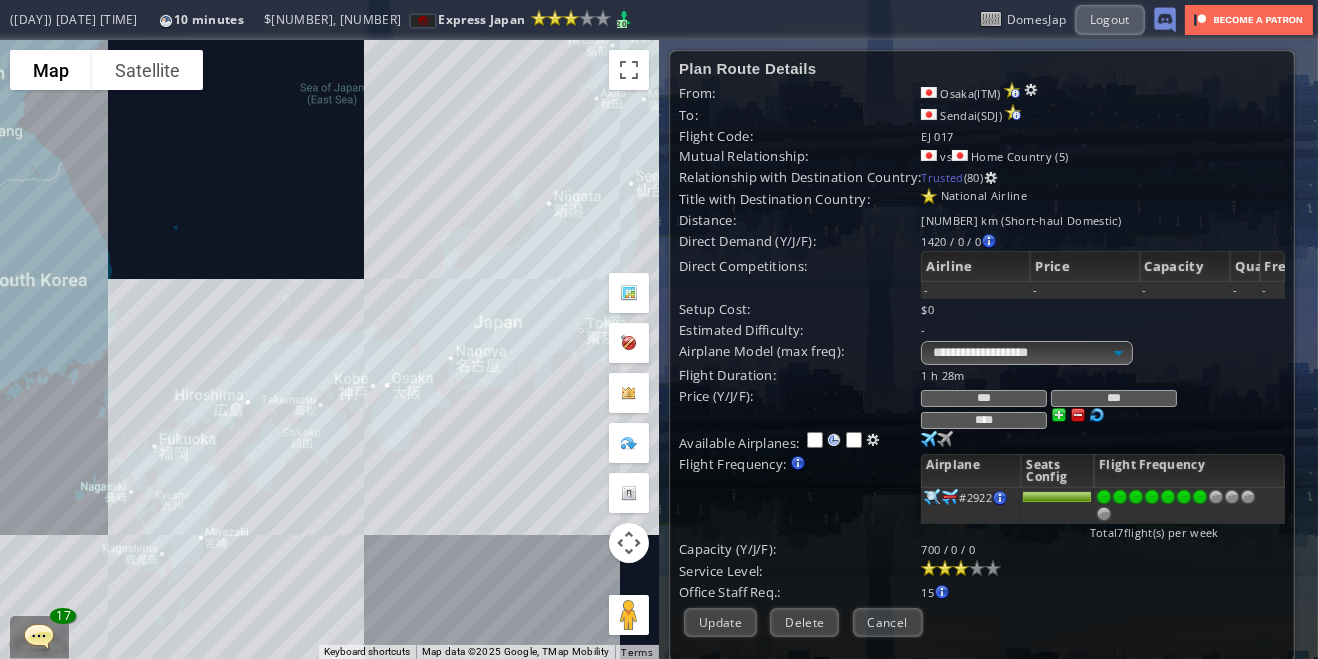click at bounding box center [1104, 514] 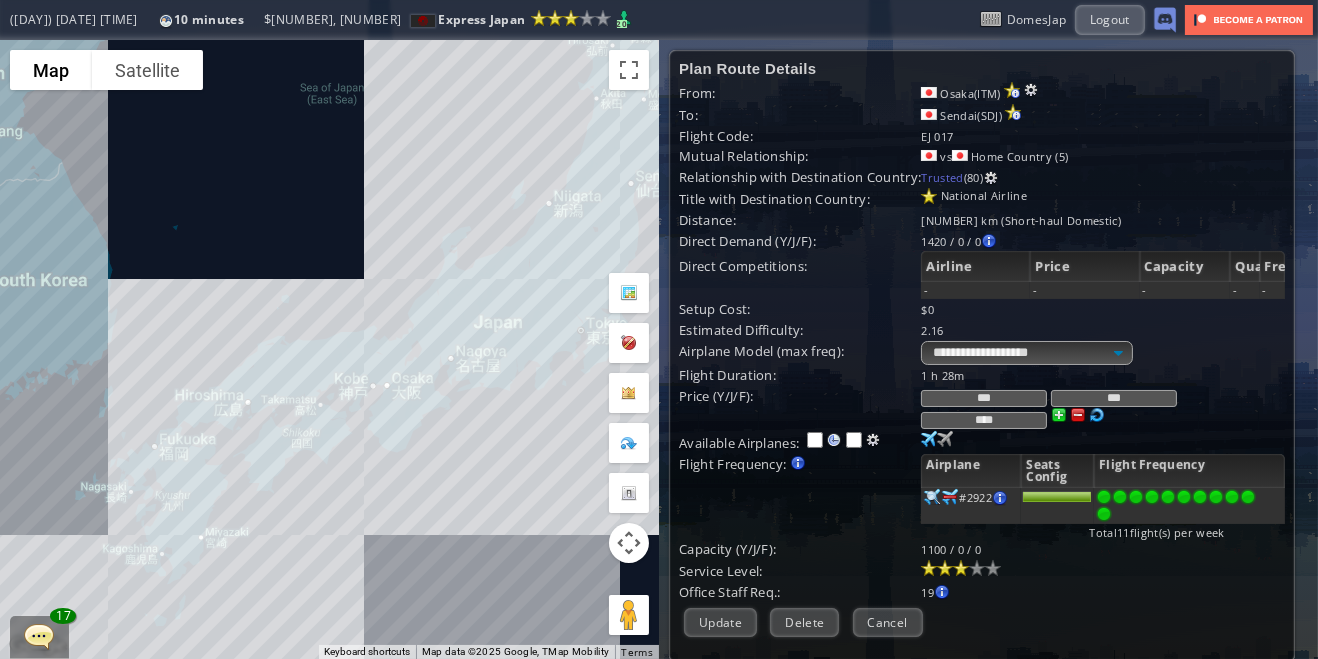 click at bounding box center [1200, 497] 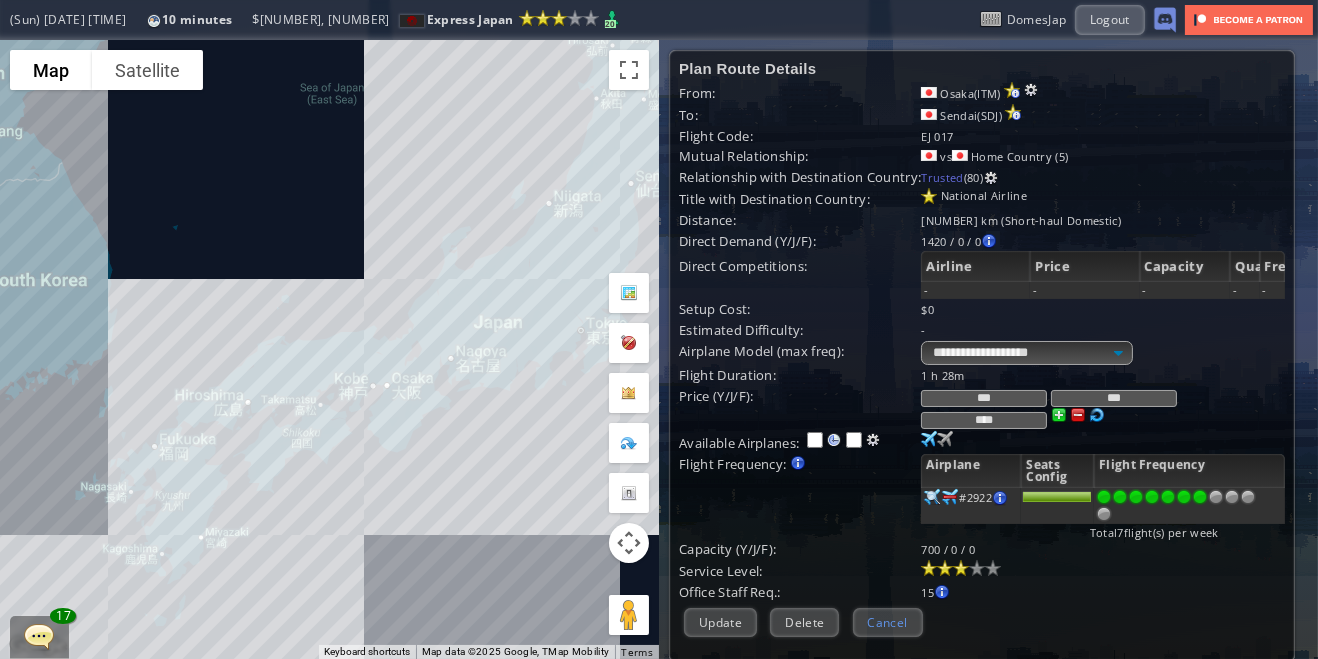 click on "Cancel" at bounding box center [888, 622] 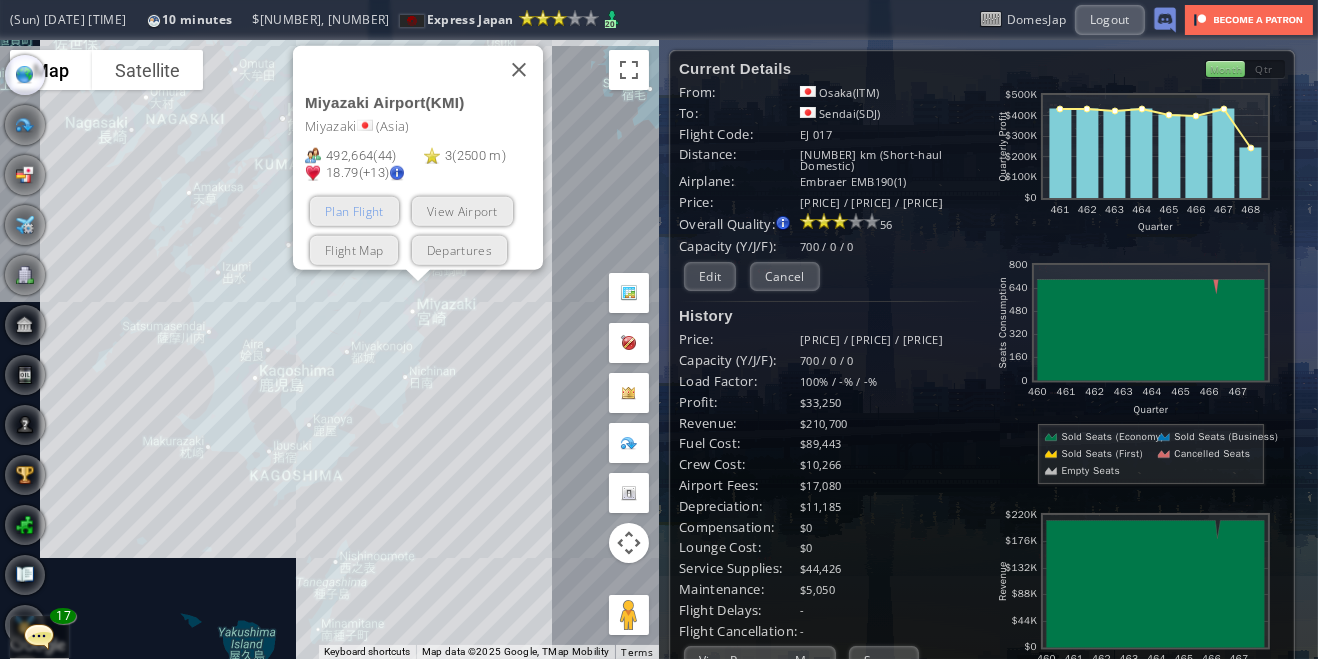 click on "Plan Flight" at bounding box center [354, 210] 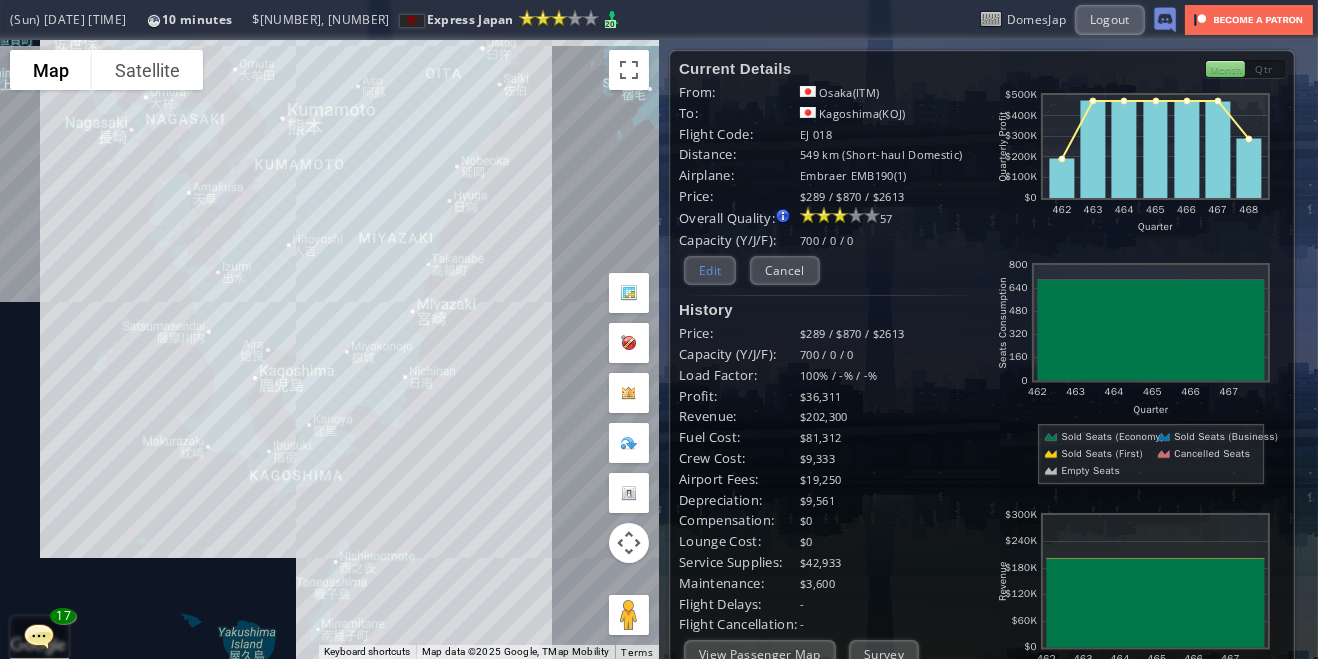 click on "Edit" at bounding box center [710, 270] 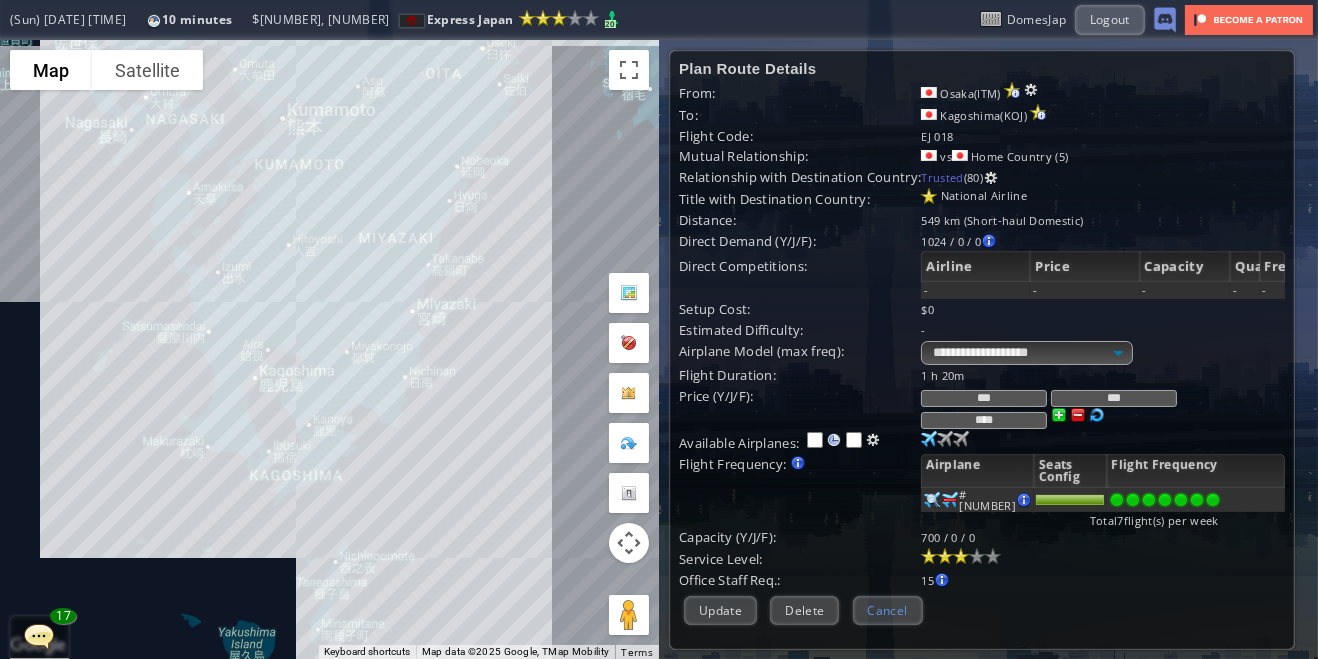 click on "Cancel" at bounding box center [888, 610] 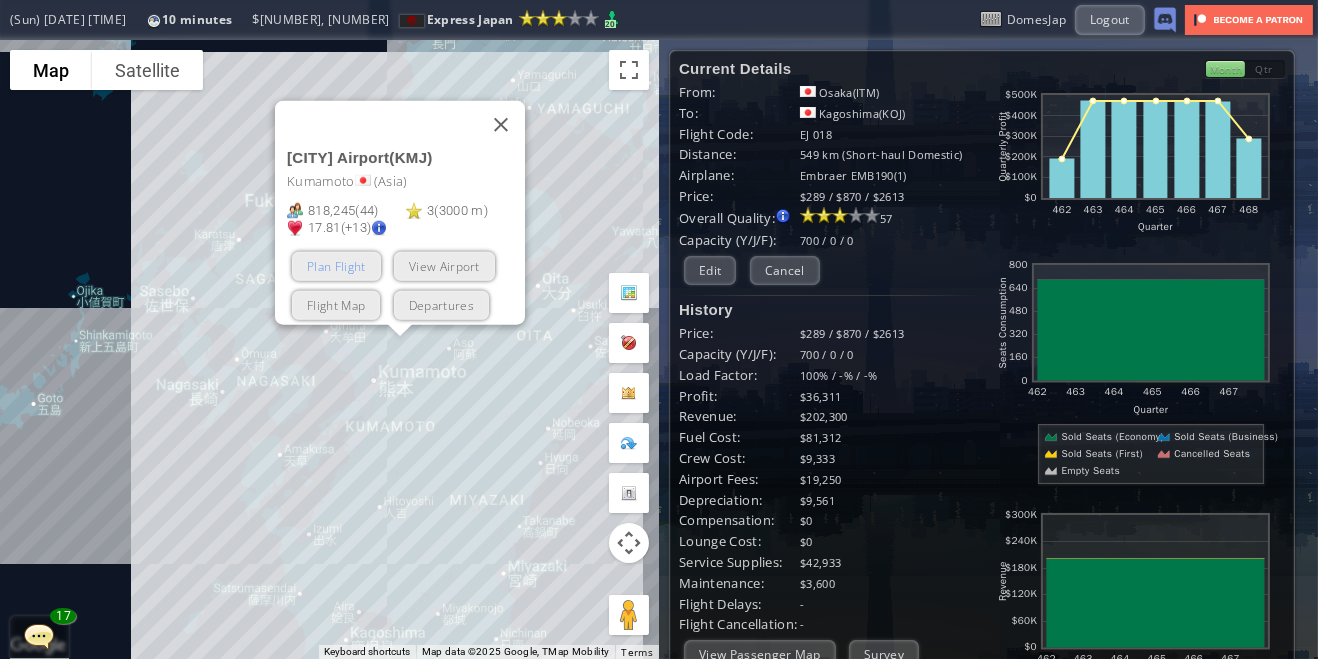 click on "Plan Flight" at bounding box center (336, 265) 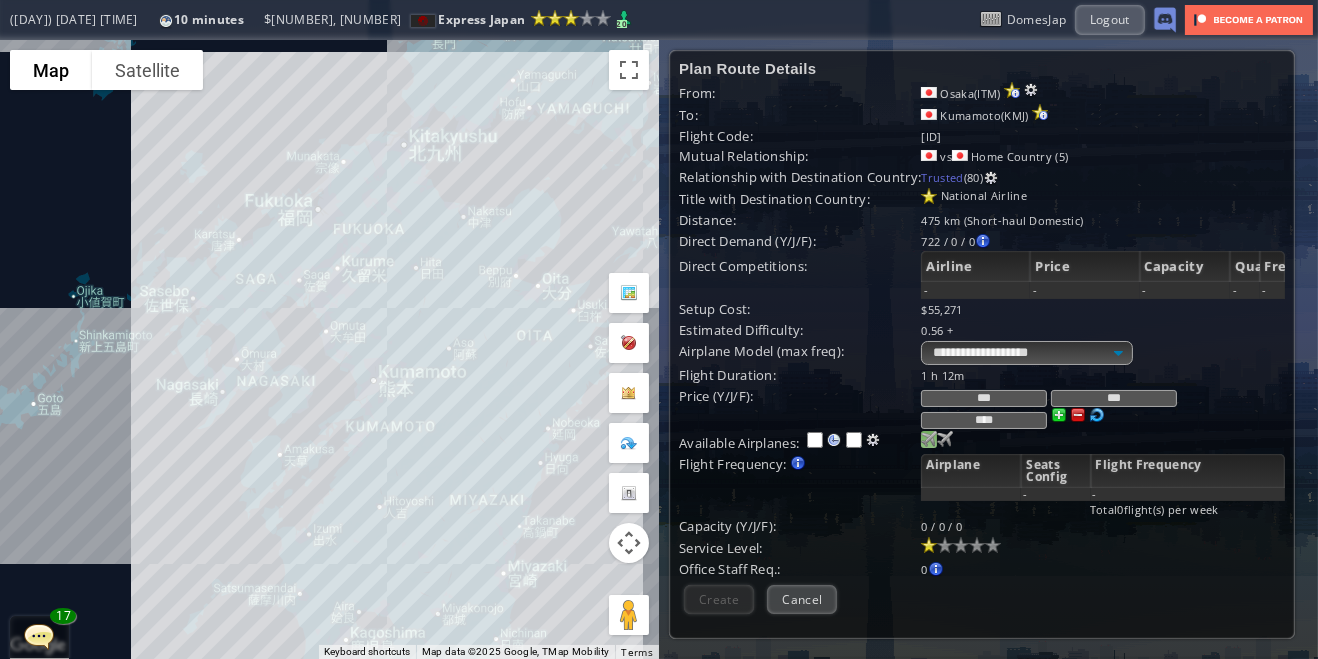 click at bounding box center [929, 439] 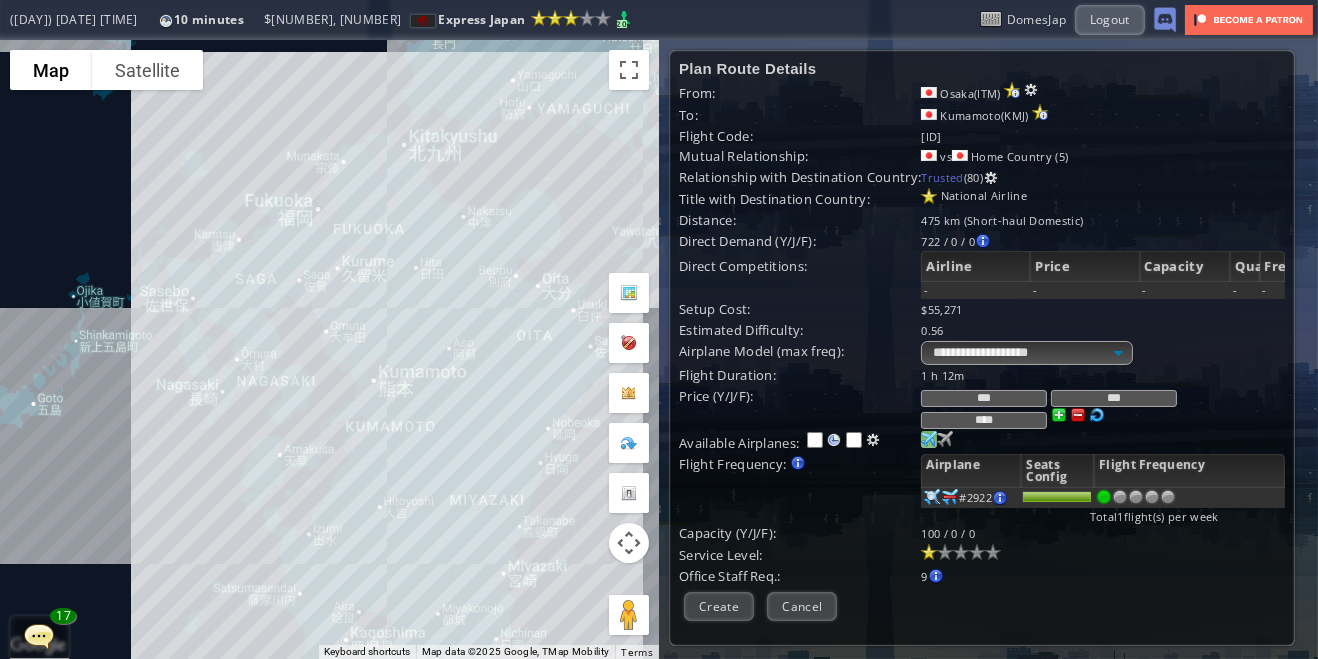 click at bounding box center (1189, 498) 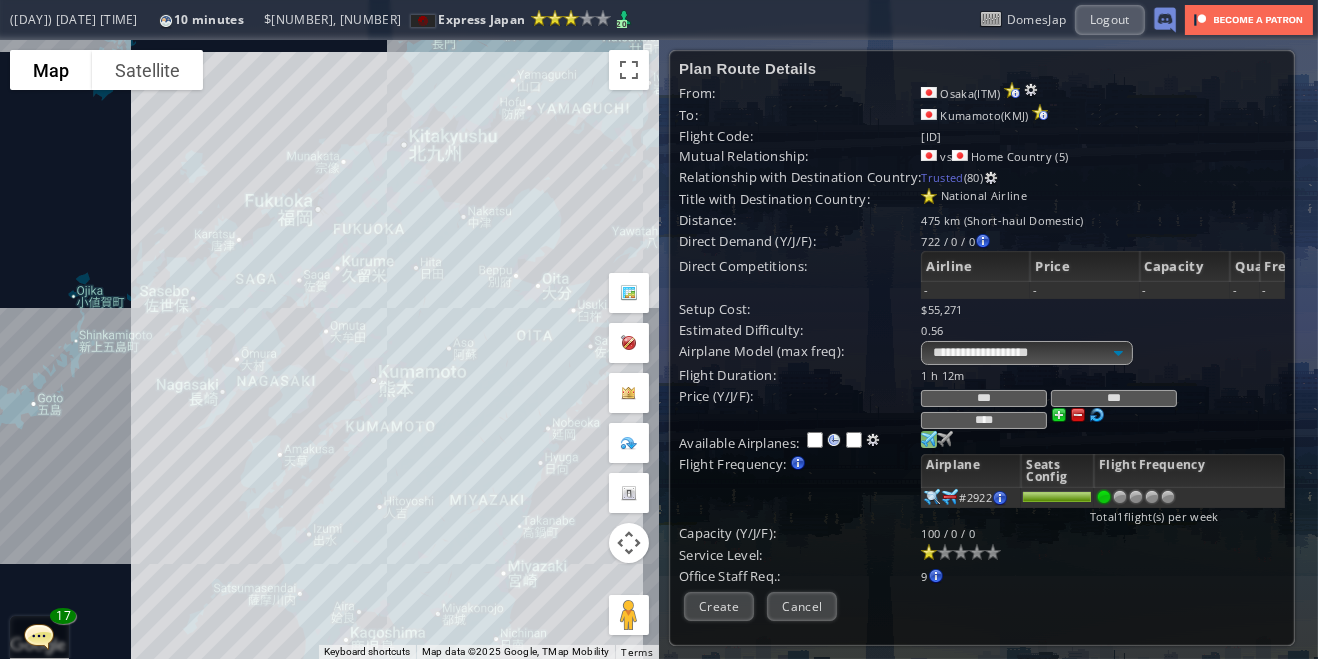 click at bounding box center (1189, 498) 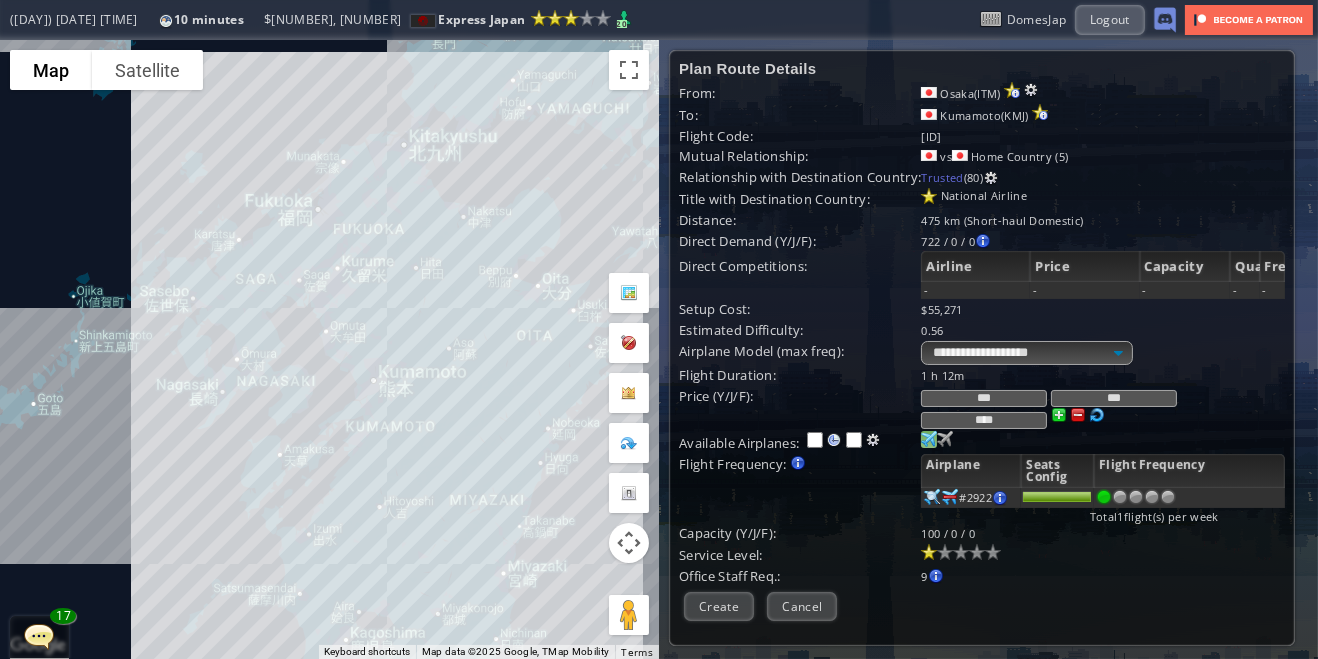 click at bounding box center [1168, 497] 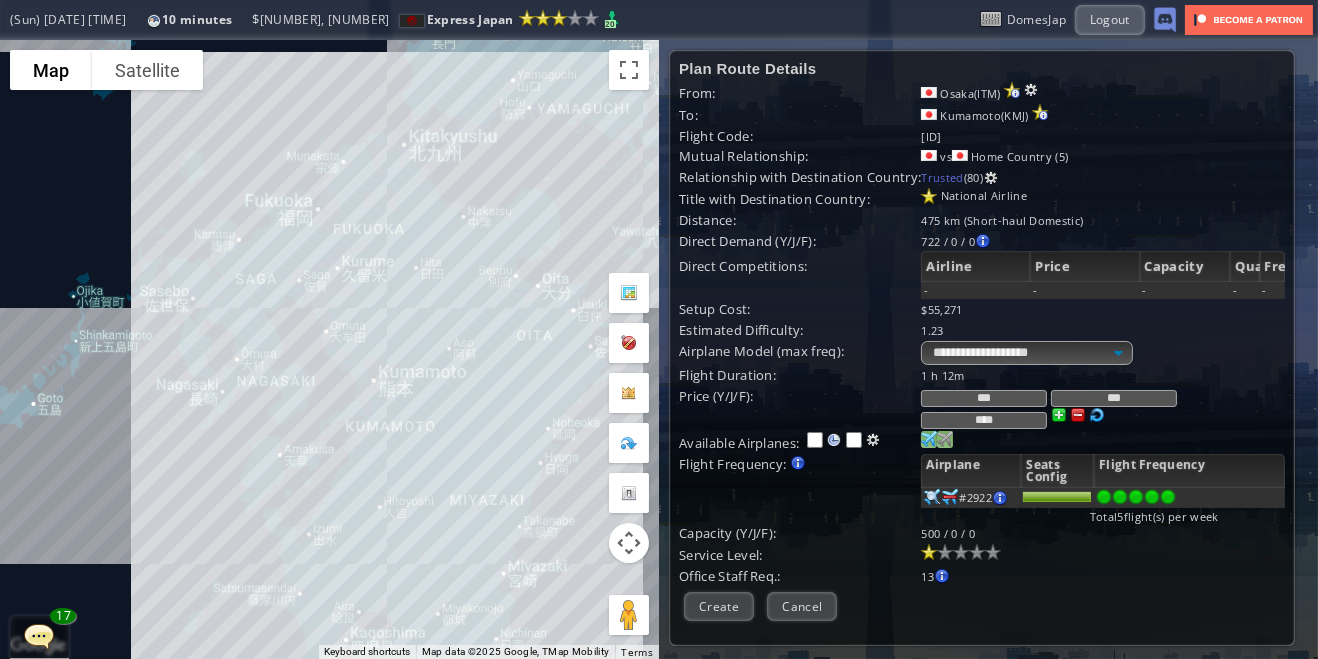 click at bounding box center (929, 439) 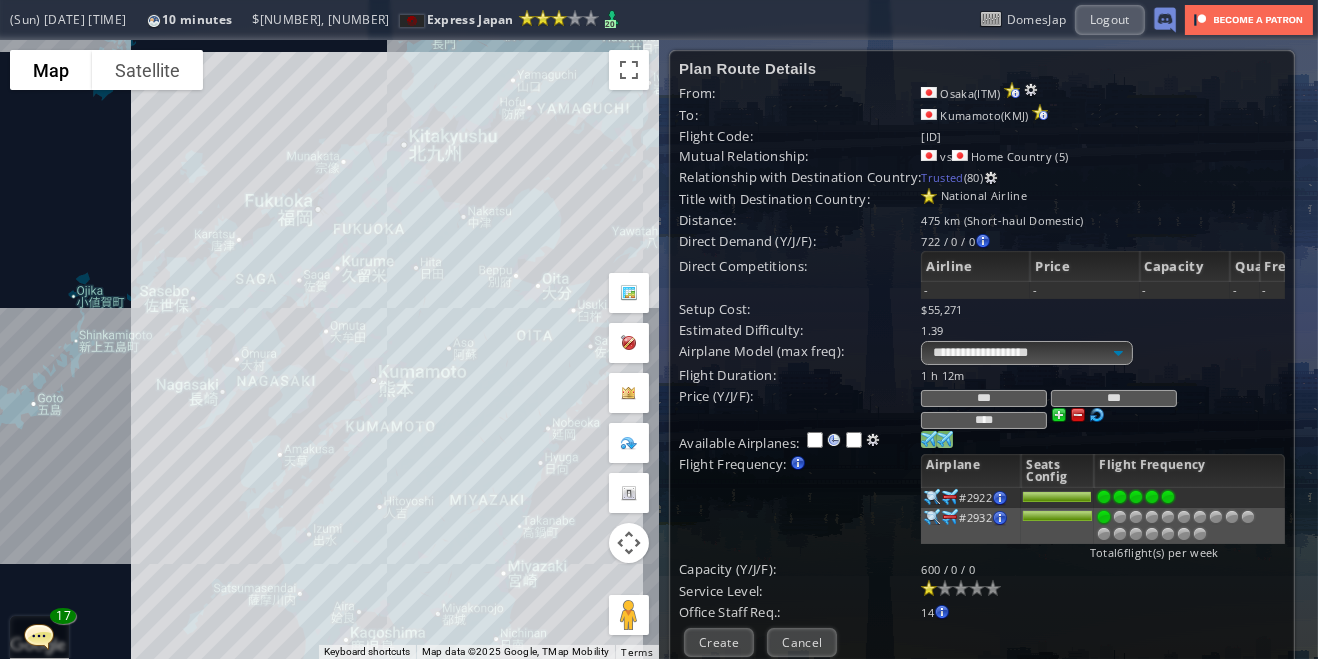 click at bounding box center (1120, 497) 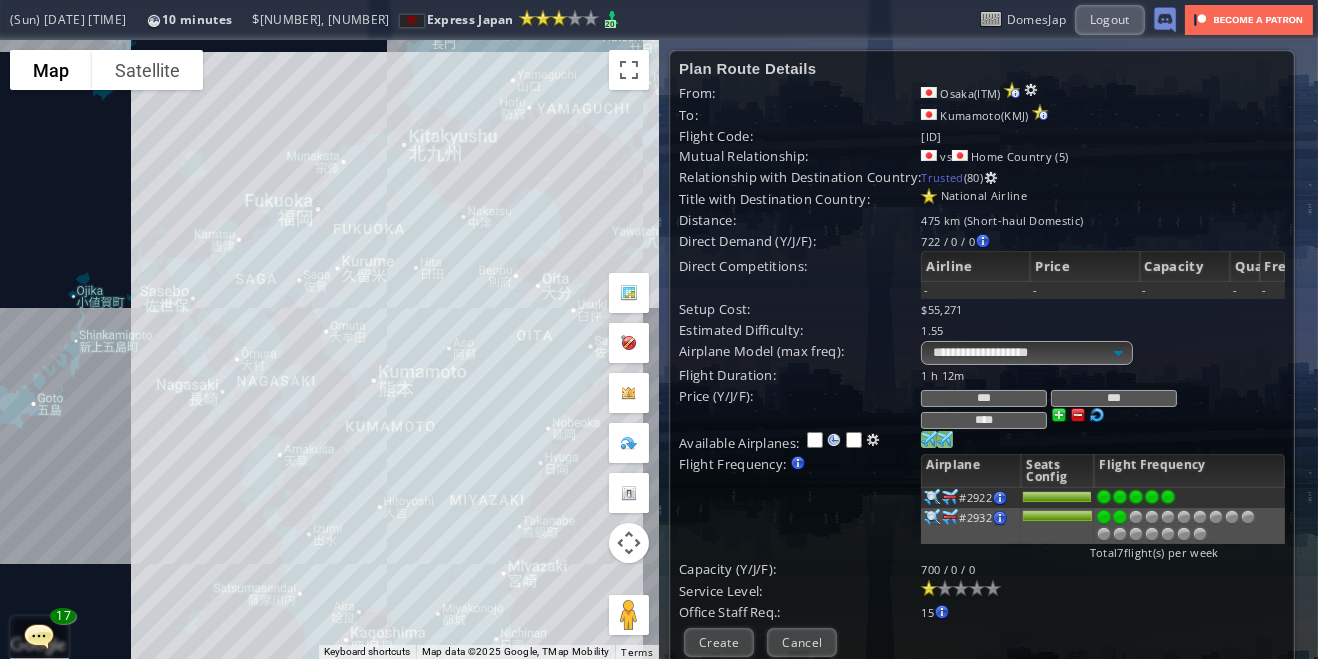 click at bounding box center [961, 588] 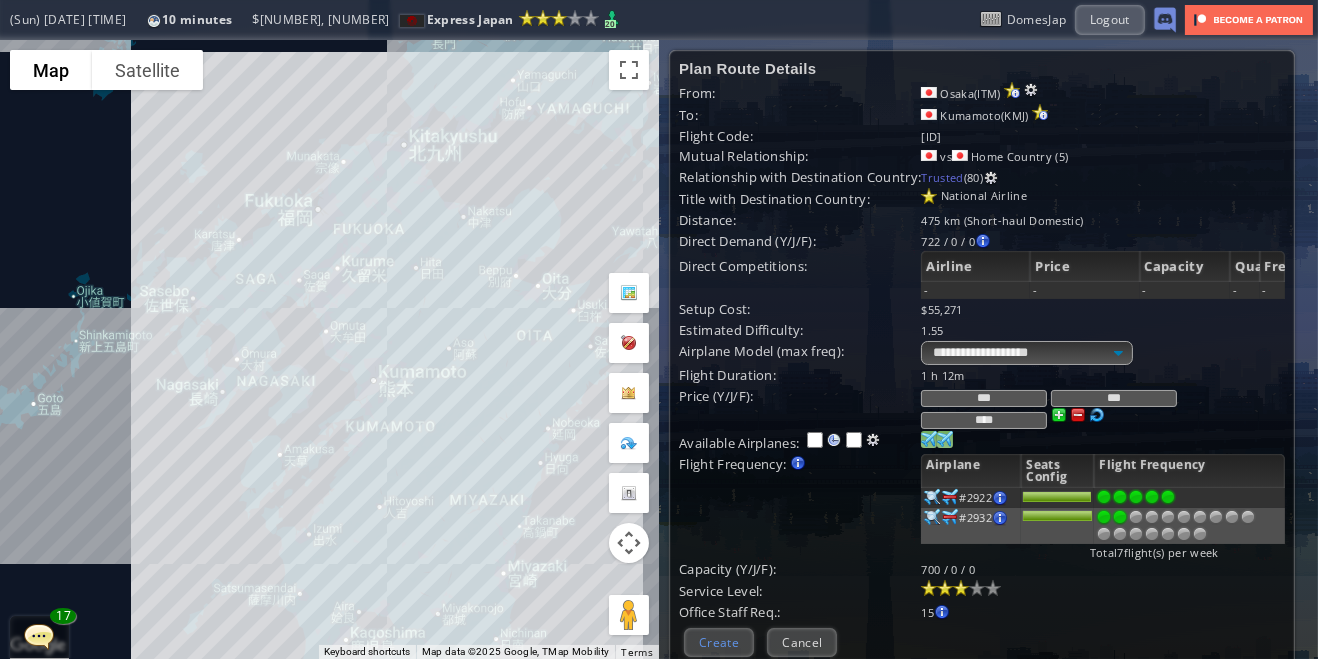 click on "Create" at bounding box center [719, 642] 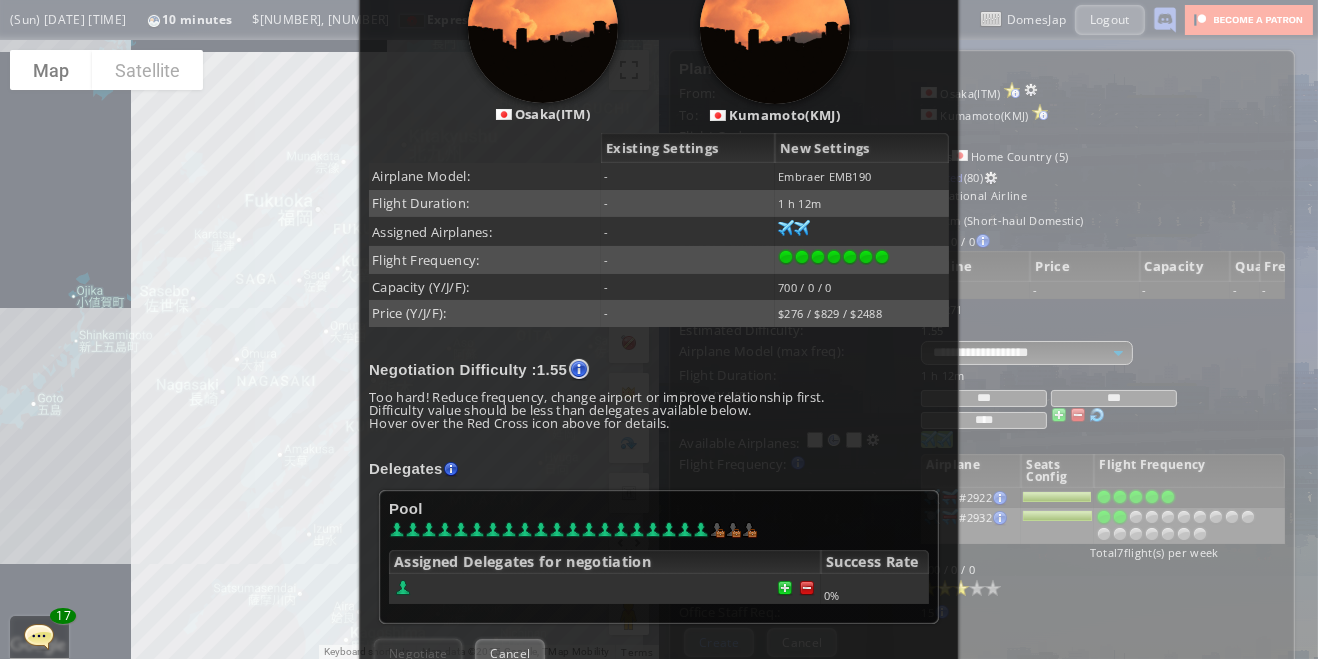 scroll, scrollTop: 332, scrollLeft: 0, axis: vertical 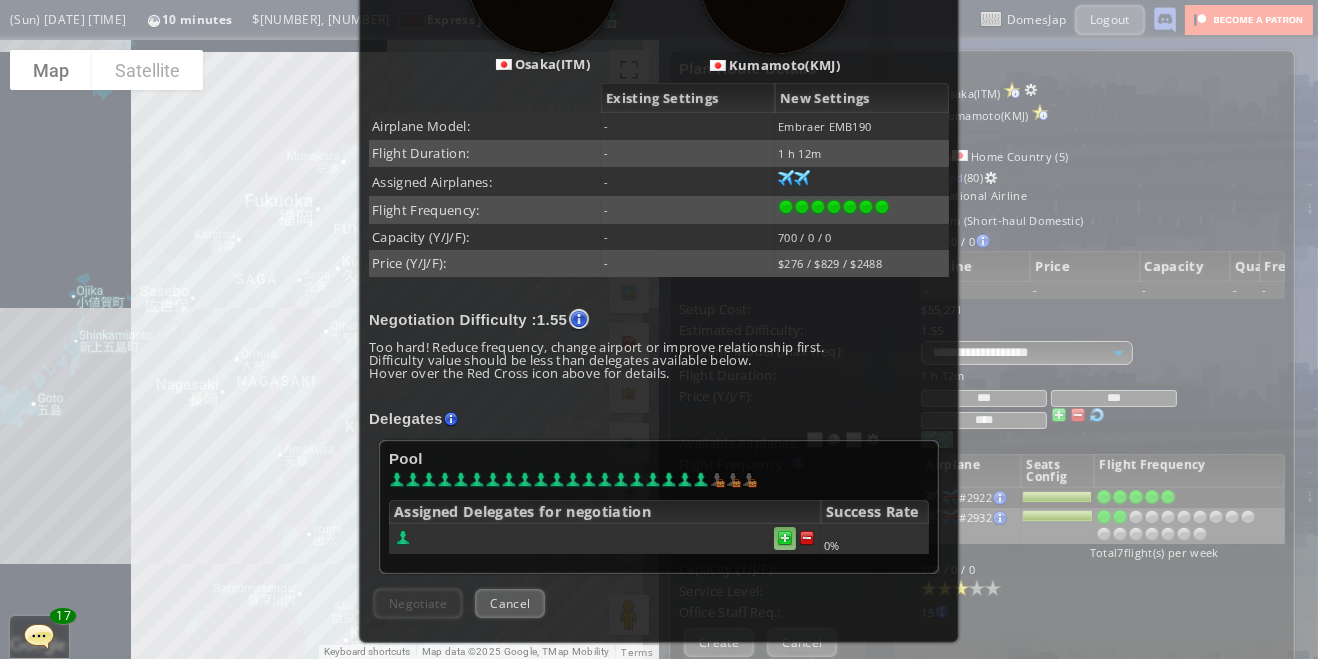 click at bounding box center (807, 538) 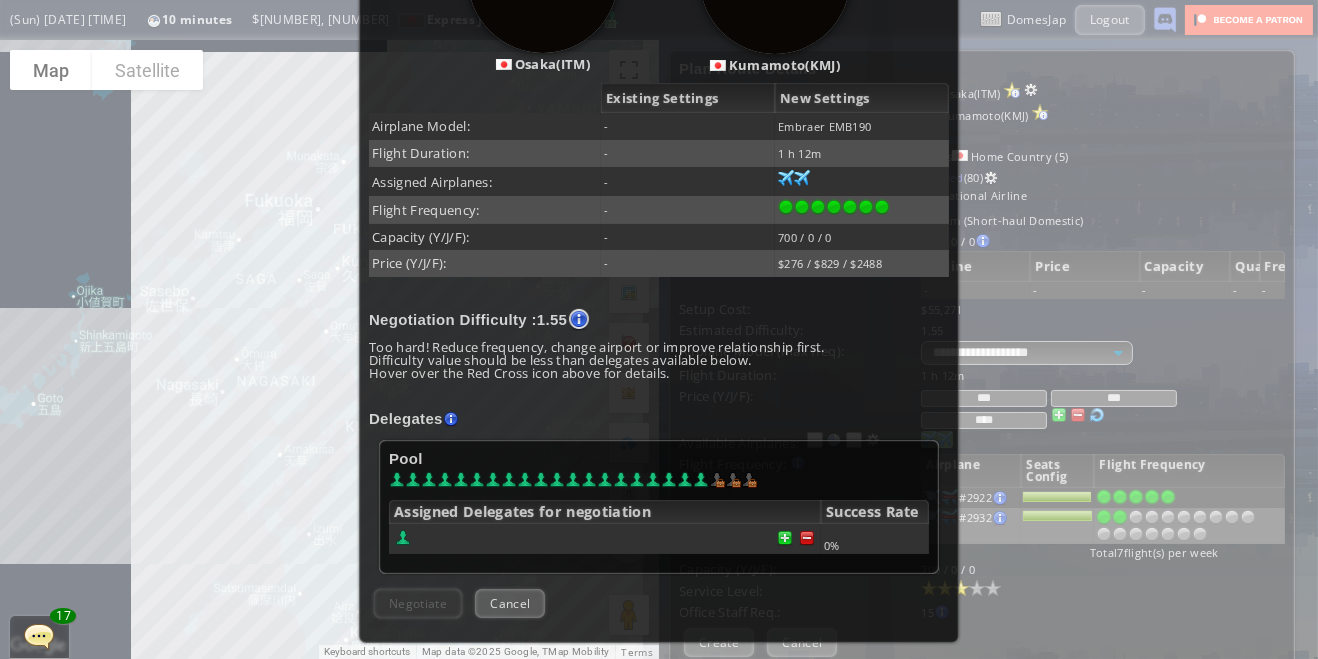 click on "Pool
Assigned Delegates for negotiation
Success Rate
[NUMBER]%" at bounding box center [659, 507] 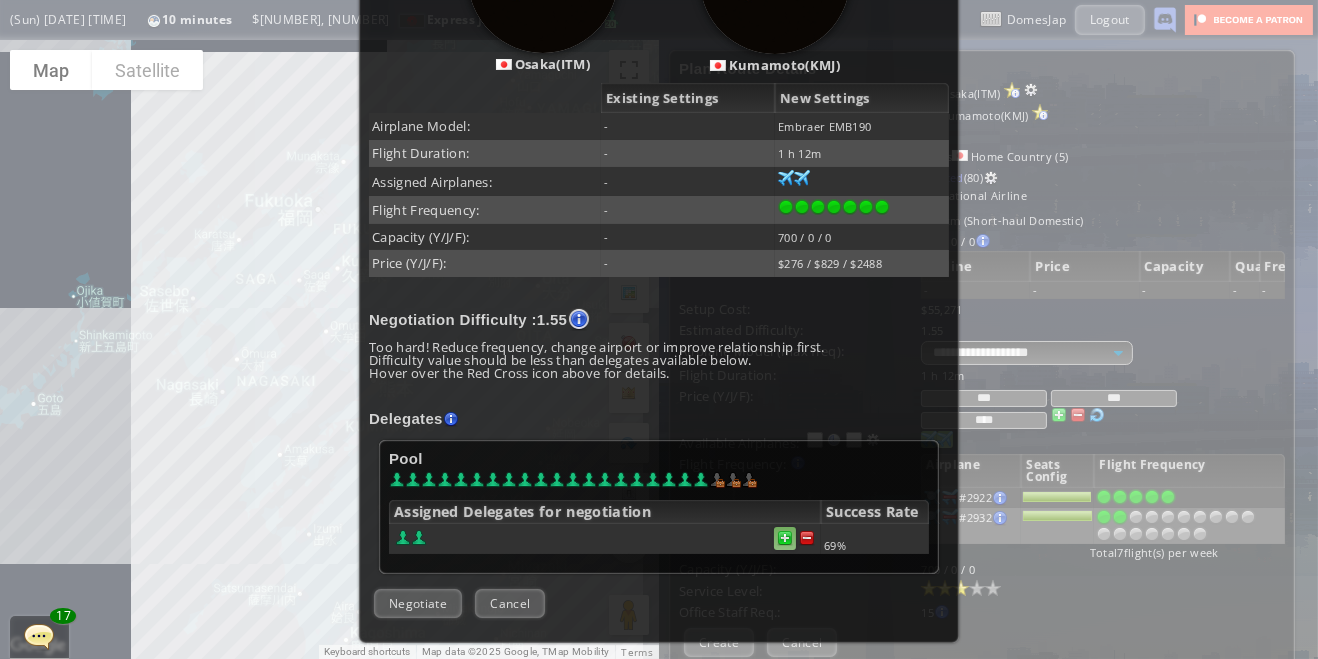 click at bounding box center [807, 538] 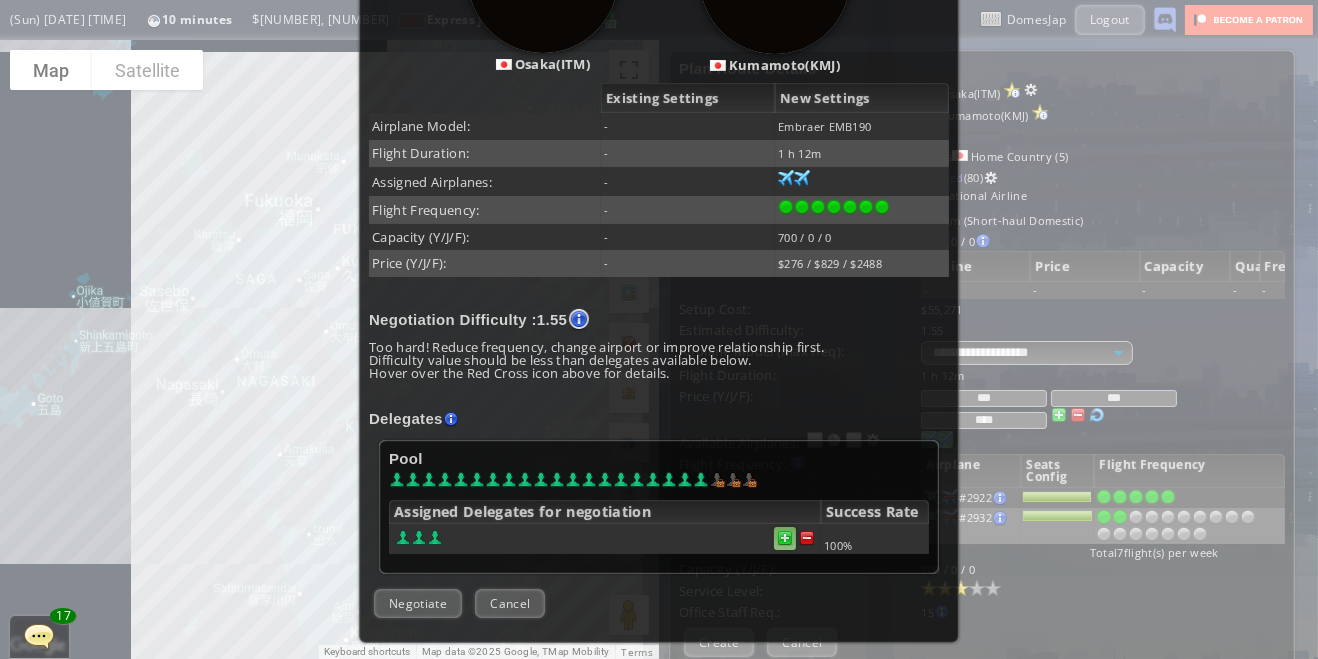 click at bounding box center (785, 538) 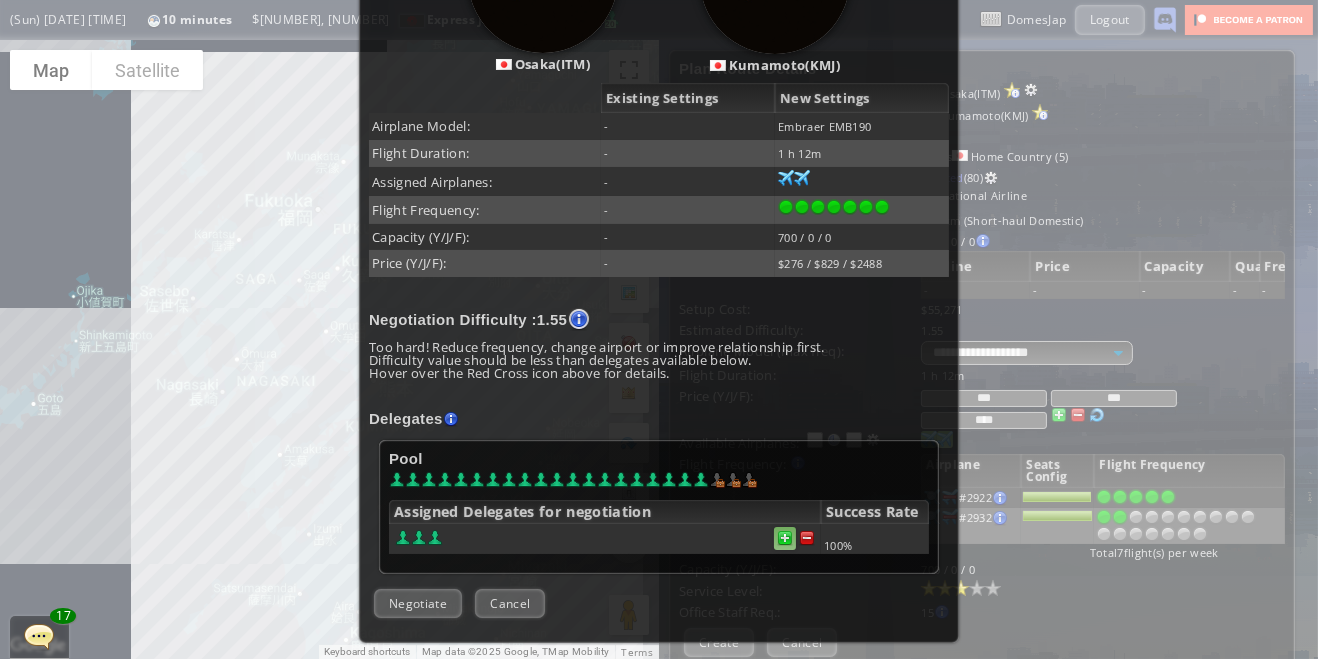 click at bounding box center [785, 538] 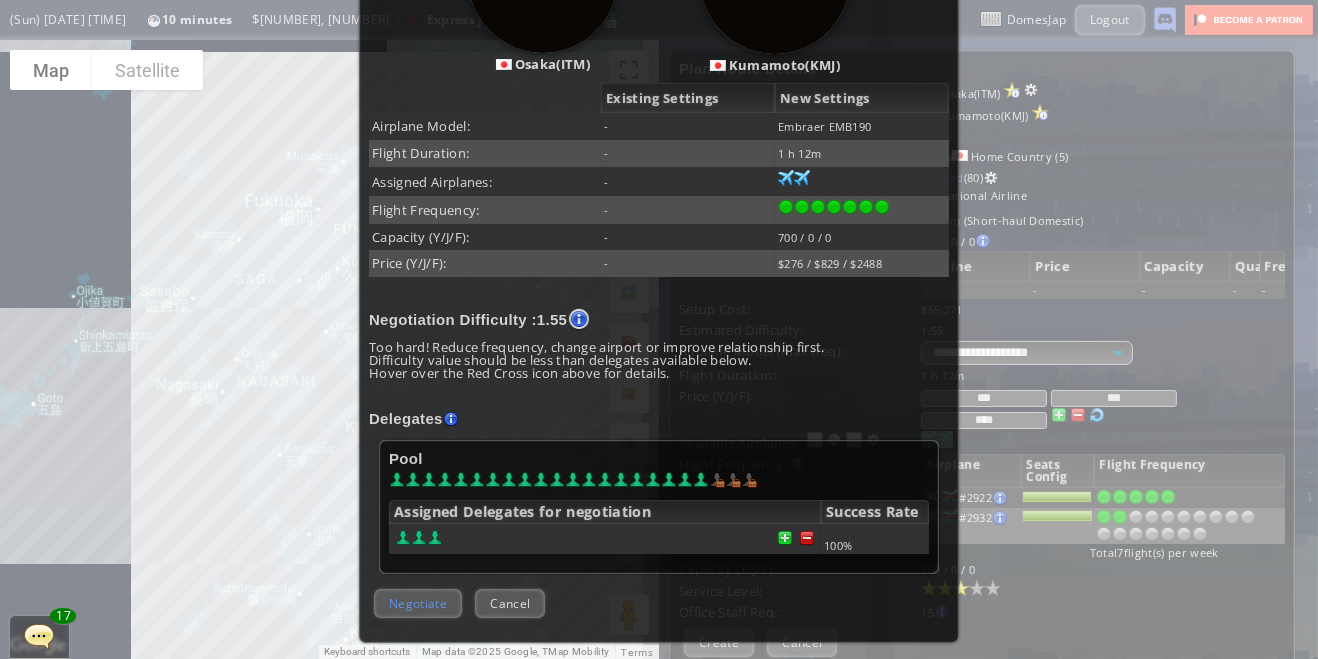 click on "Negotiate" at bounding box center (418, 603) 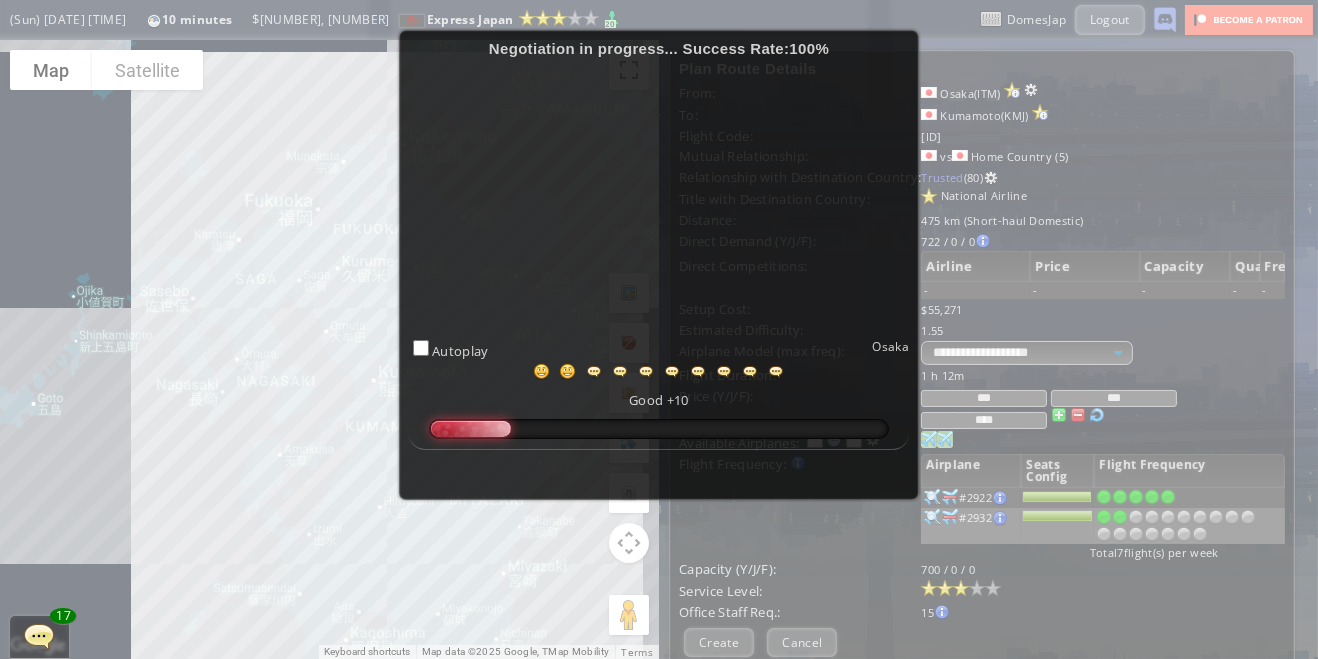 scroll, scrollTop: 169, scrollLeft: 0, axis: vertical 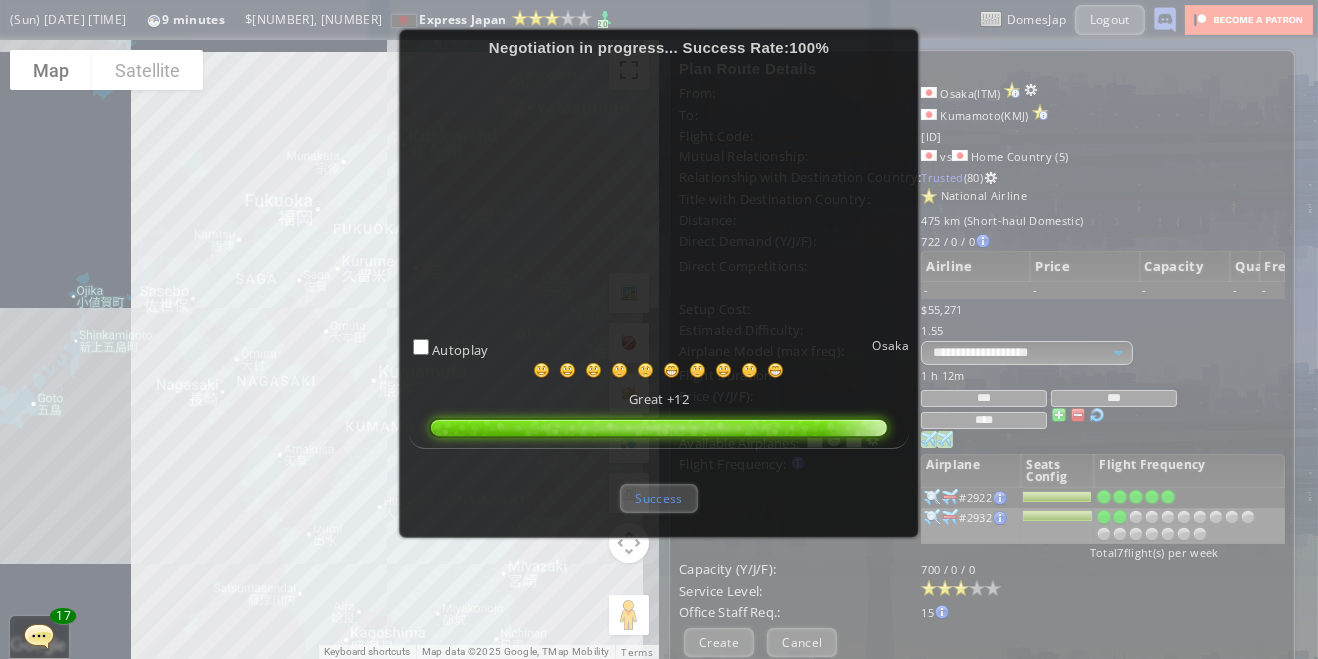 click on "Success" at bounding box center (658, 498) 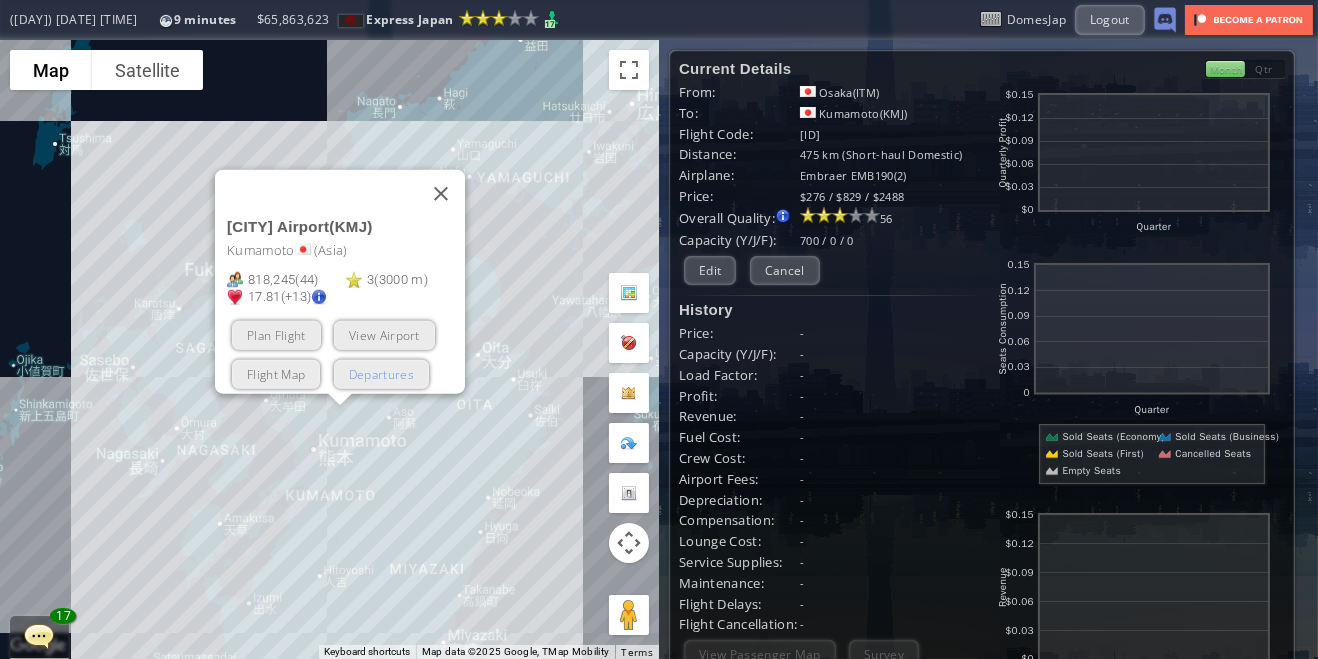 click on "Departures" at bounding box center [380, 373] 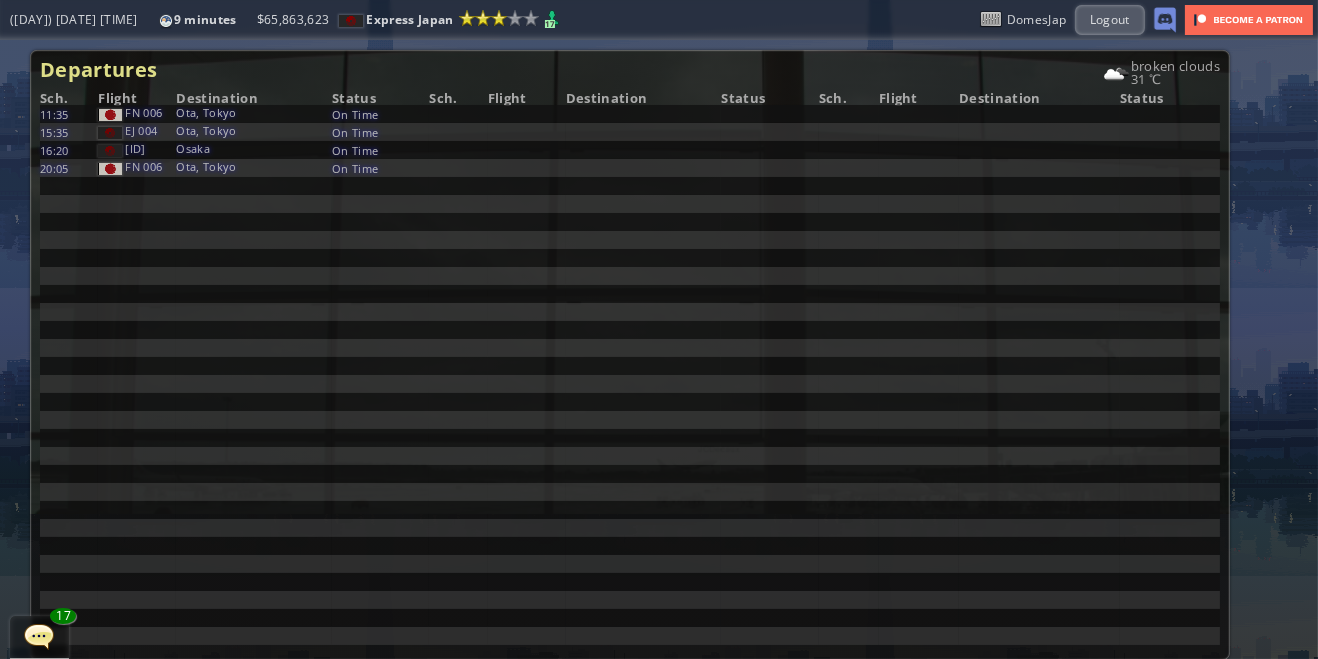 click at bounding box center [7, 329] 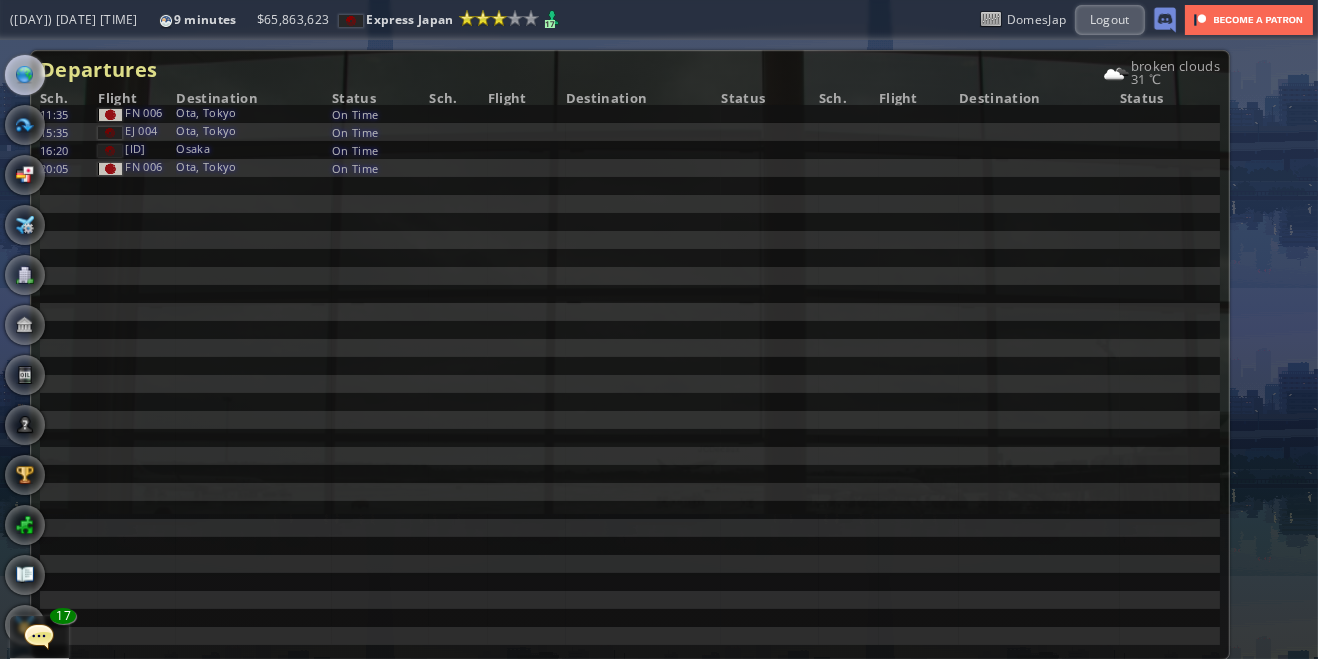 click at bounding box center [25, 75] 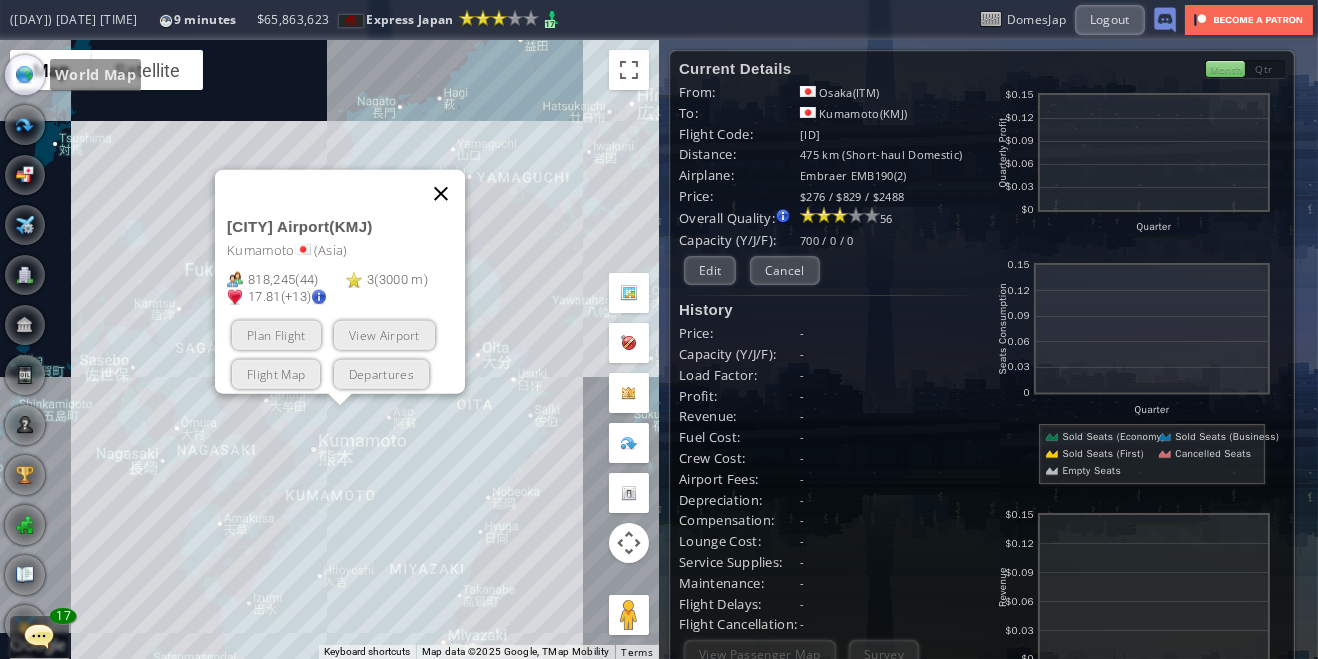 click at bounding box center (441, 193) 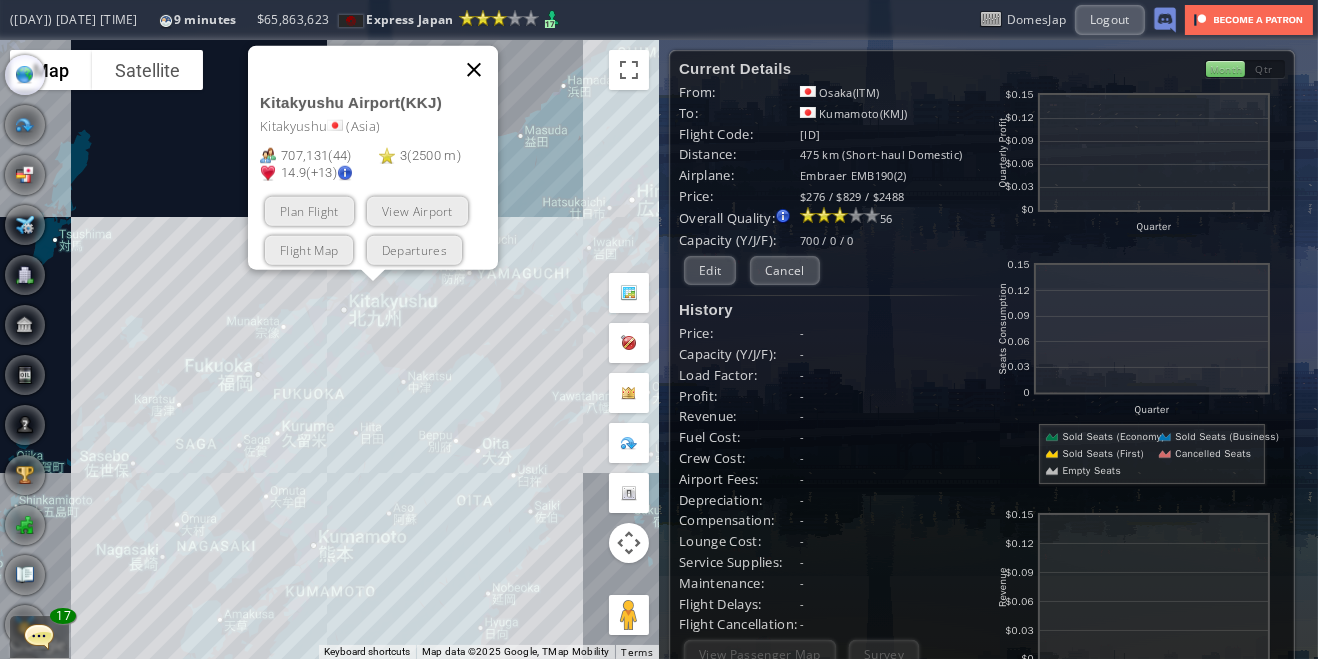 click at bounding box center (474, 69) 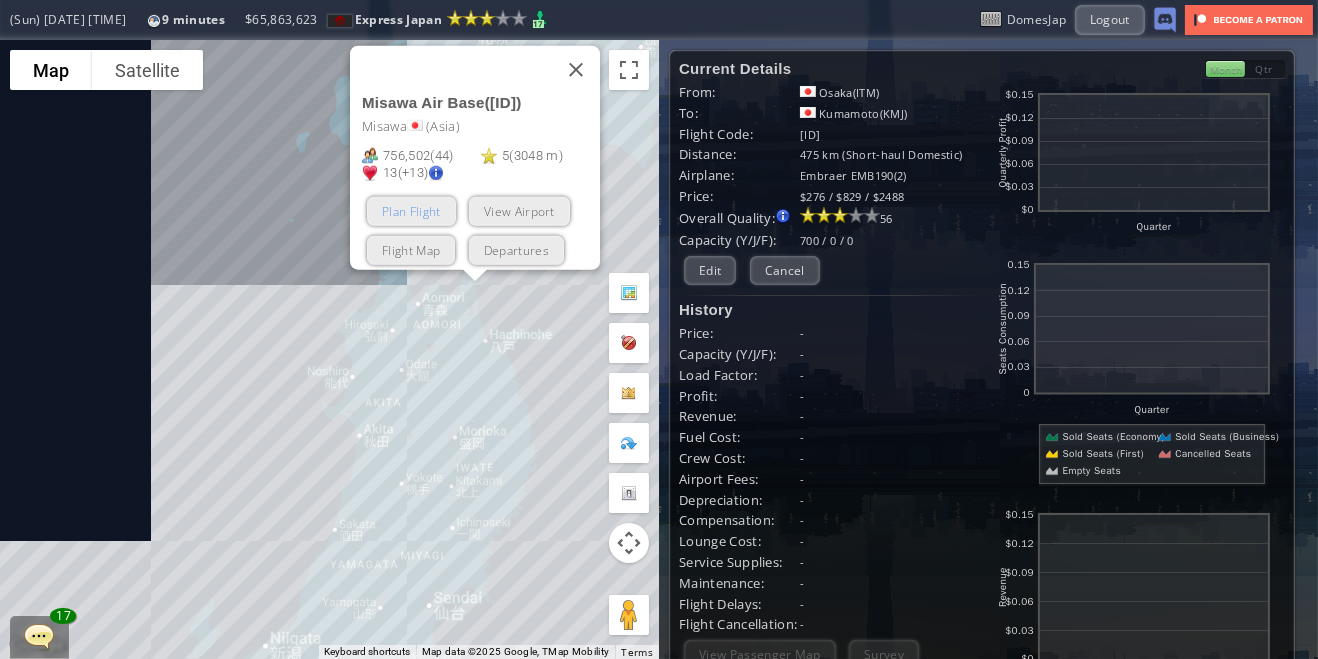 click on "Plan Flight" at bounding box center [411, 210] 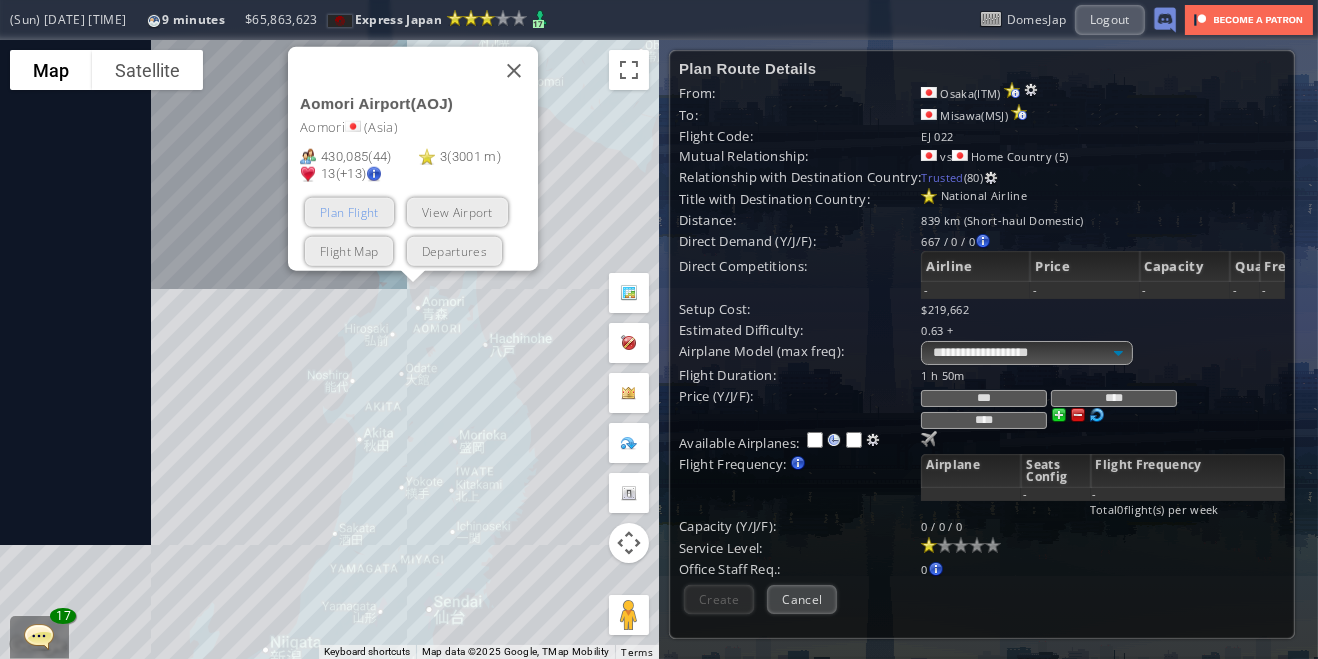 click on "Plan Flight" at bounding box center (349, 211) 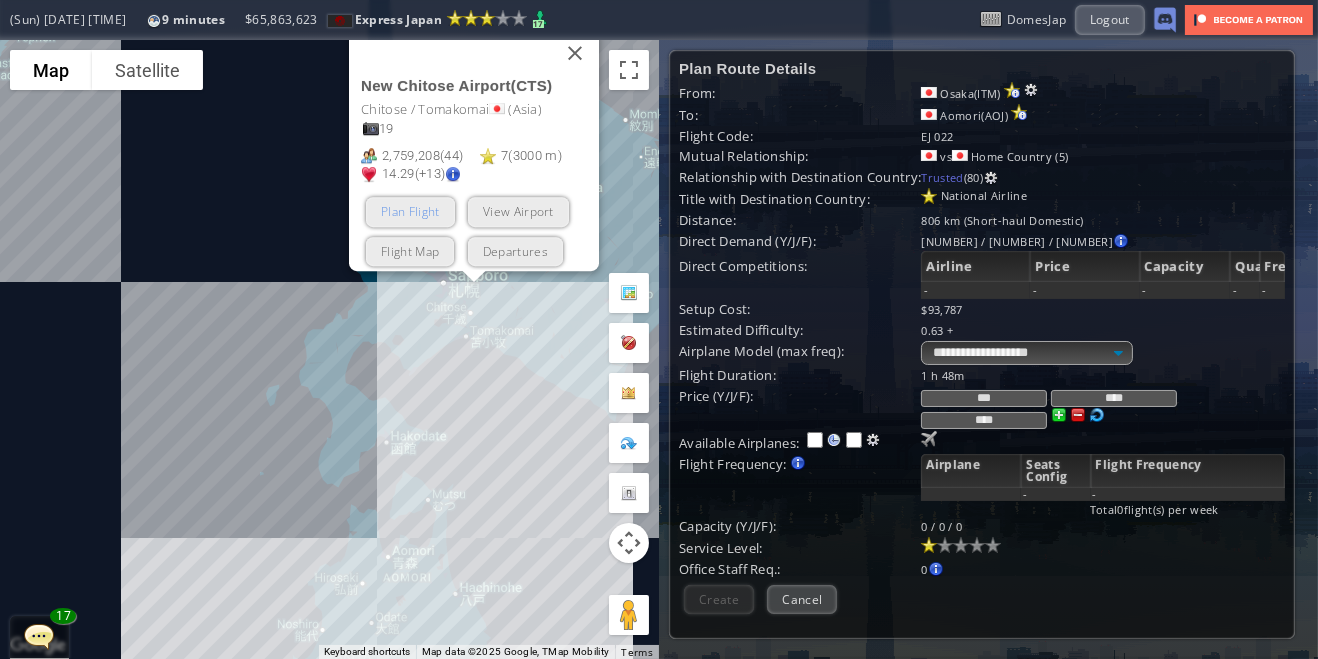 click on "Plan Flight" at bounding box center [410, 211] 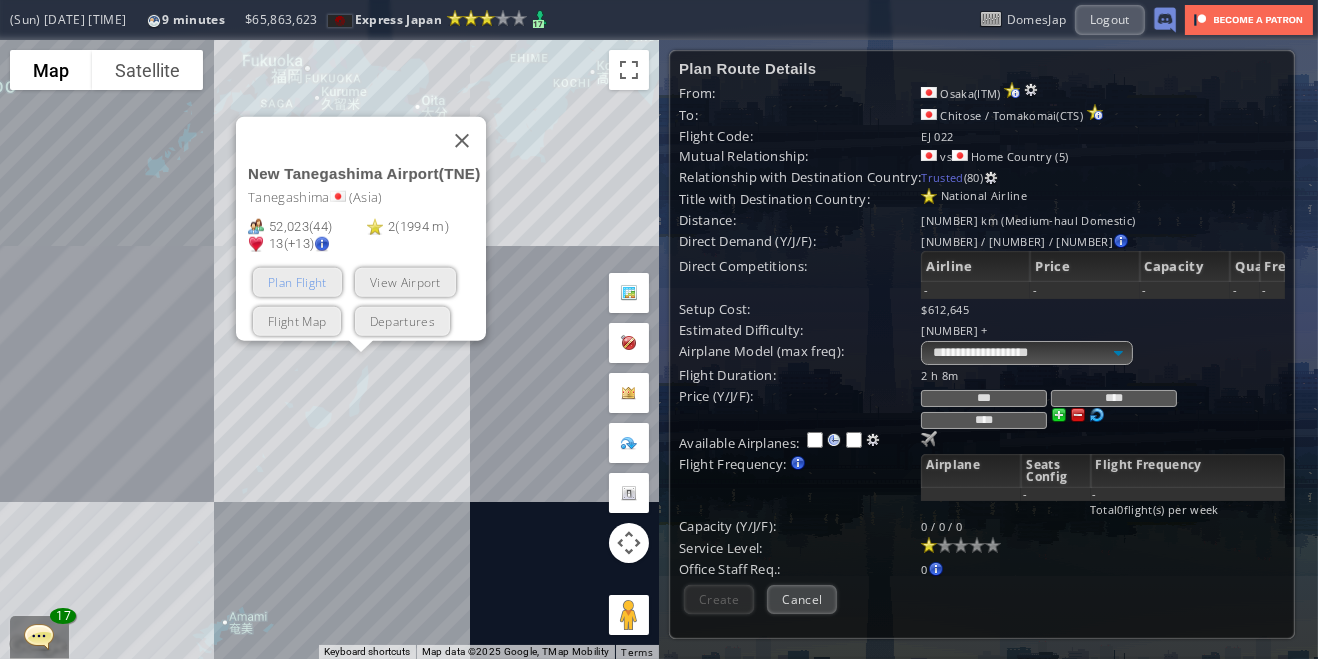 click on "Plan Flight" at bounding box center [297, 281] 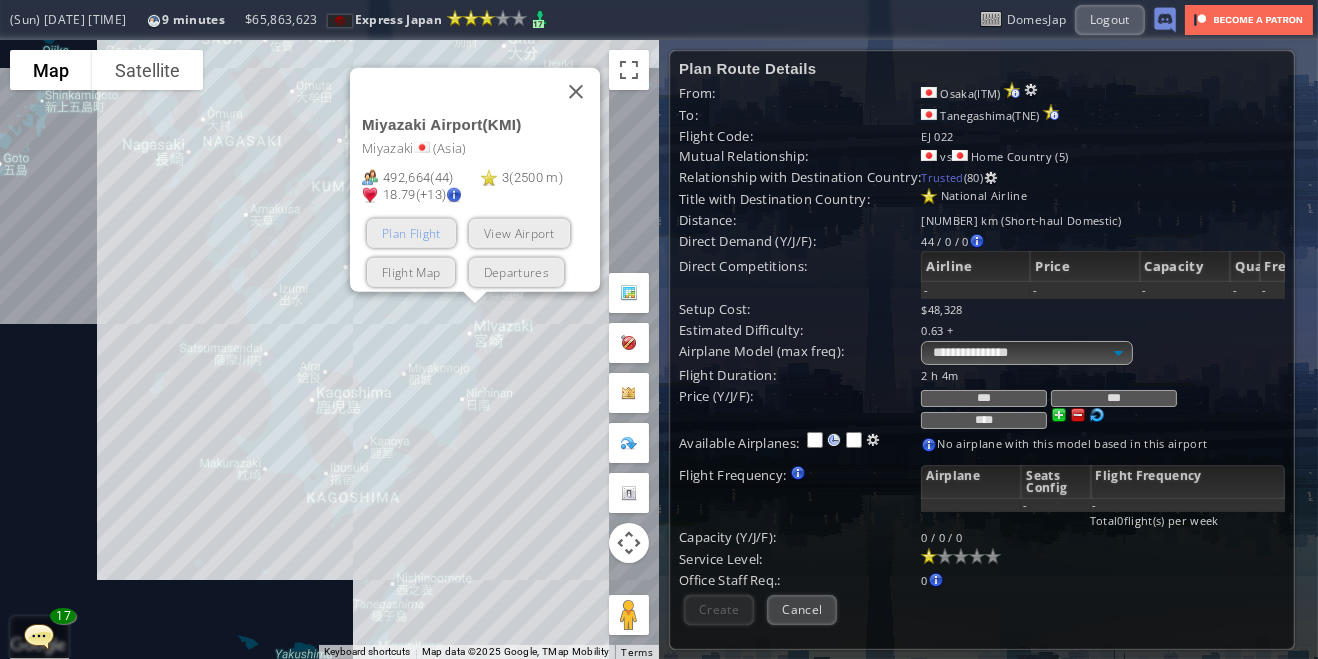 click on "Plan Flight" at bounding box center (411, 232) 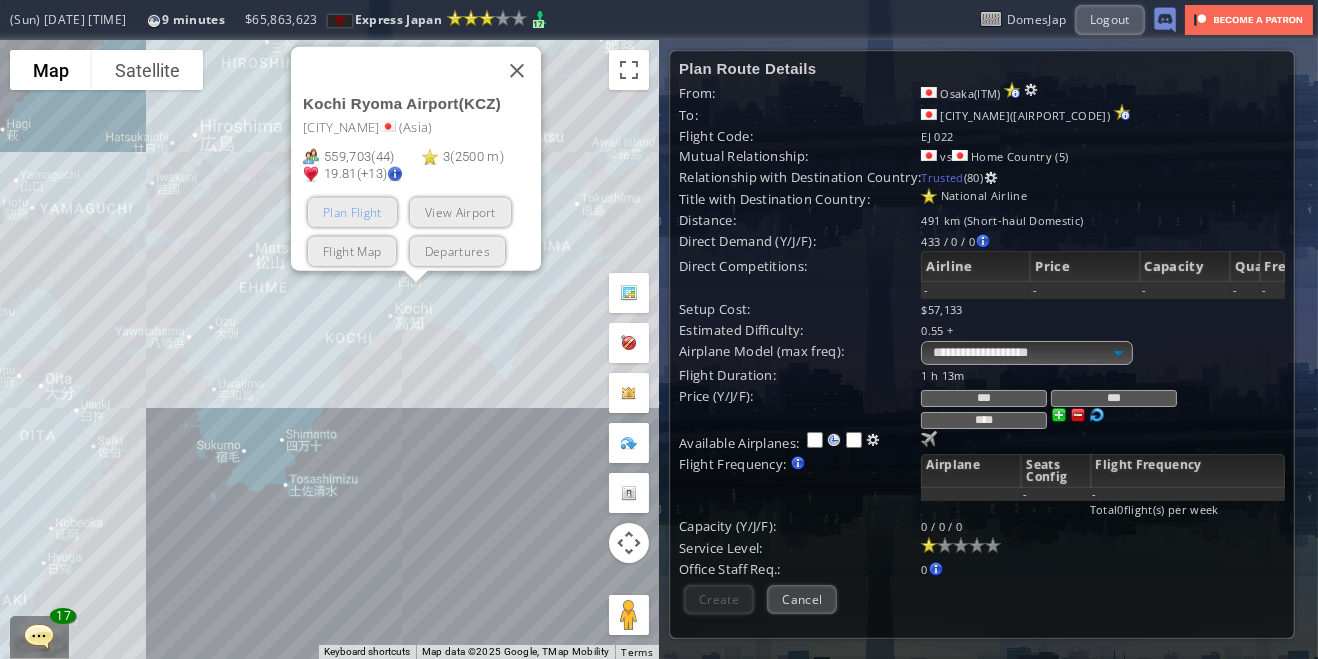 click on "Plan Flight" at bounding box center (352, 211) 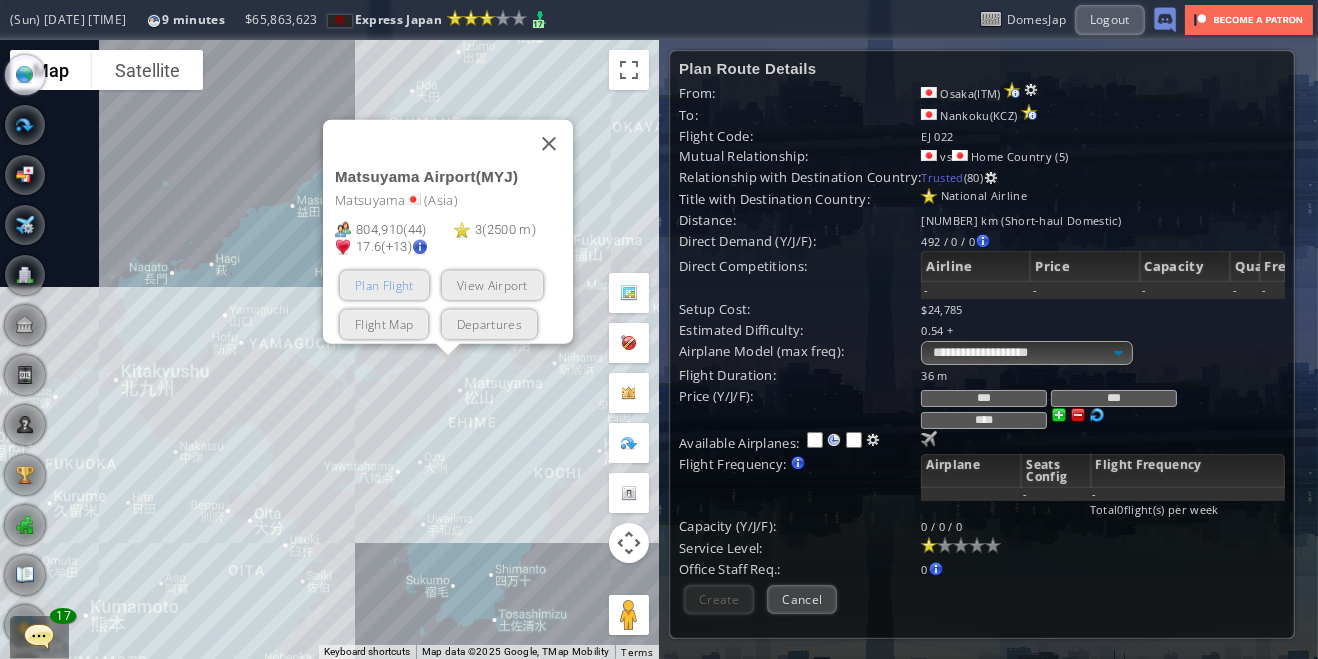 click on "Plan Flight" at bounding box center (384, 284) 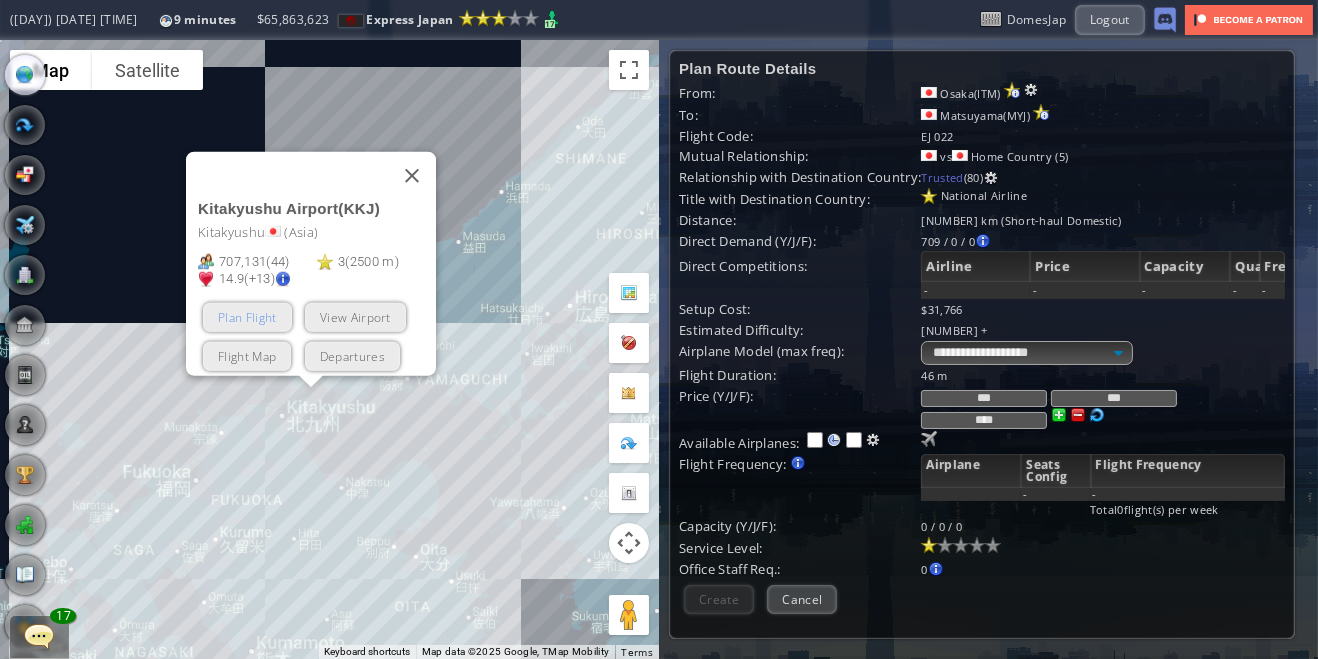 click on "Plan Flight" at bounding box center [247, 316] 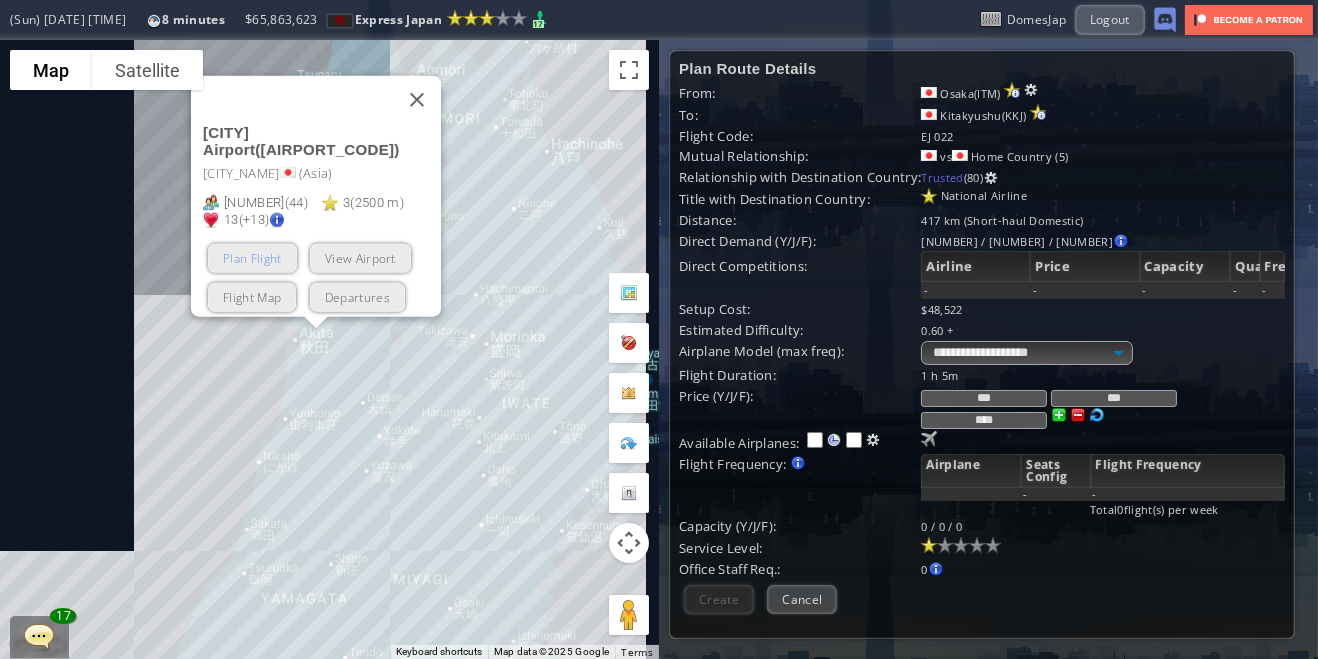 click on "Plan Flight" at bounding box center [252, 257] 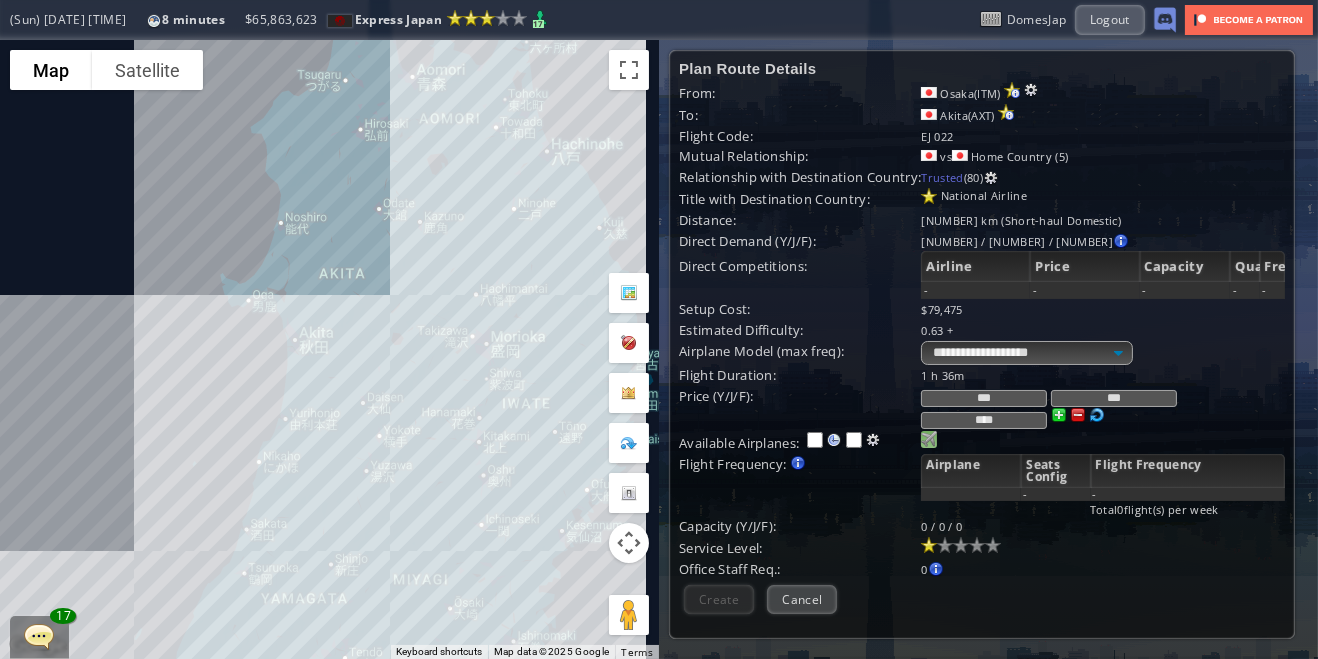 click at bounding box center [929, 439] 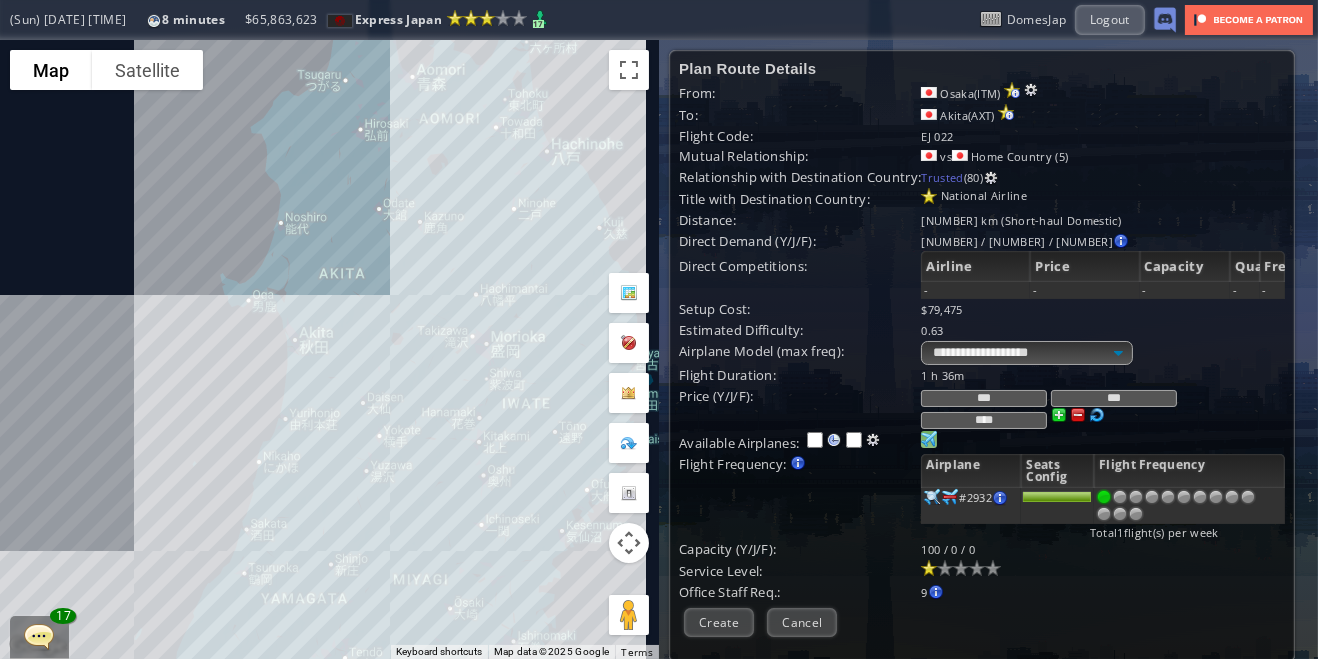 click at bounding box center (1200, 497) 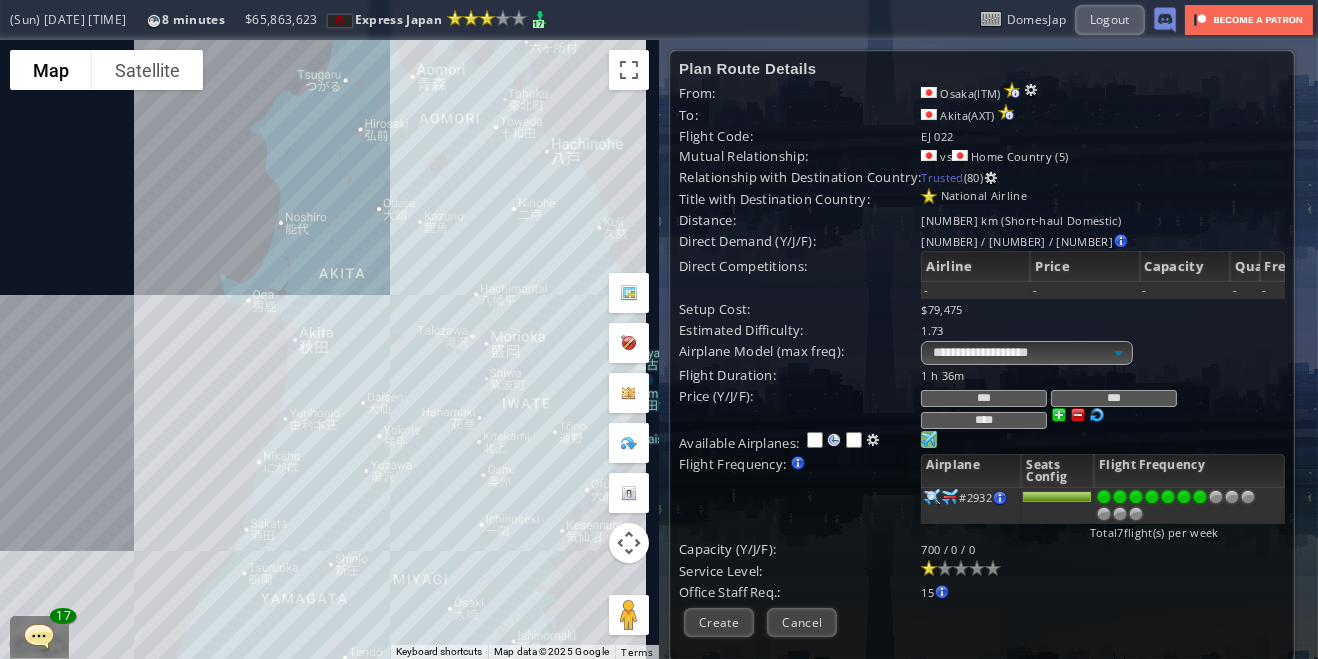click at bounding box center [961, 568] 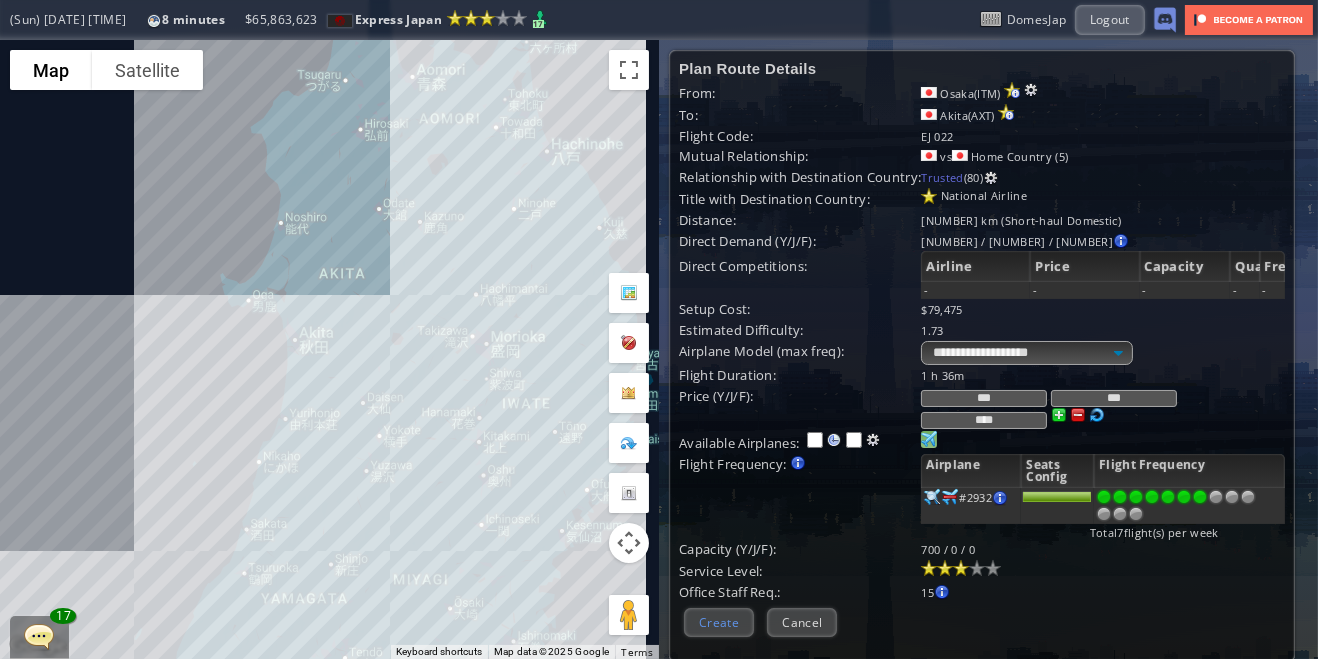 click on "Create" at bounding box center [719, 622] 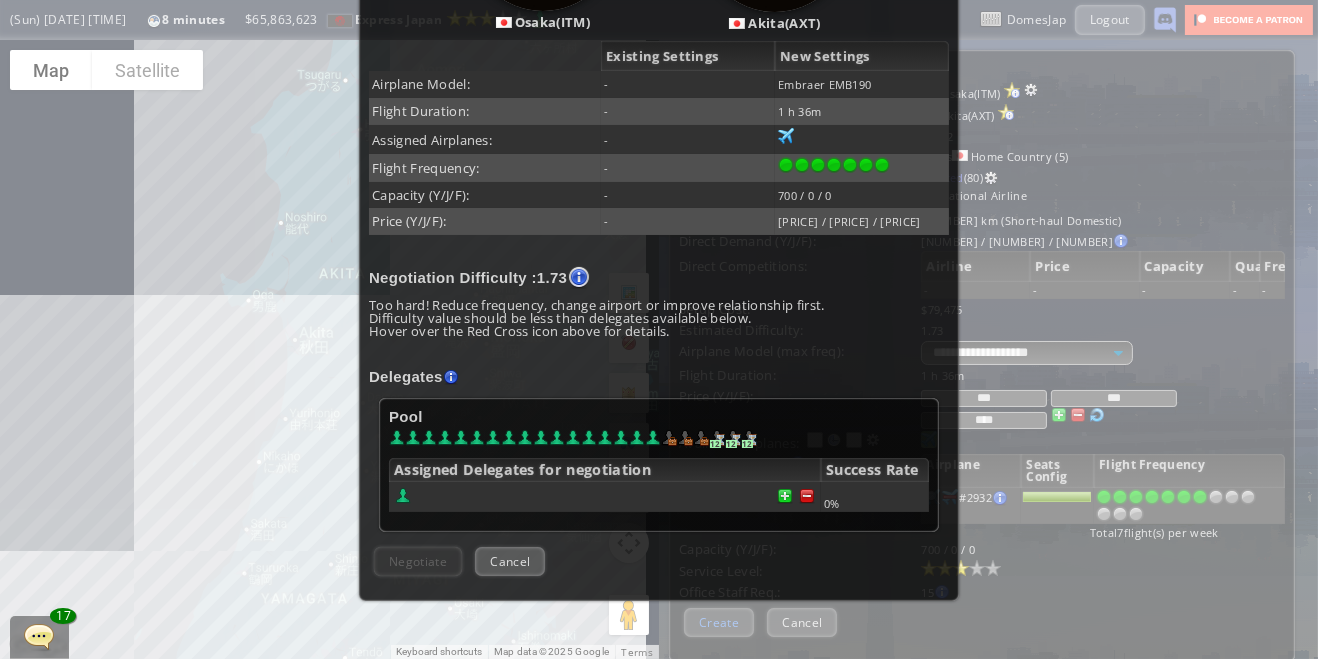 scroll, scrollTop: 494, scrollLeft: 0, axis: vertical 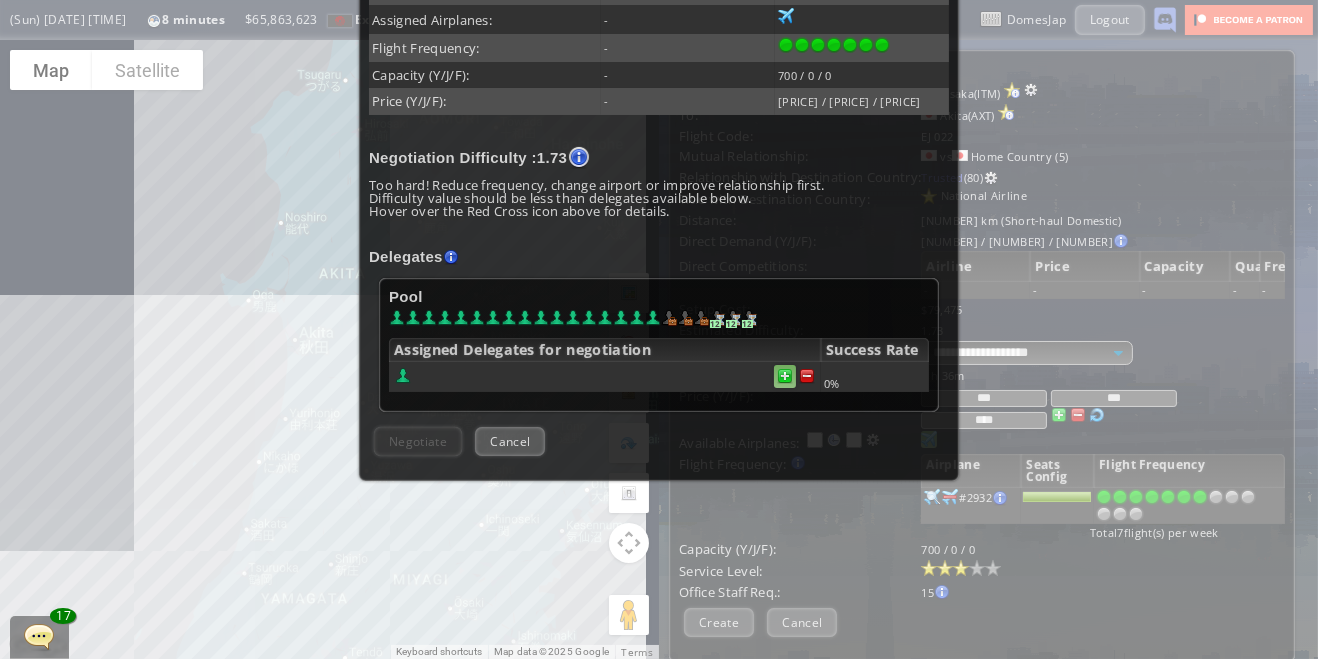 click at bounding box center (785, 376) 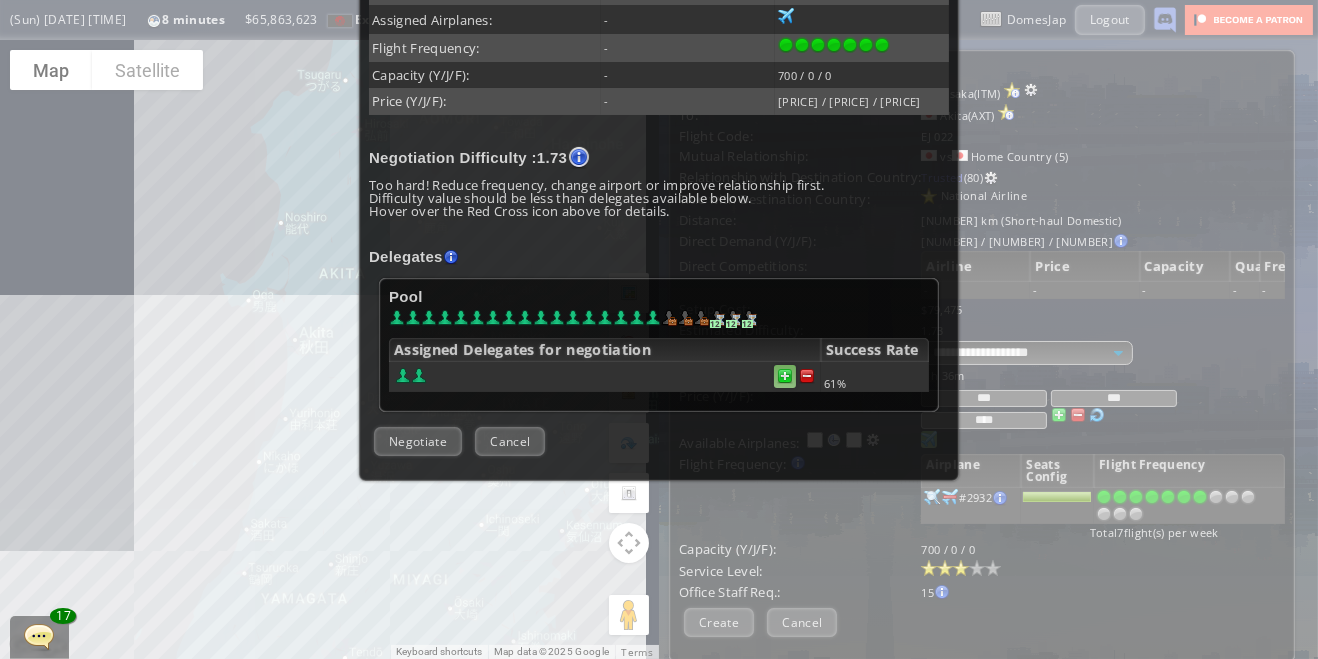 click at bounding box center (807, 376) 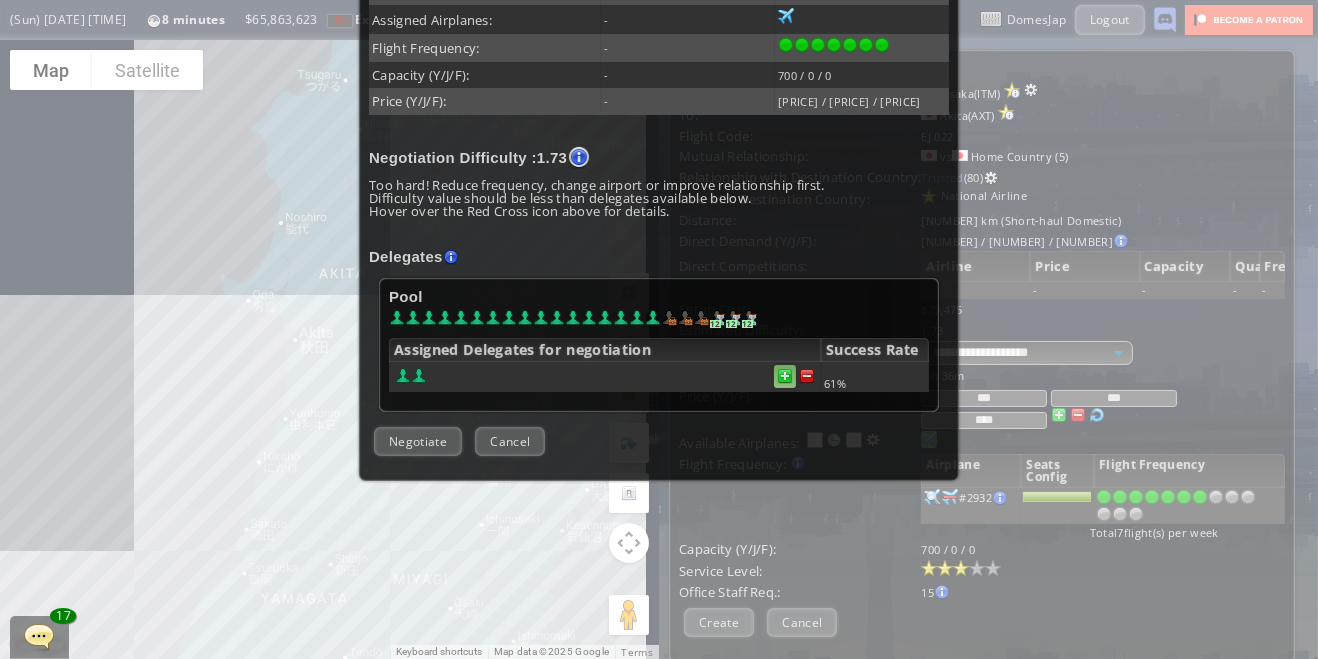 click at bounding box center (785, 376) 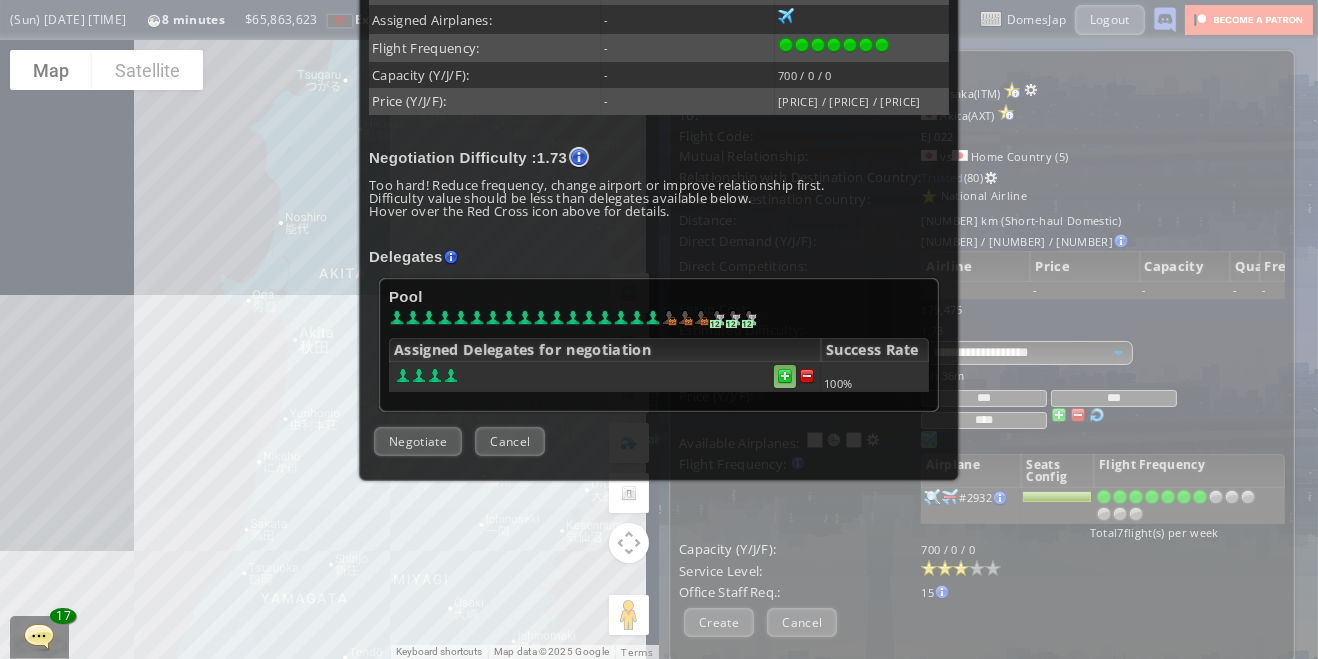 click at bounding box center (785, 376) 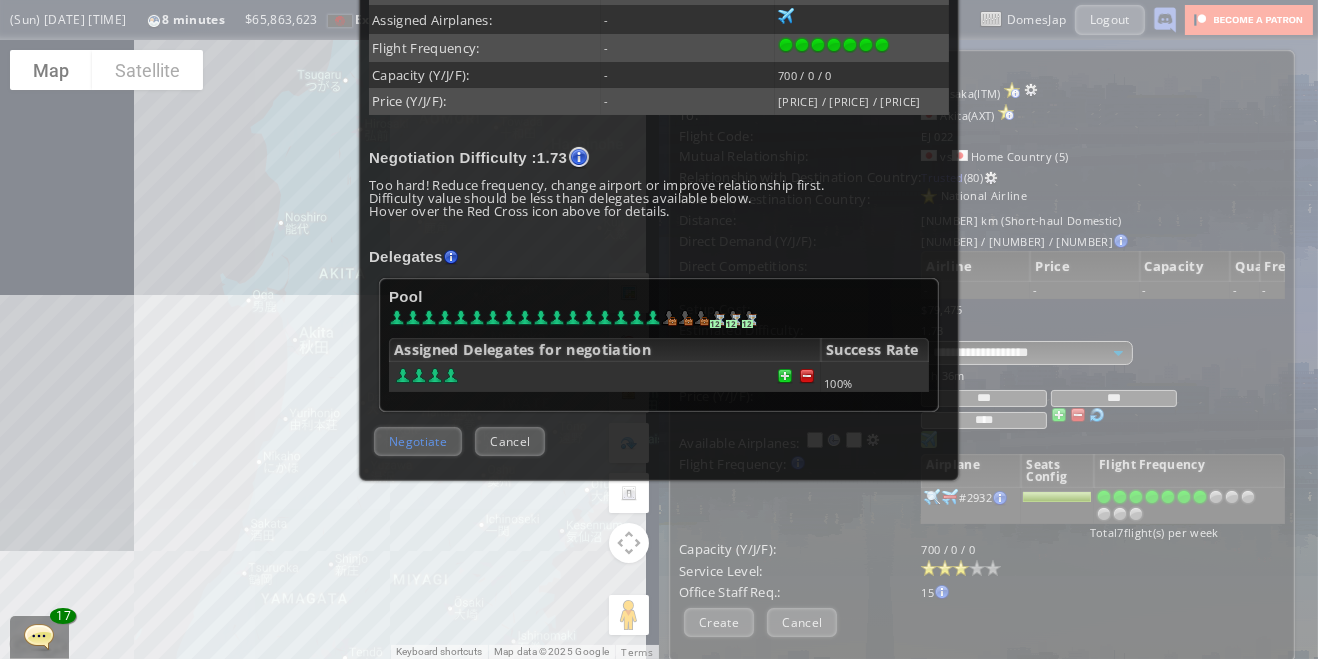 click on "Negotiate" at bounding box center [418, 441] 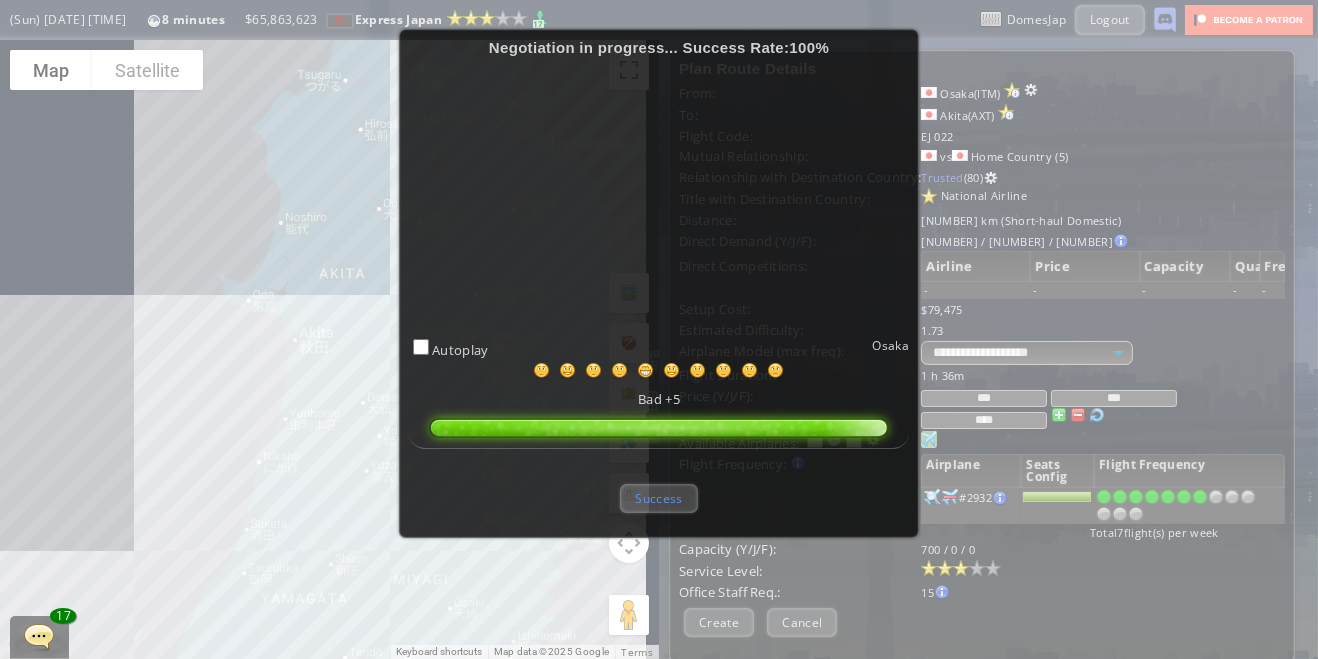 click on "Success" at bounding box center [658, 498] 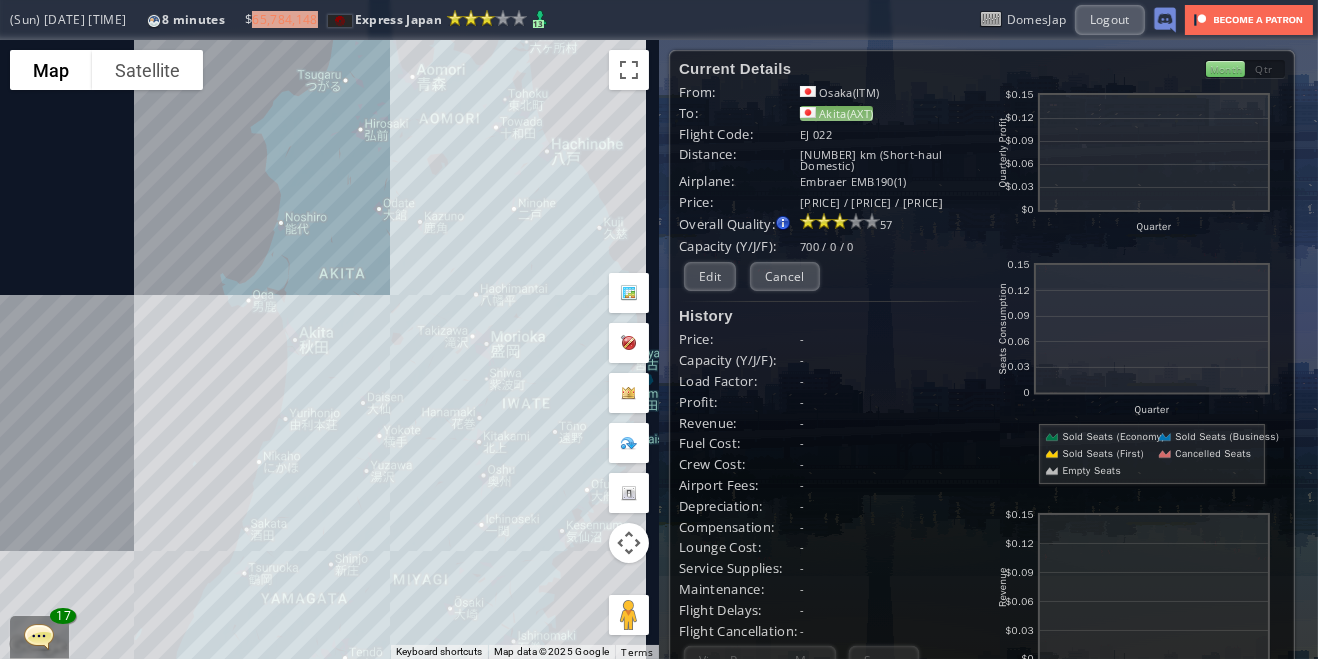 click on "Akita(AXT)" at bounding box center [836, 113] 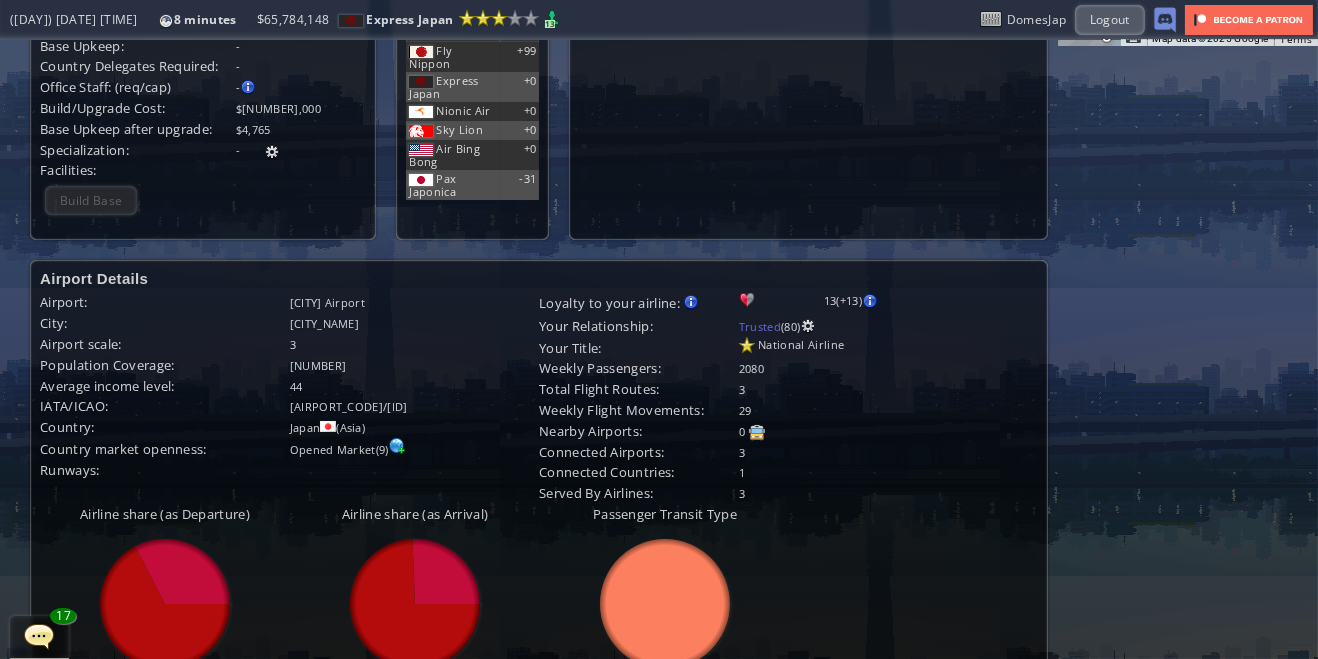 scroll, scrollTop: 0, scrollLeft: 0, axis: both 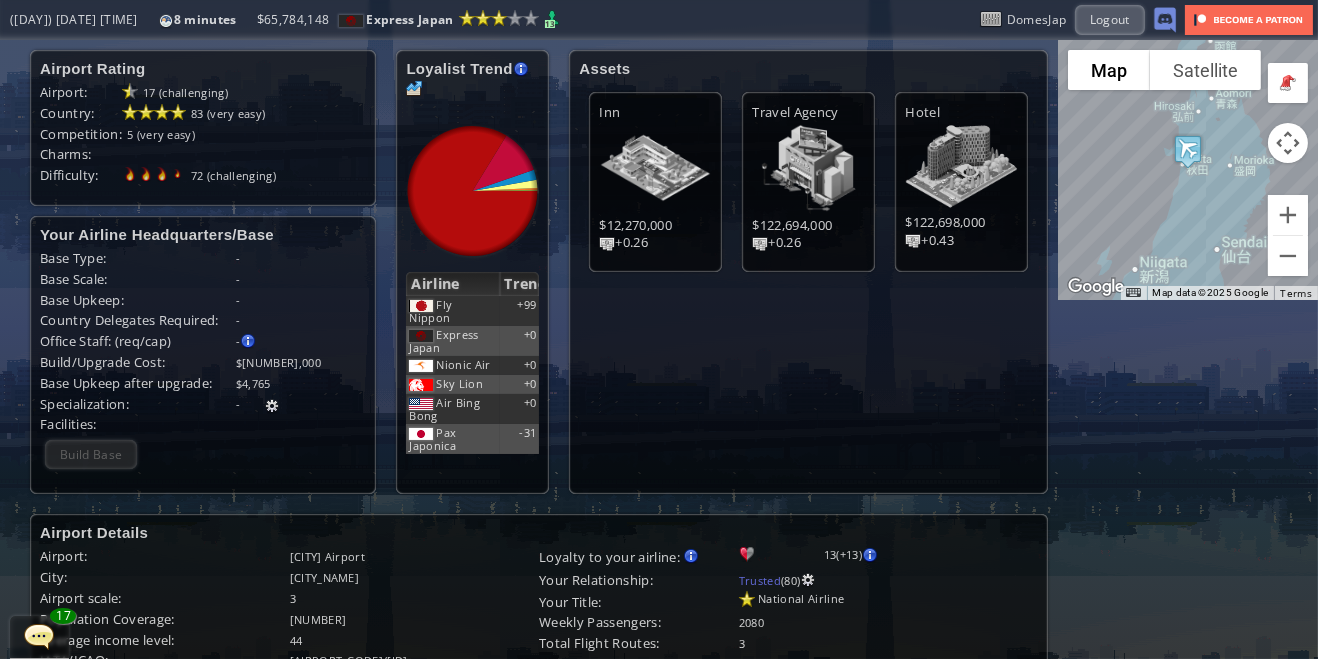 click at bounding box center (7, 329) 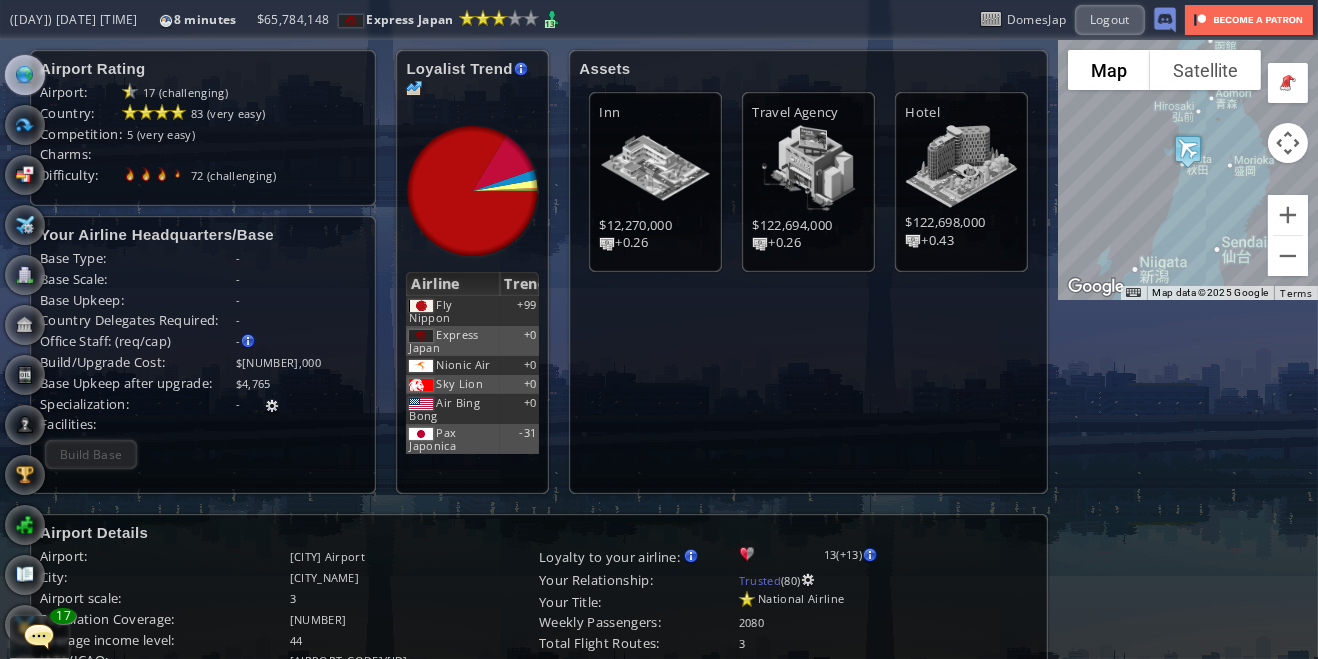 click at bounding box center [25, 75] 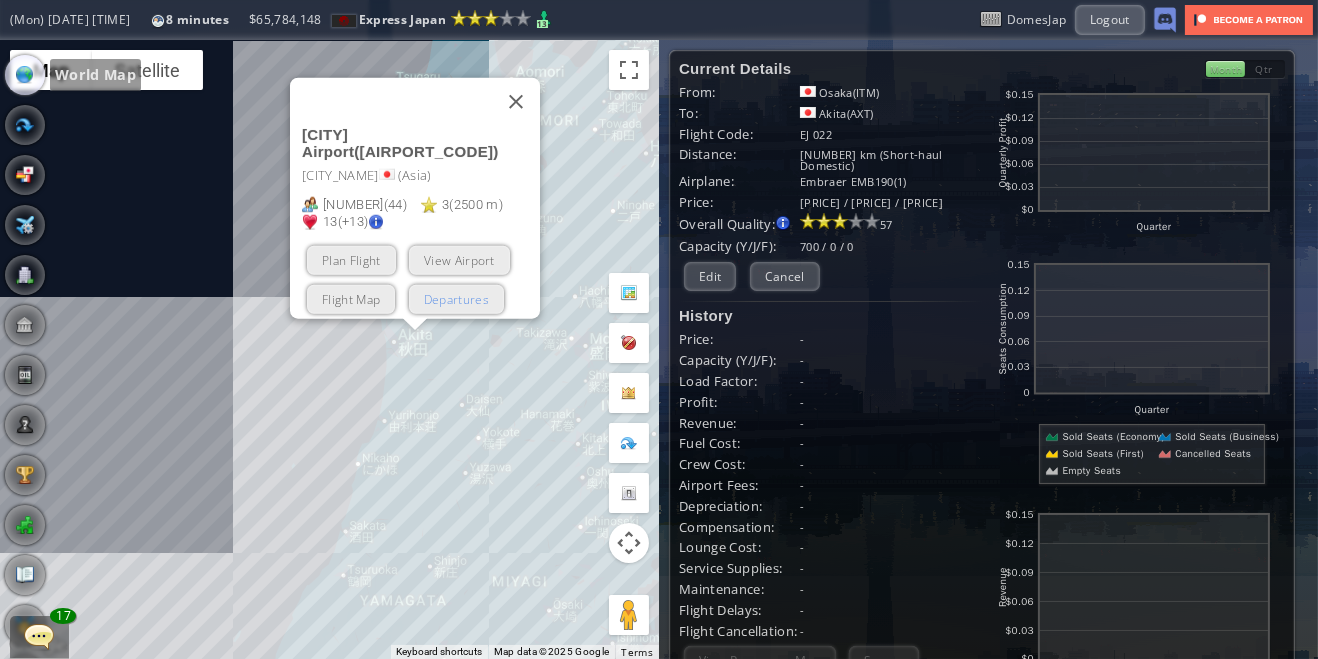 click on "Departures" at bounding box center (455, 298) 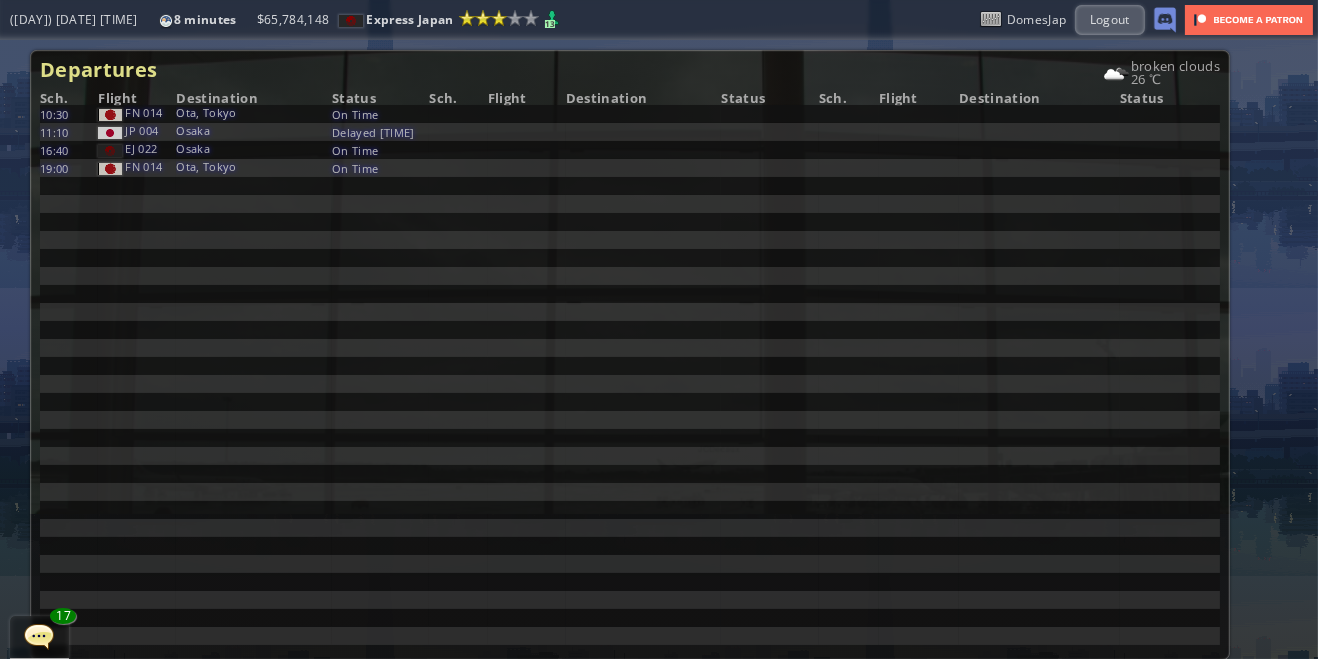 click at bounding box center [7, 329] 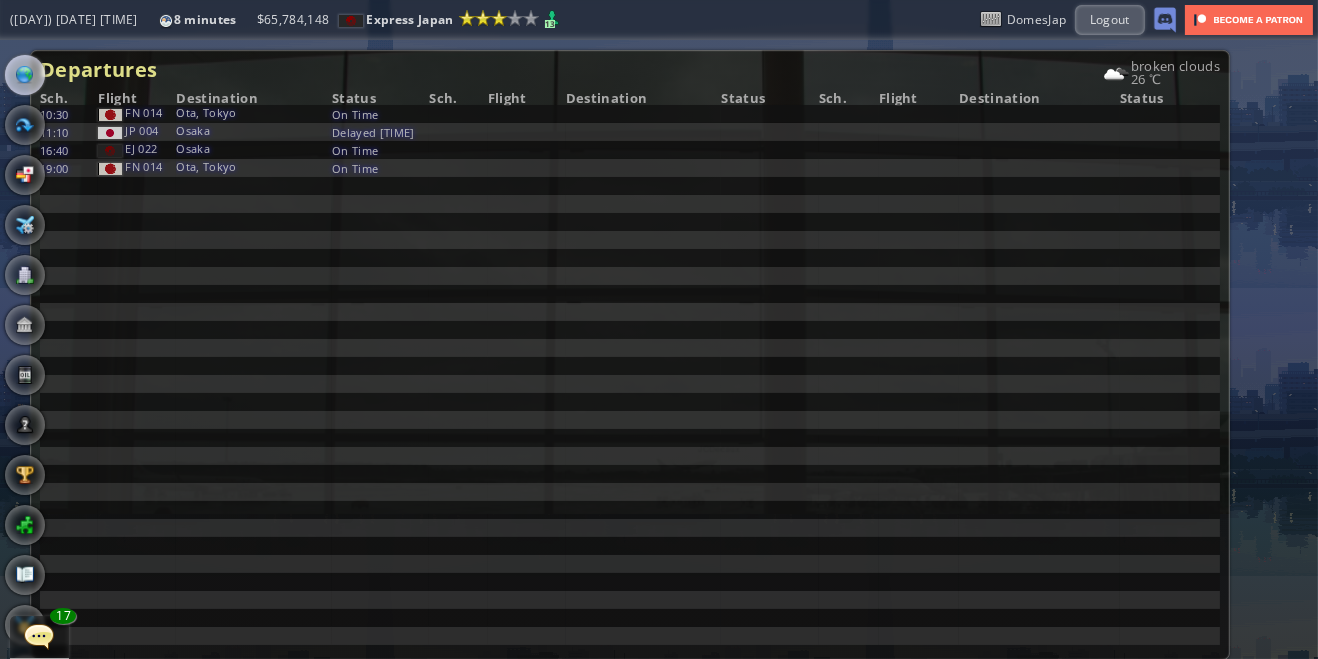 click at bounding box center [25, 75] 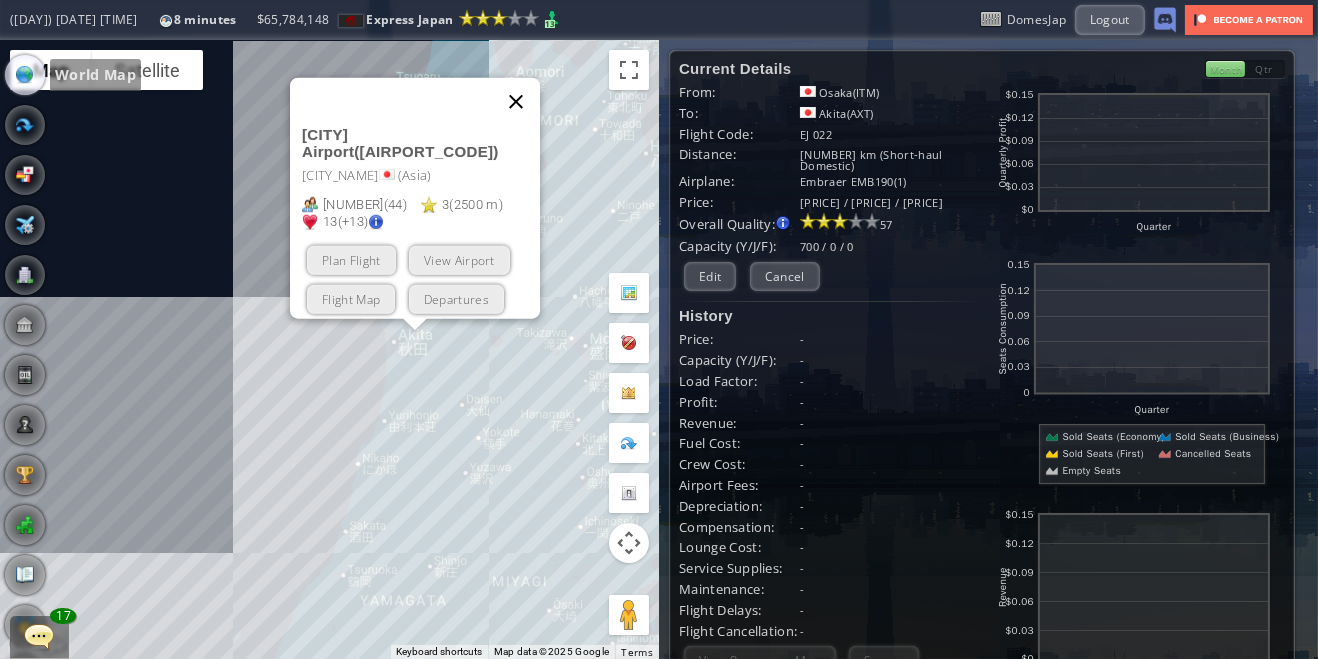 click at bounding box center [516, 101] 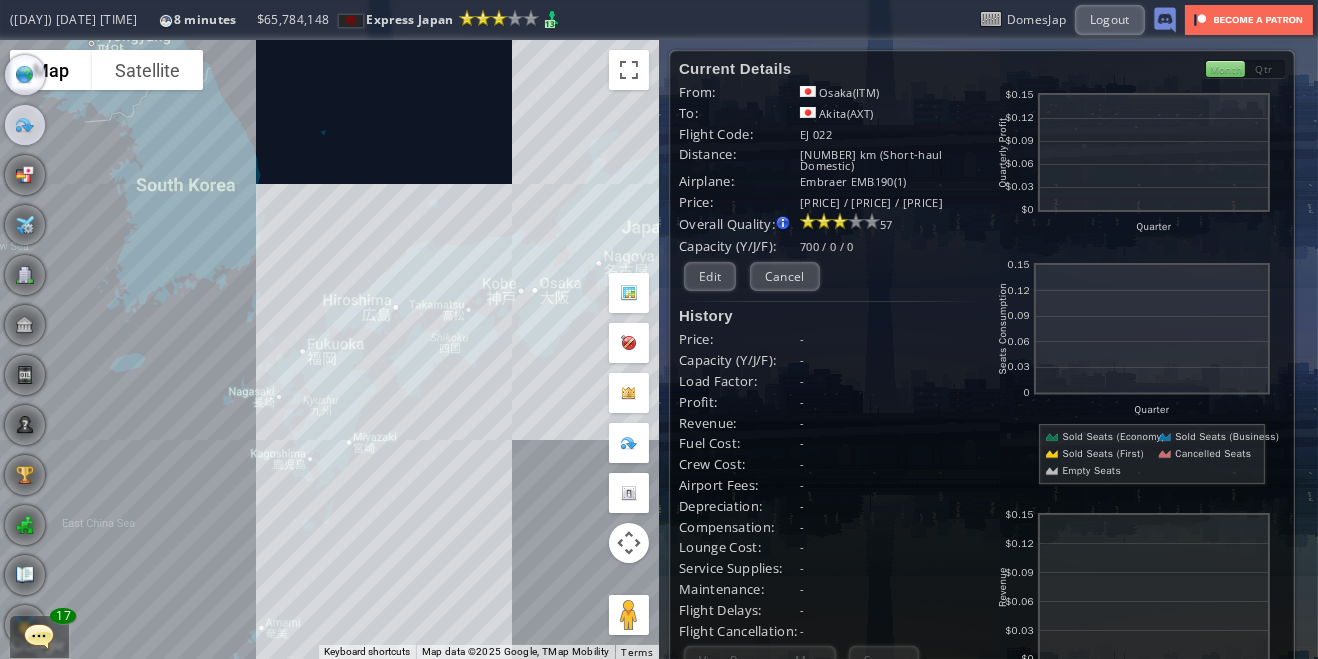 click at bounding box center [25, 125] 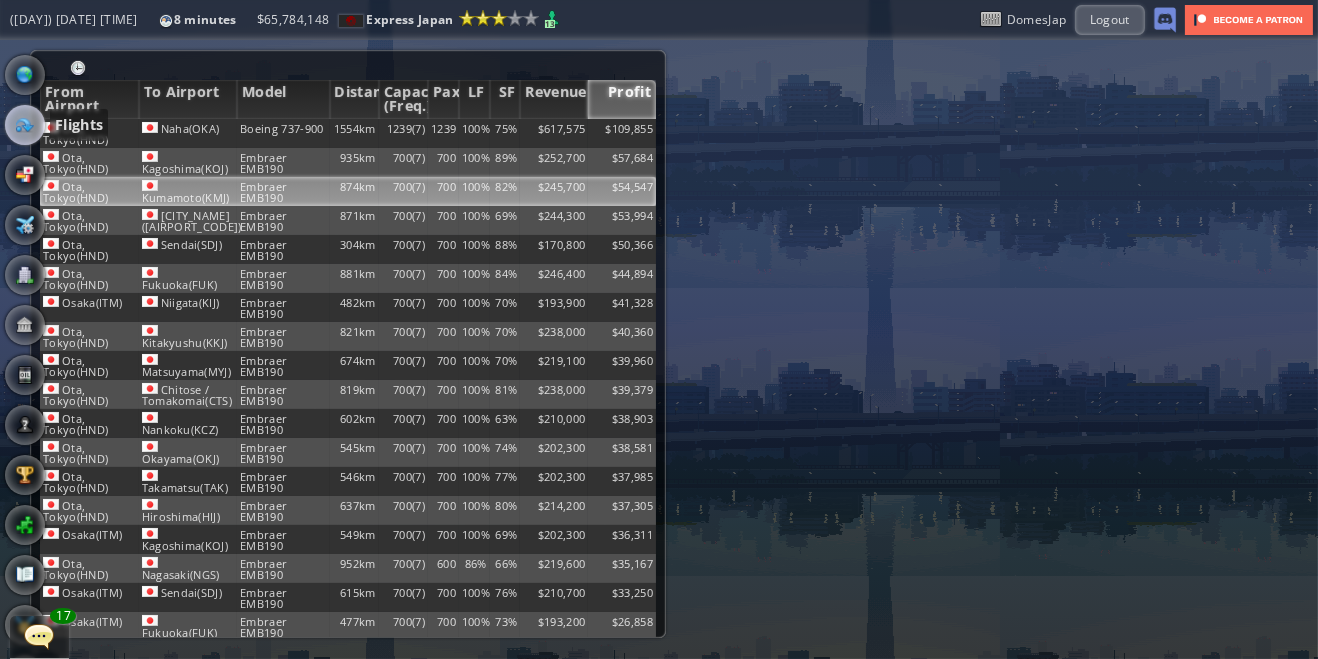 click on "$54,547" at bounding box center [622, 133] 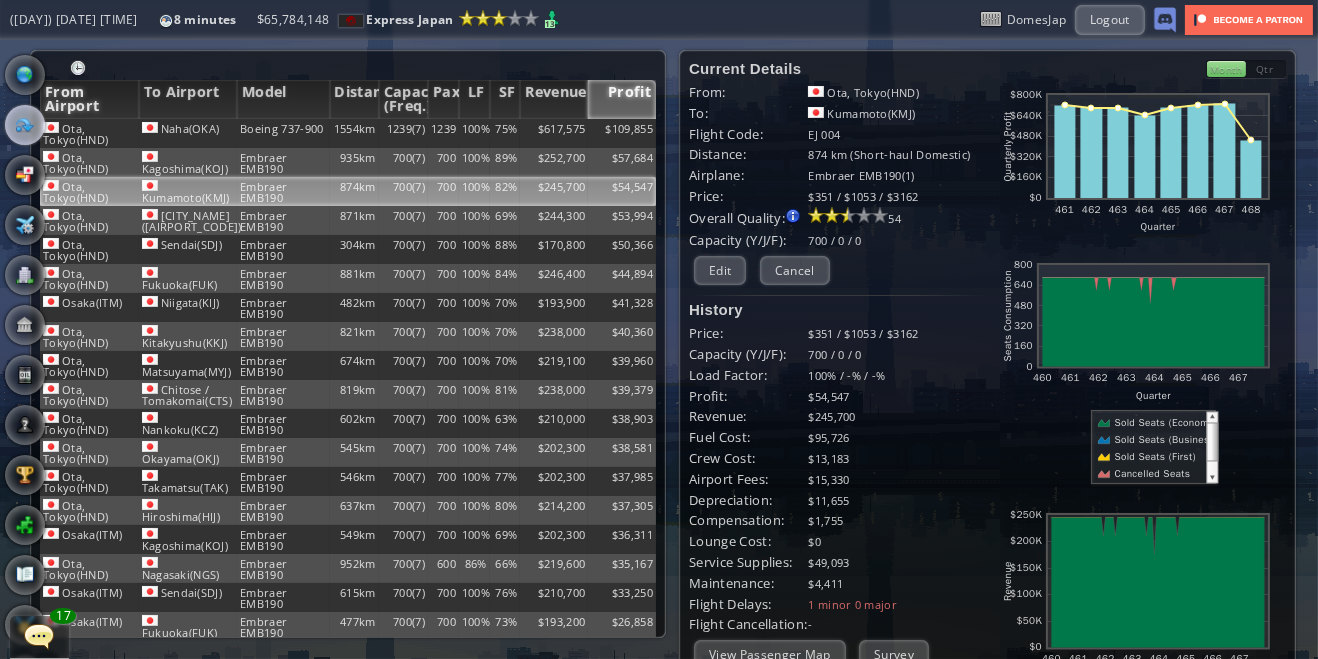 click on "From Airport" at bounding box center [89, 99] 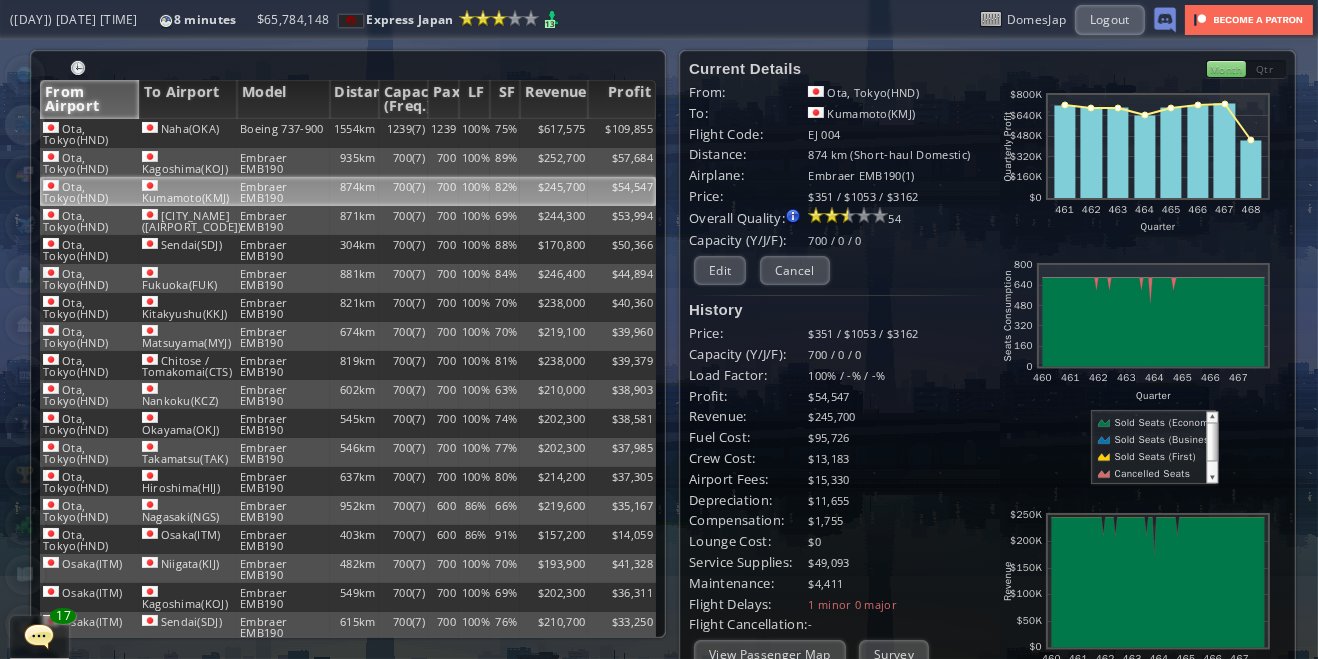 click on "Ota, Tokyo(HND)" at bounding box center (89, 191) 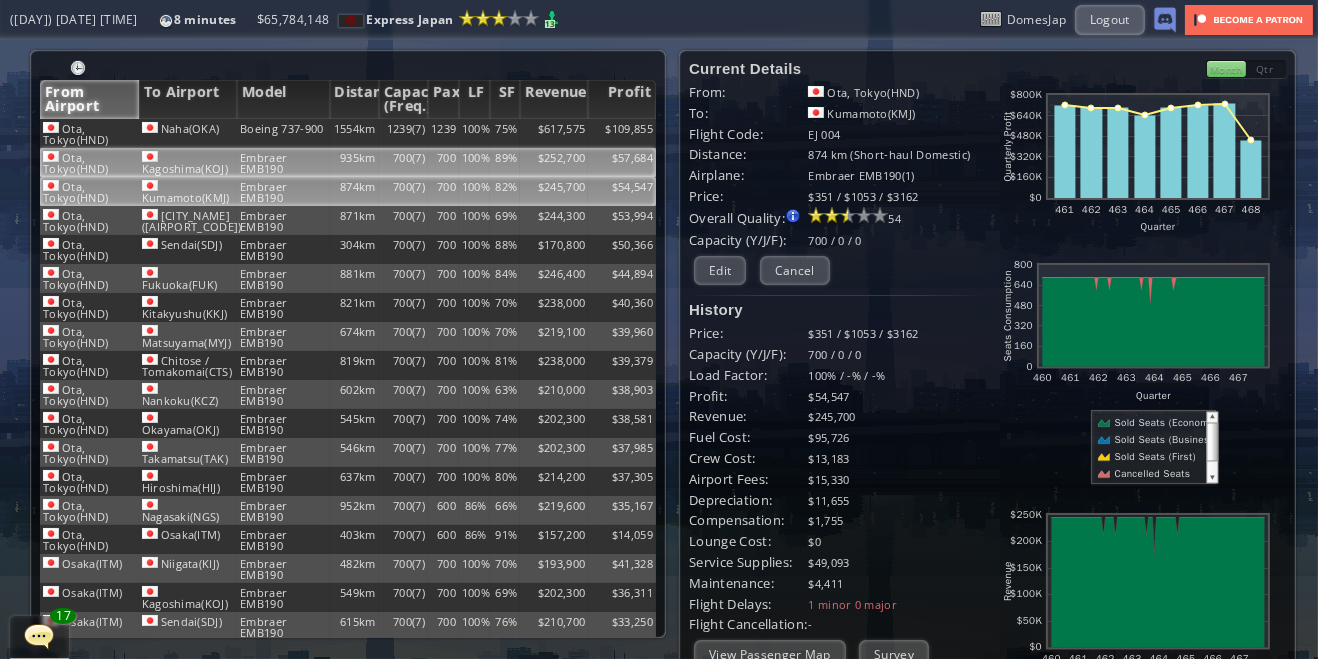 click on "Ota, Tokyo(HND)" at bounding box center [89, 133] 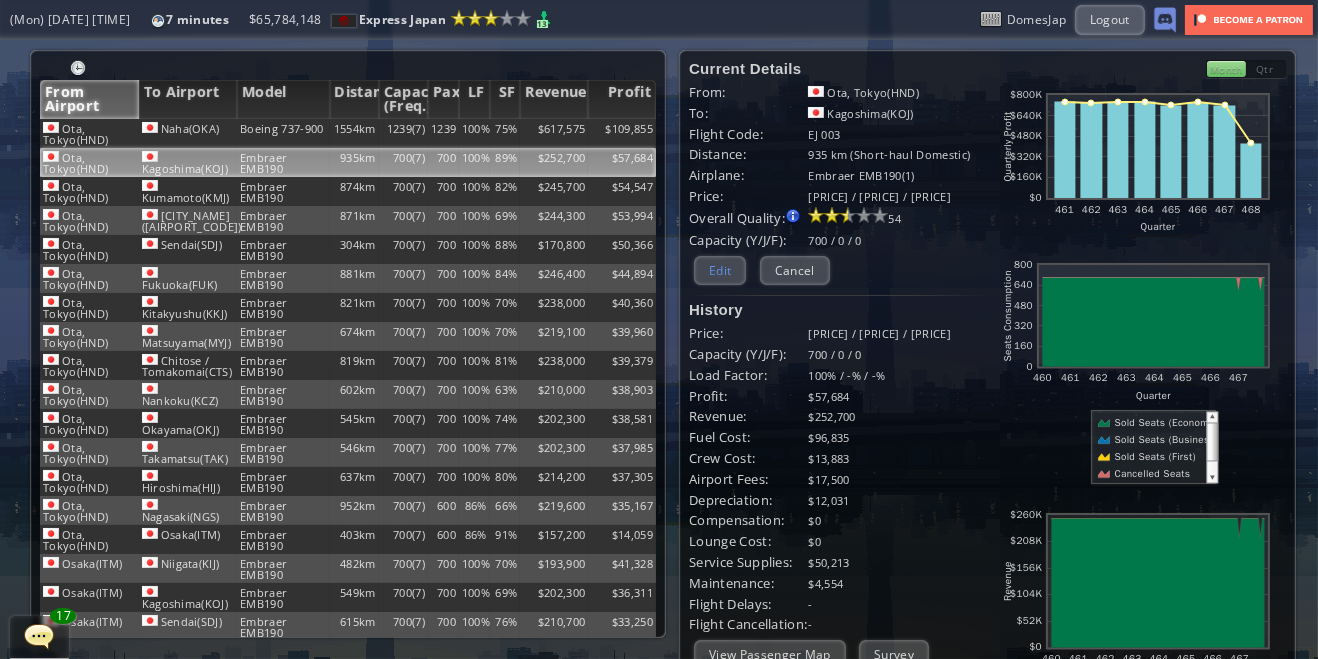 click on "Edit" at bounding box center (720, 270) 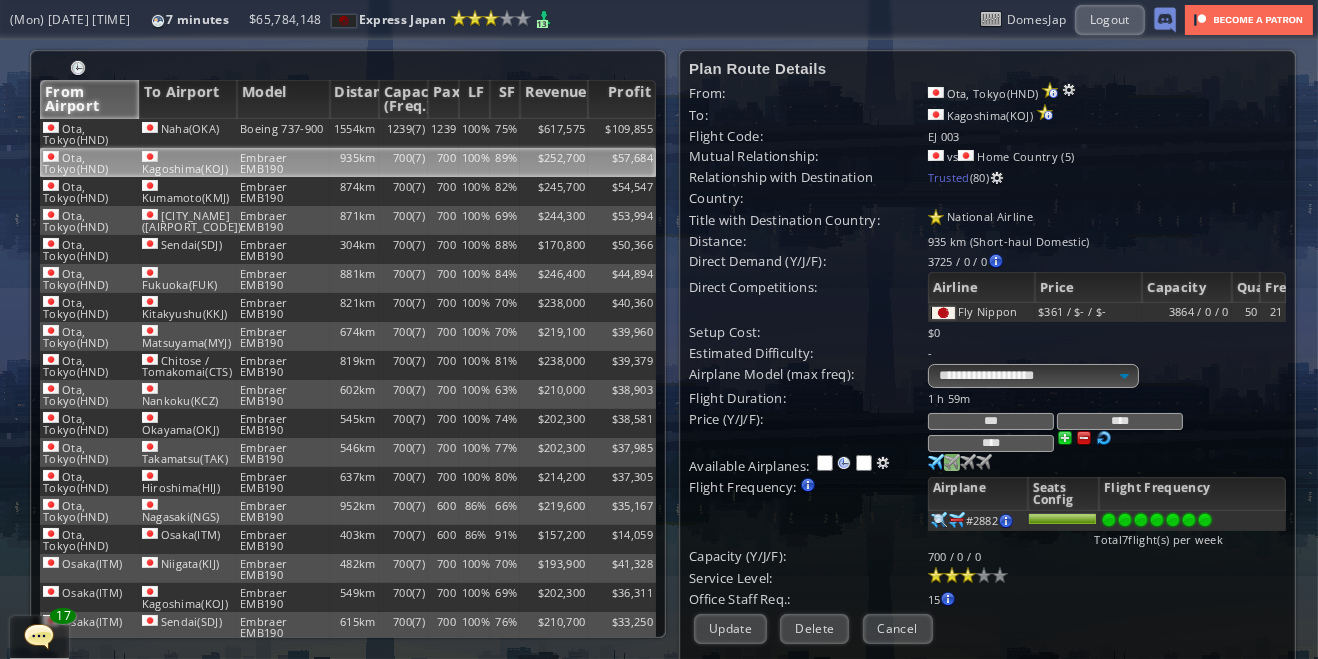 click at bounding box center [936, 462] 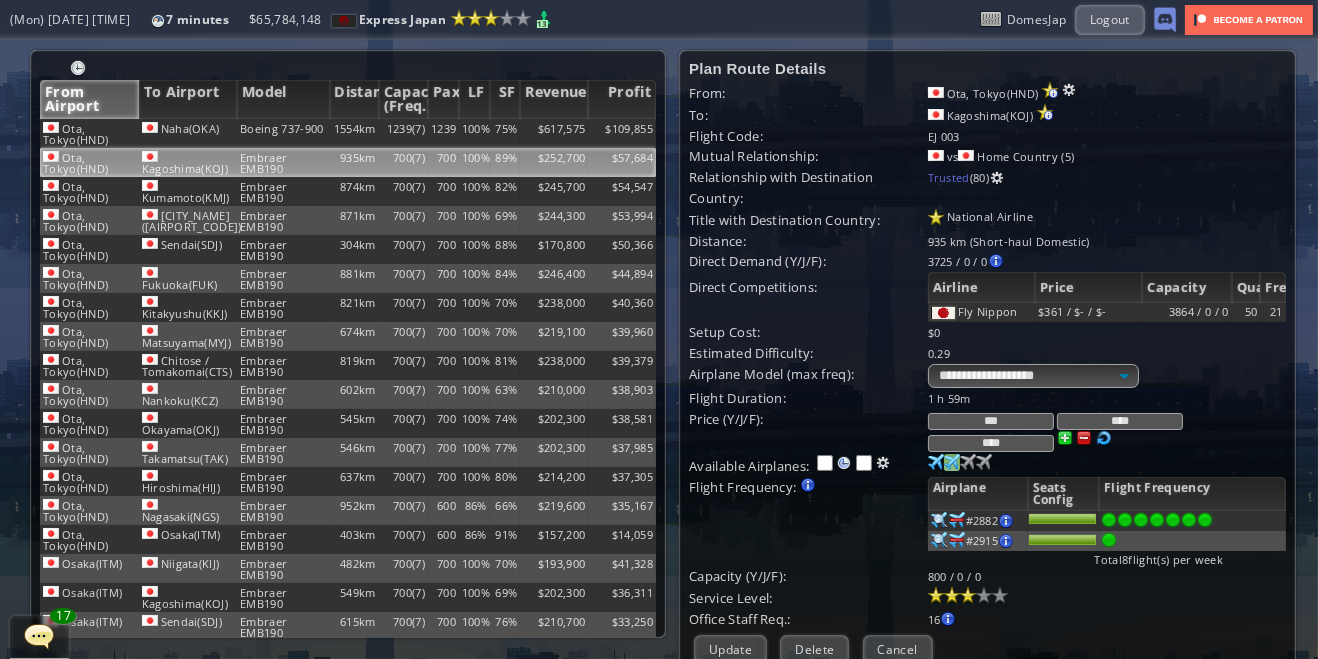 click at bounding box center (936, 462) 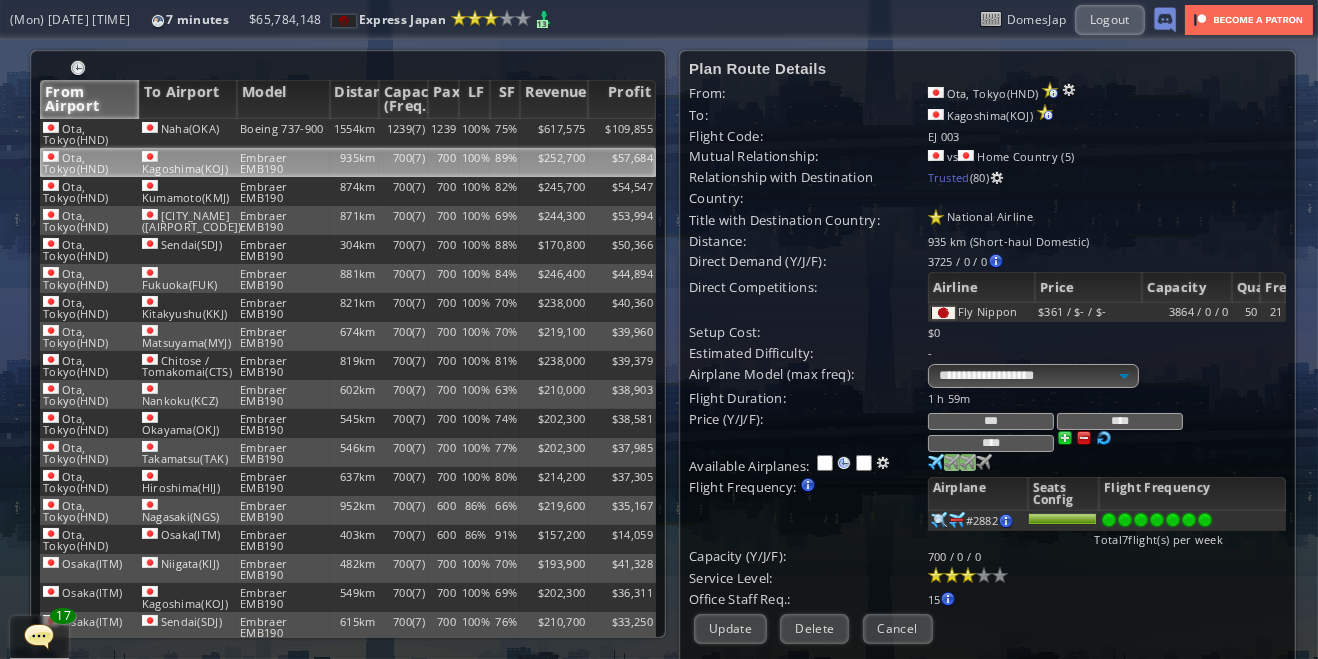 click at bounding box center (936, 462) 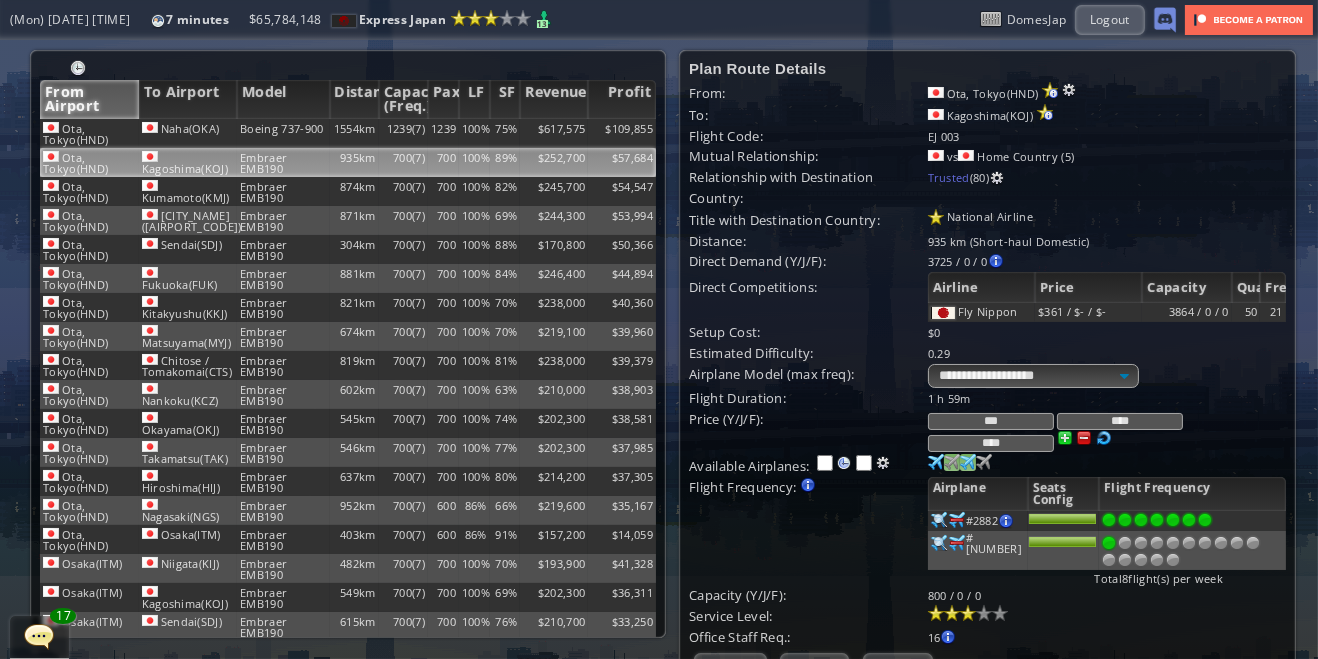 click at bounding box center (1205, 520) 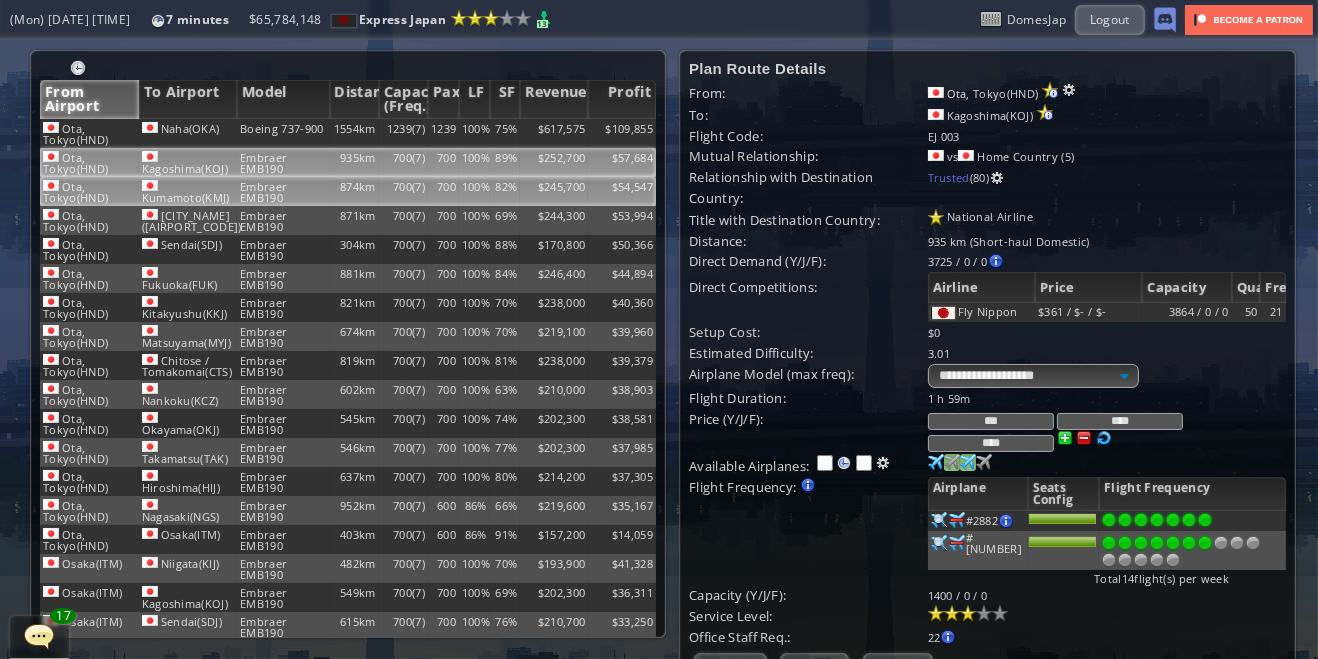 click on "Ota, Tokyo(HND)" at bounding box center (89, 133) 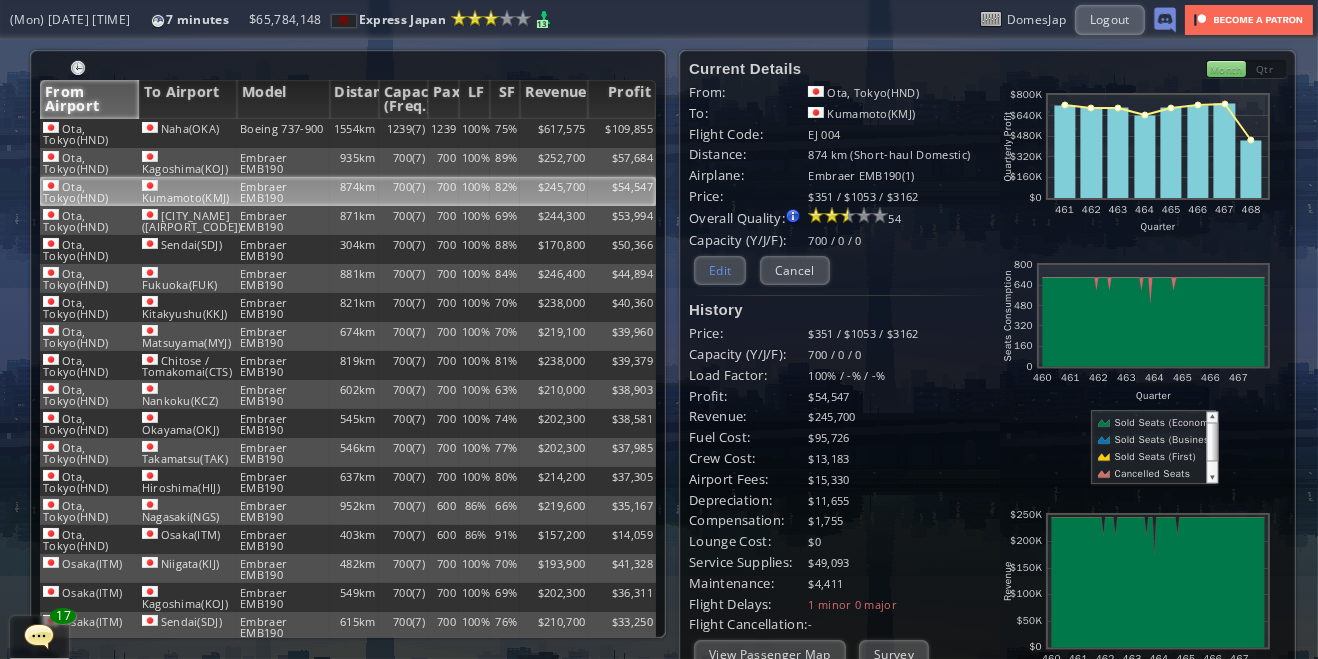 click on "Edit" at bounding box center (720, 270) 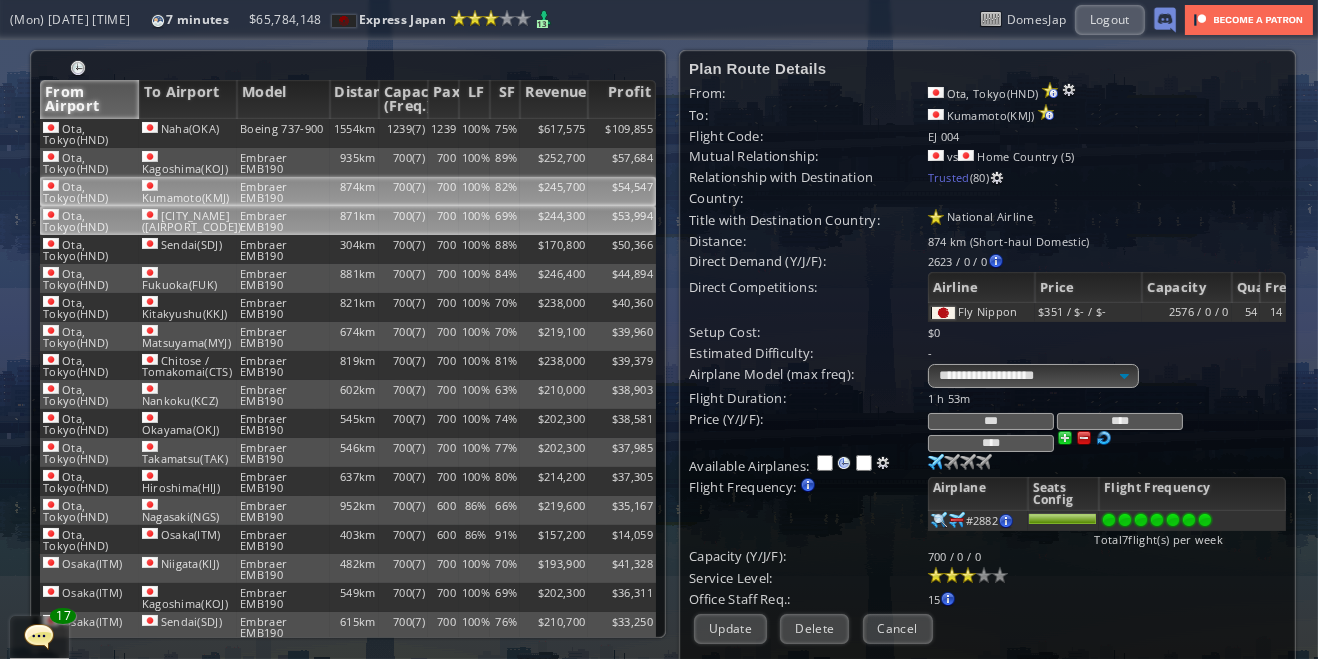 click on "Ota, Tokyo(HND)" at bounding box center [89, 133] 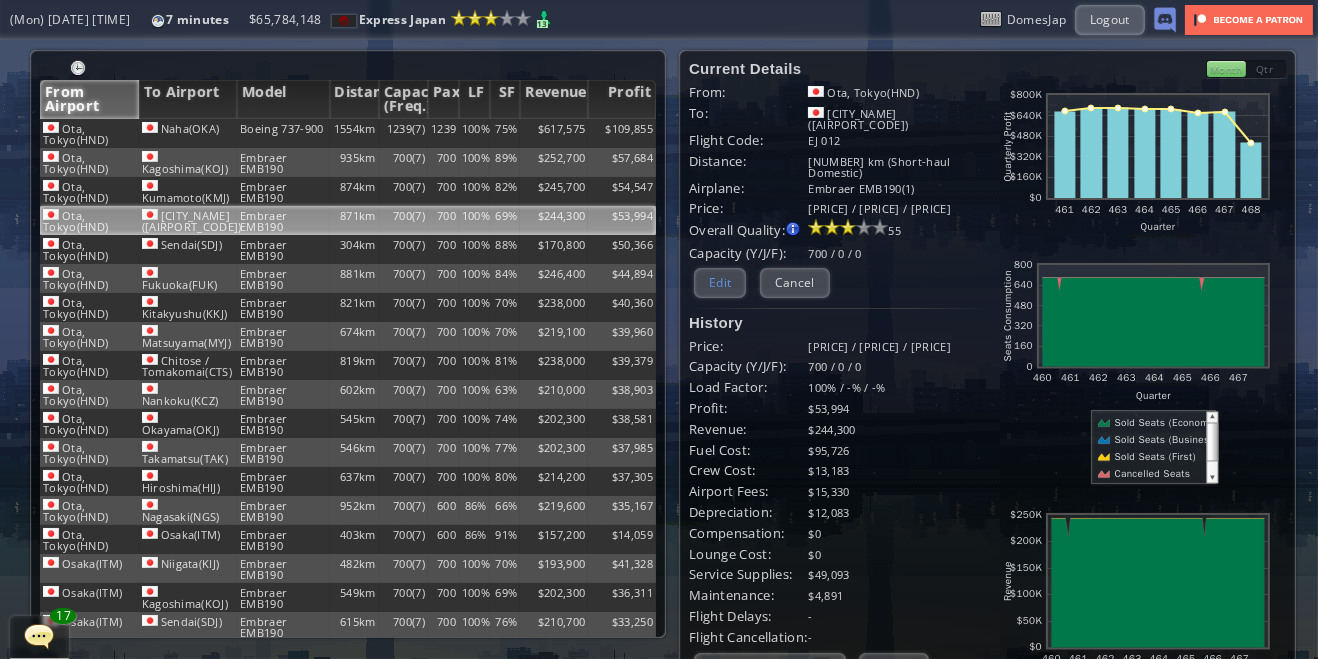 click on "Edit" at bounding box center (720, 282) 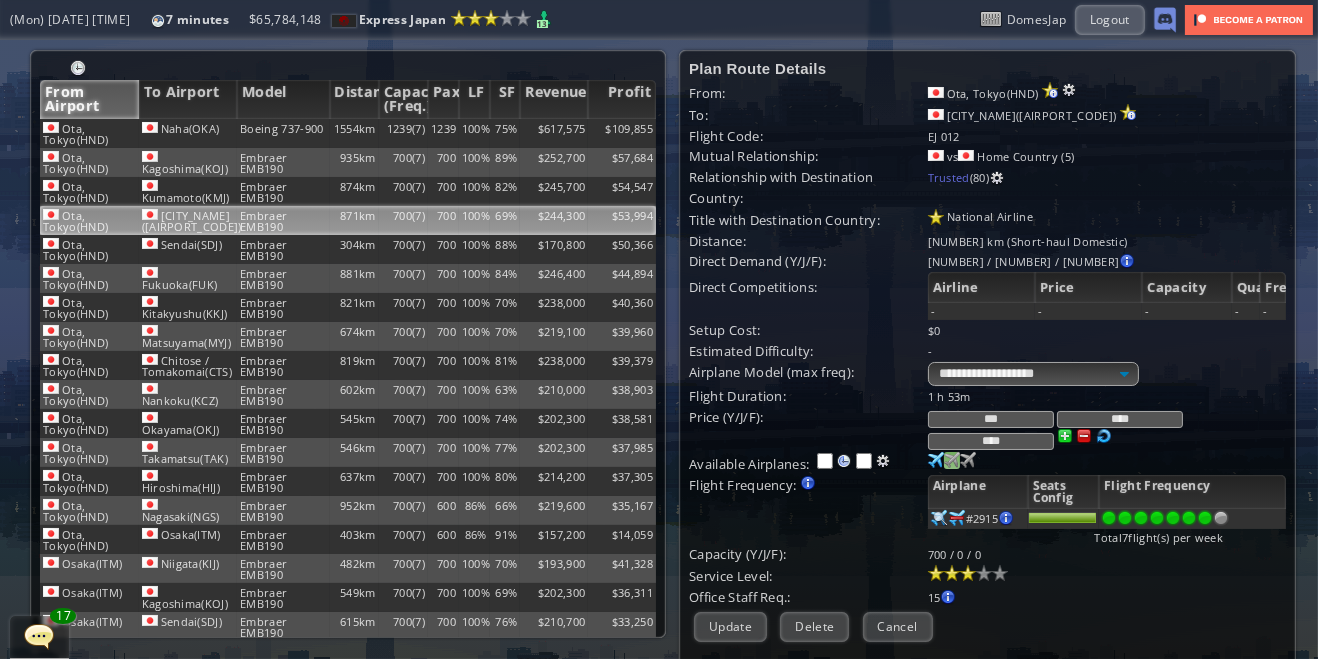 click at bounding box center [936, 460] 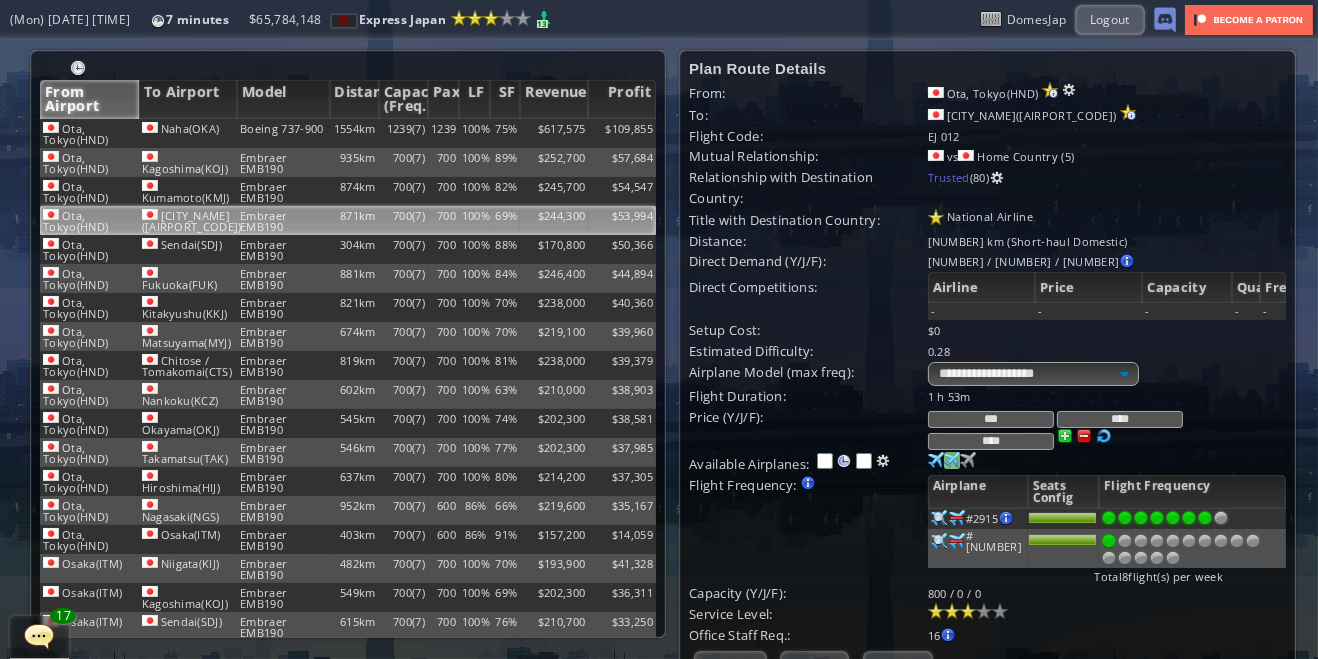 click at bounding box center (1205, 518) 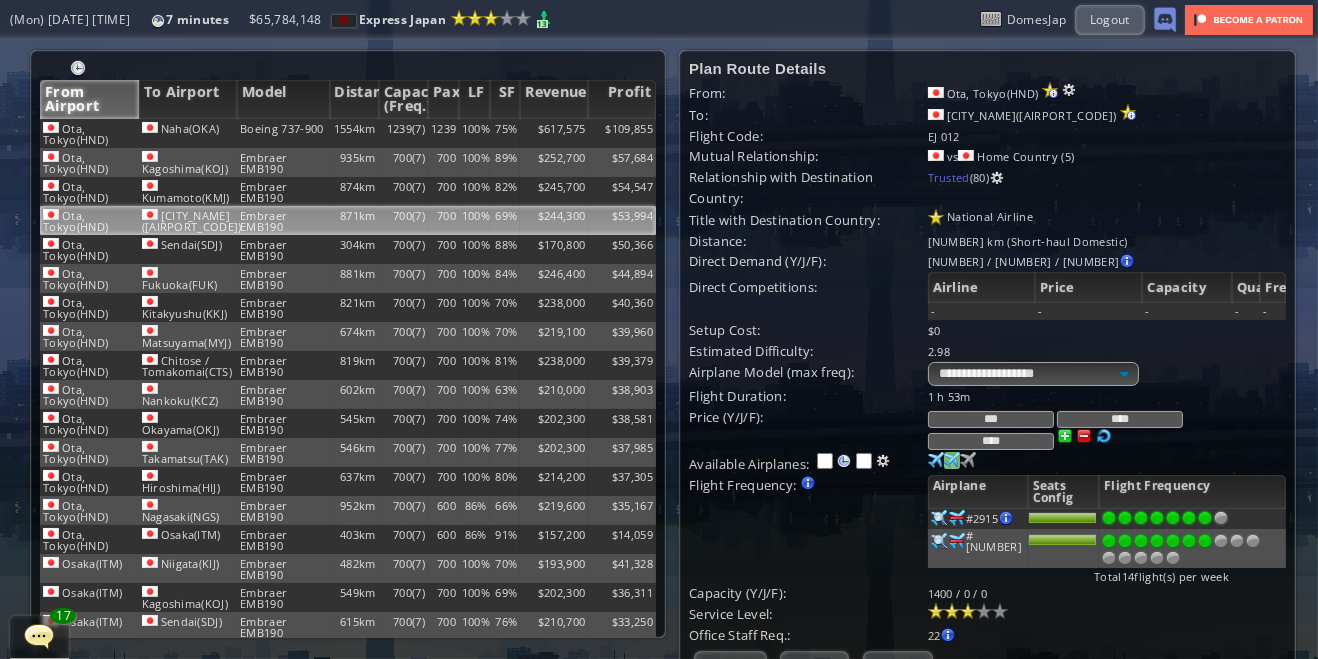 click on "Update" at bounding box center [730, 665] 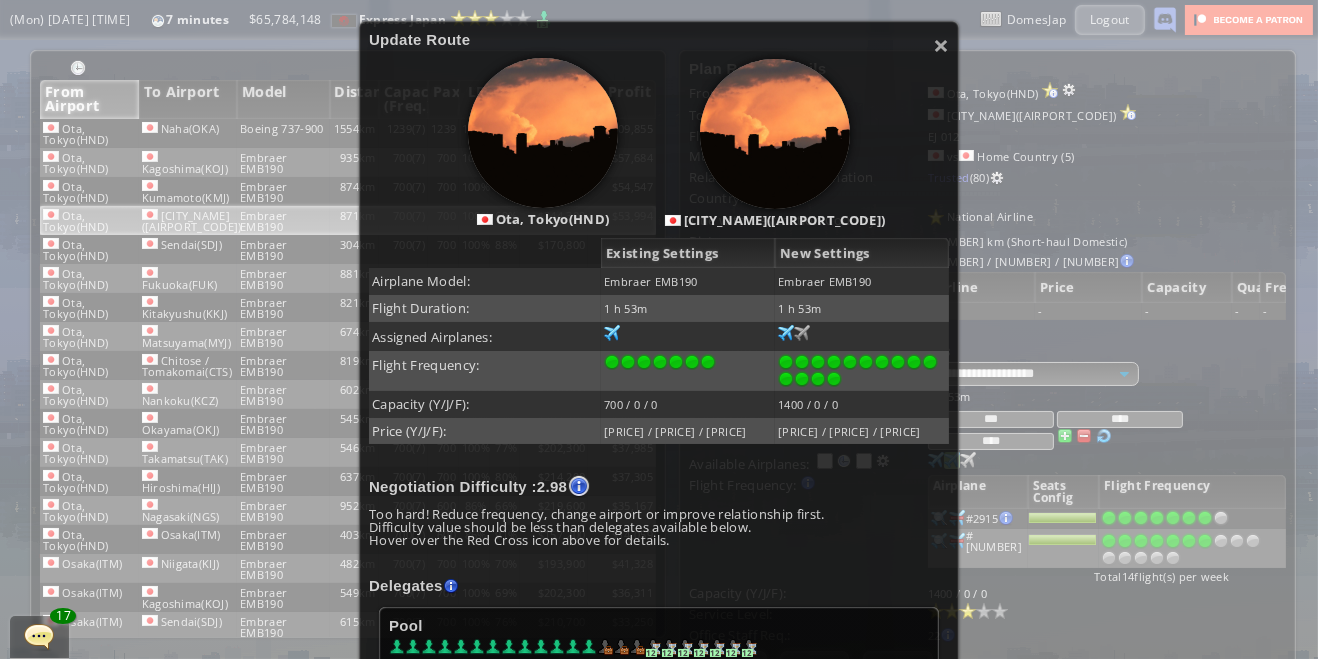 scroll, scrollTop: 458, scrollLeft: 0, axis: vertical 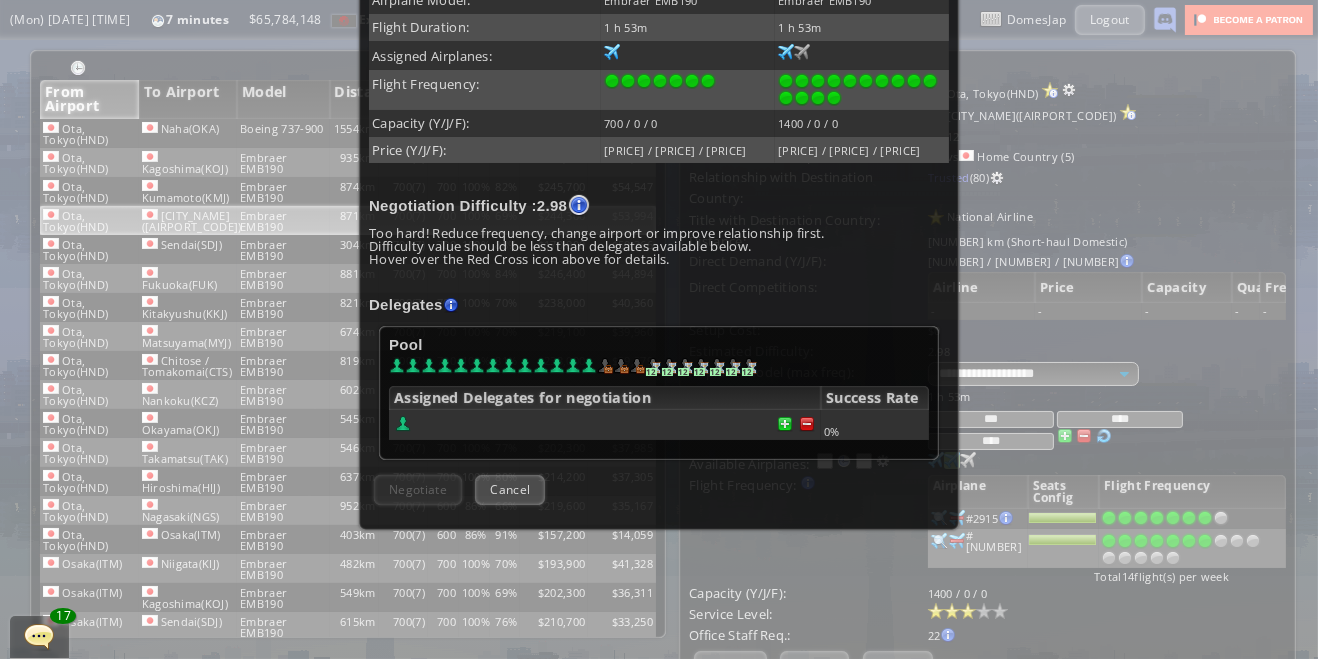 click at bounding box center [807, 424] 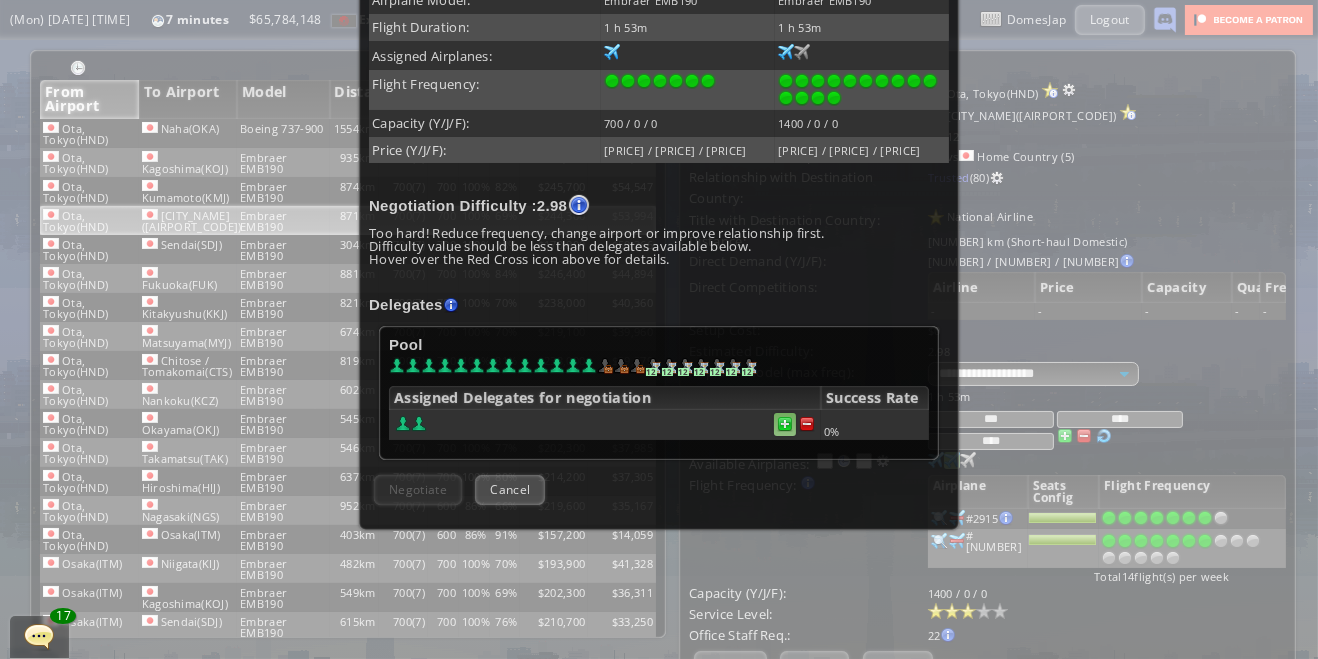 click at bounding box center [785, 424] 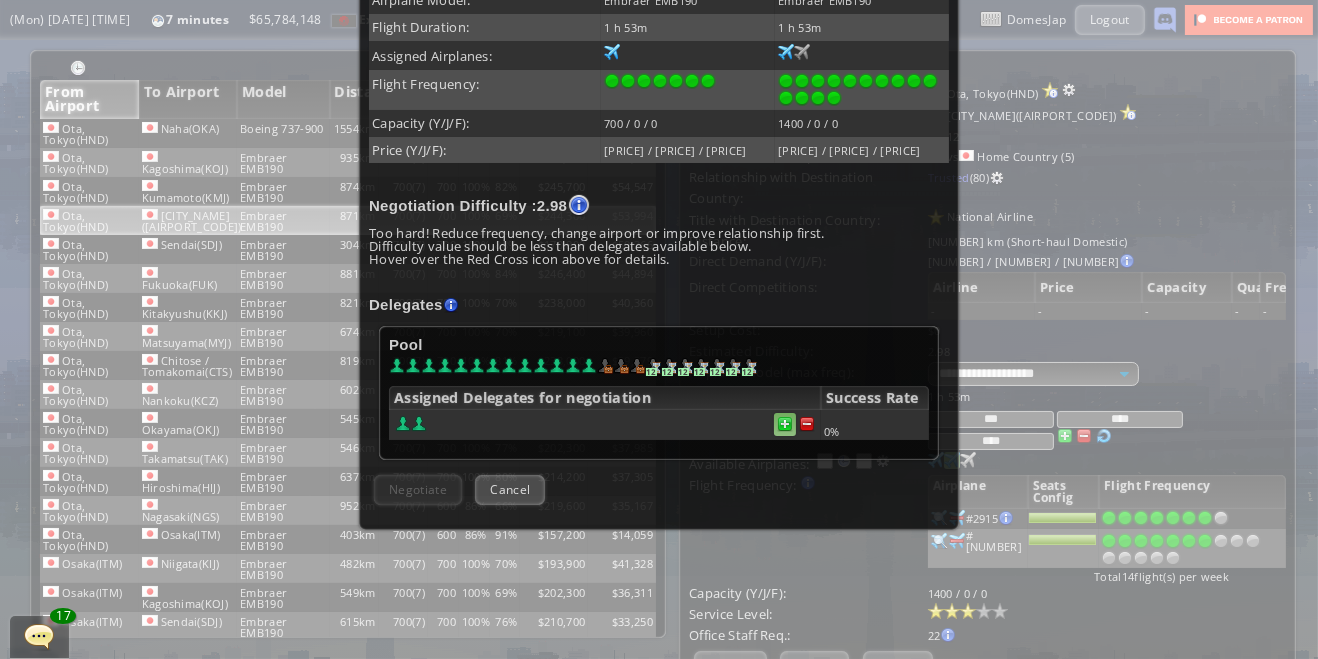 click at bounding box center [807, 424] 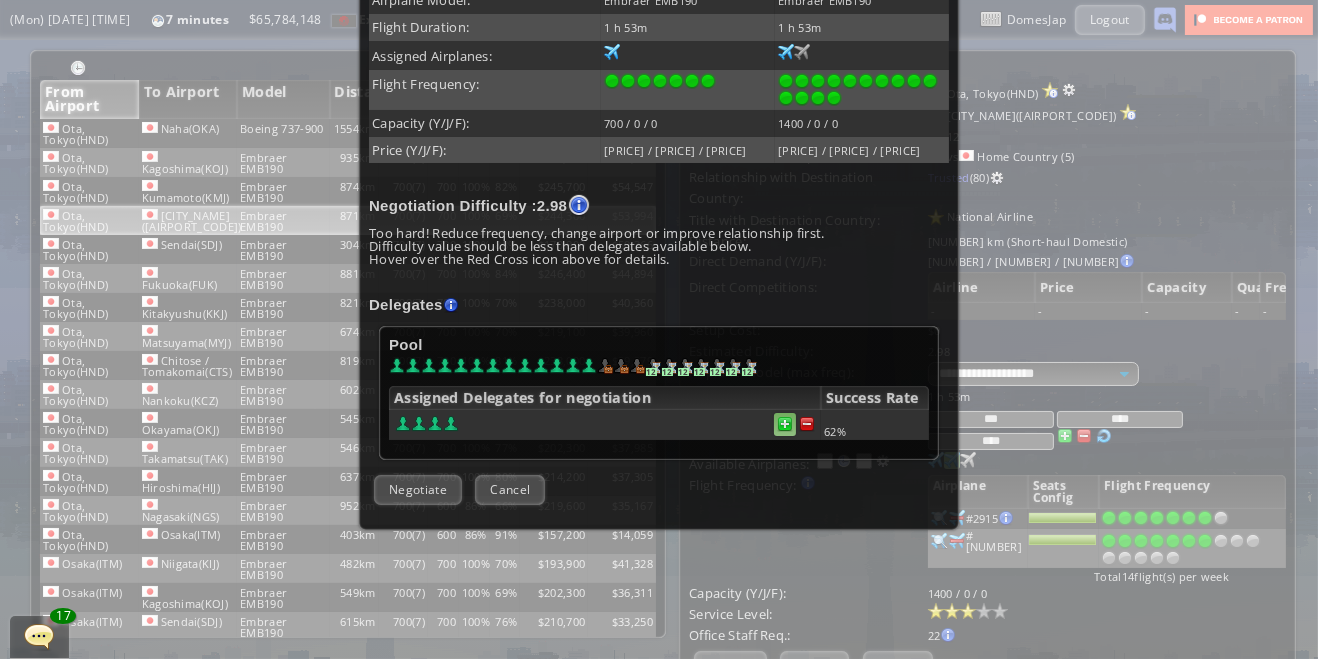 click at bounding box center (807, 424) 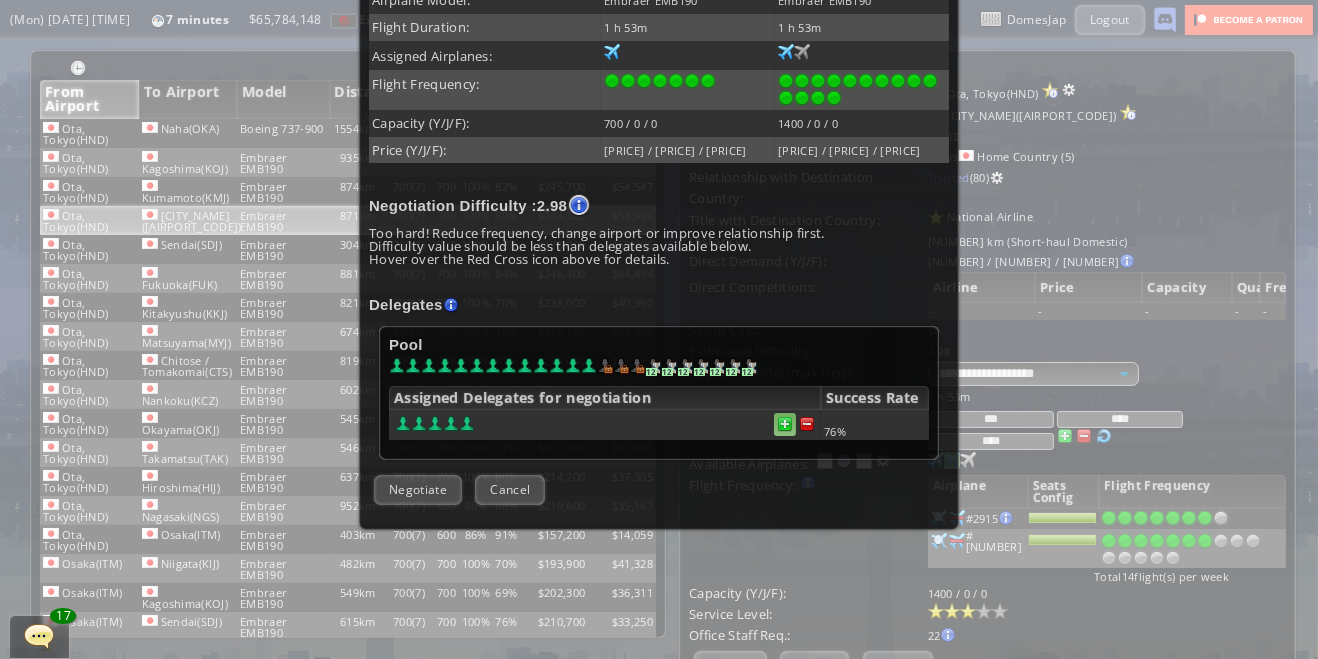 click at bounding box center (785, 424) 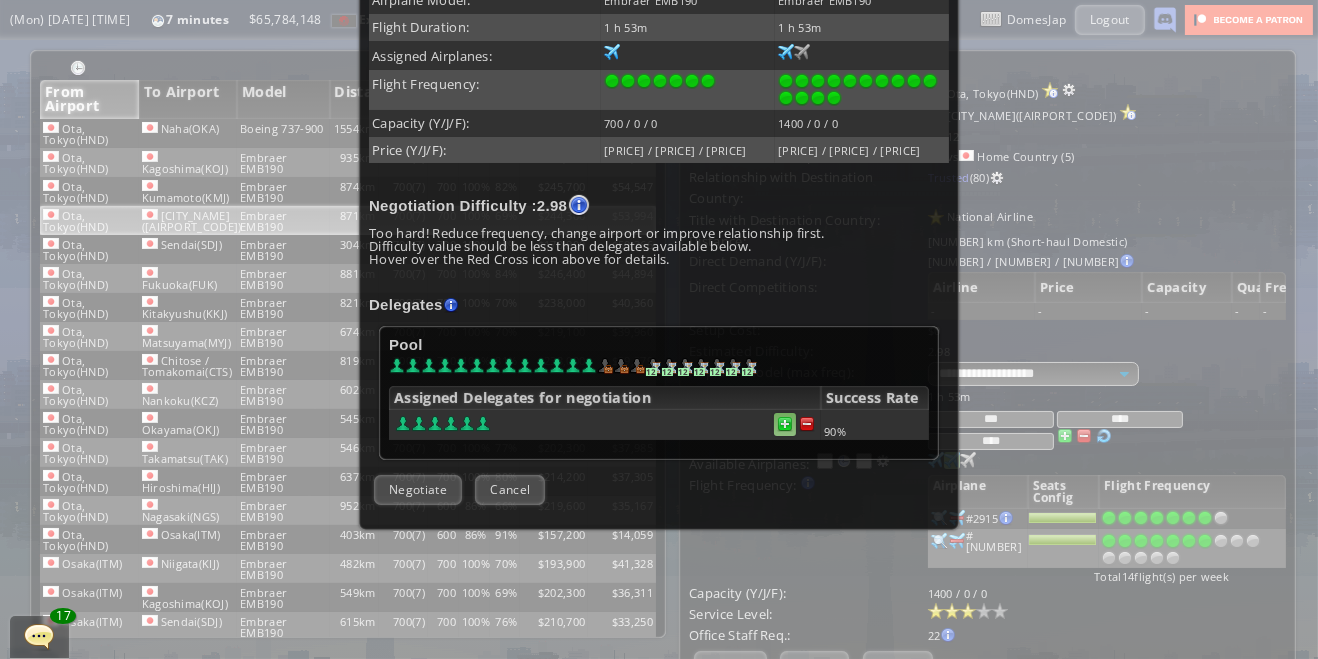 click at bounding box center [807, 424] 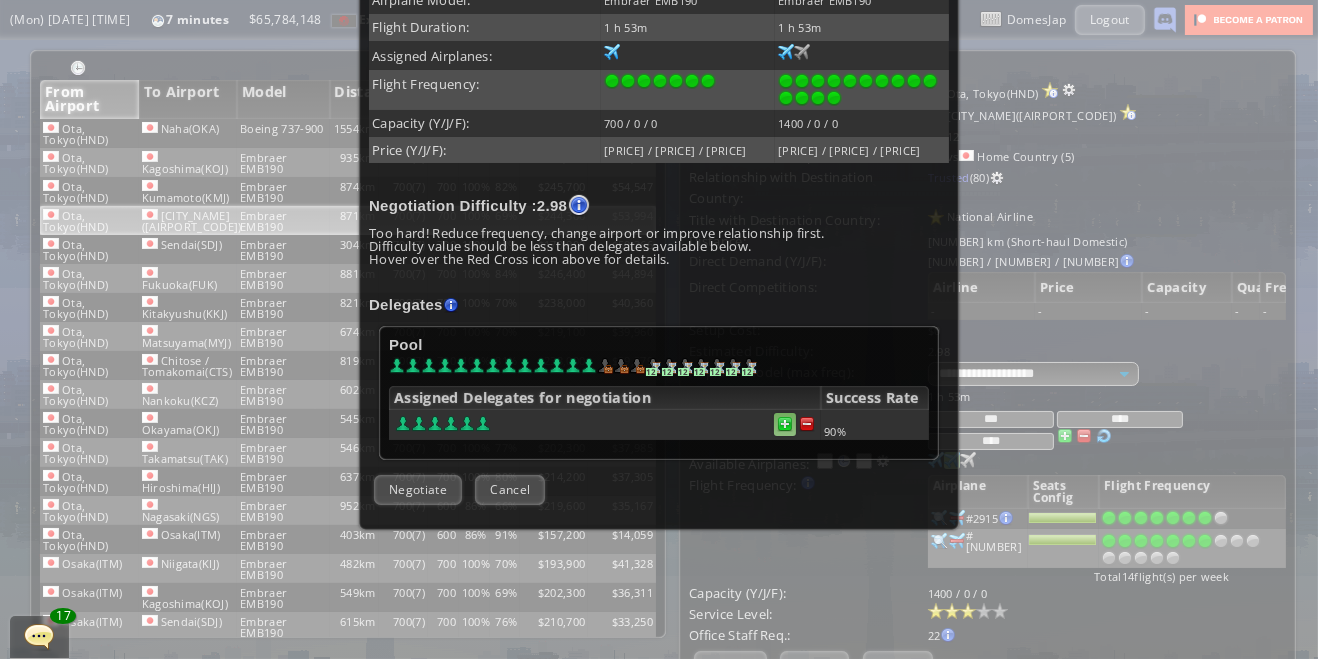click at bounding box center [807, 424] 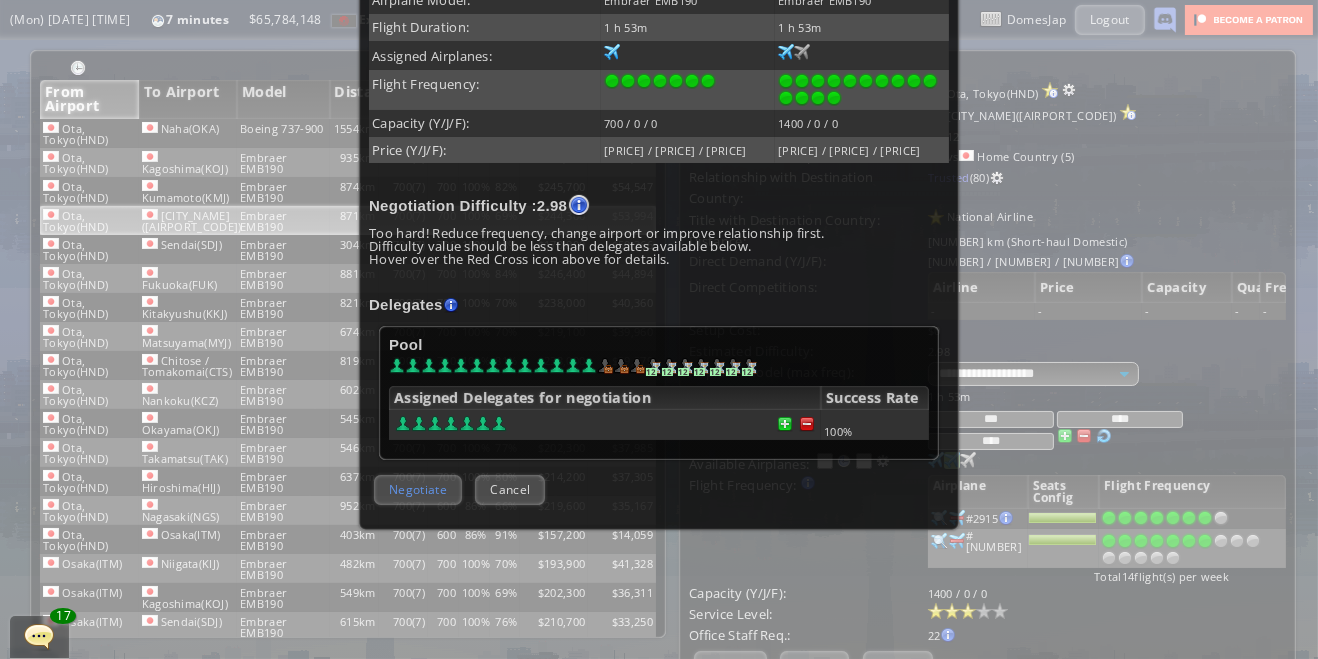 click on "Negotiate" at bounding box center [418, 489] 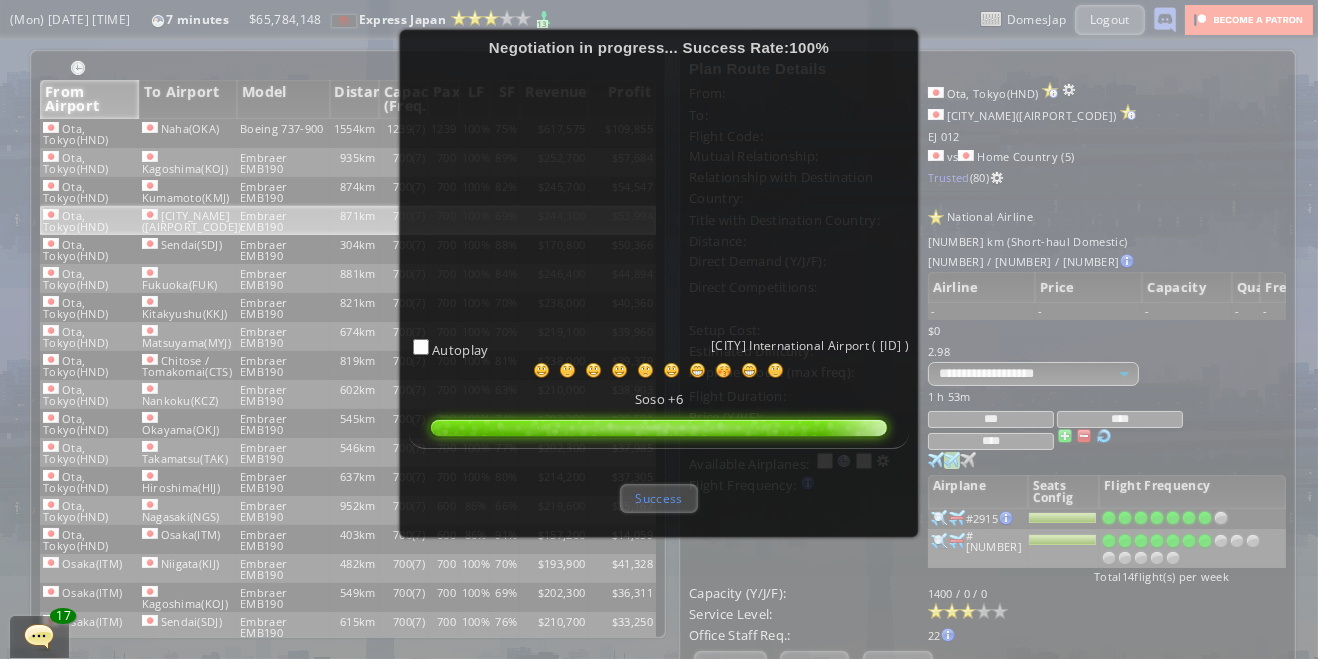 click on "Success" at bounding box center [658, 498] 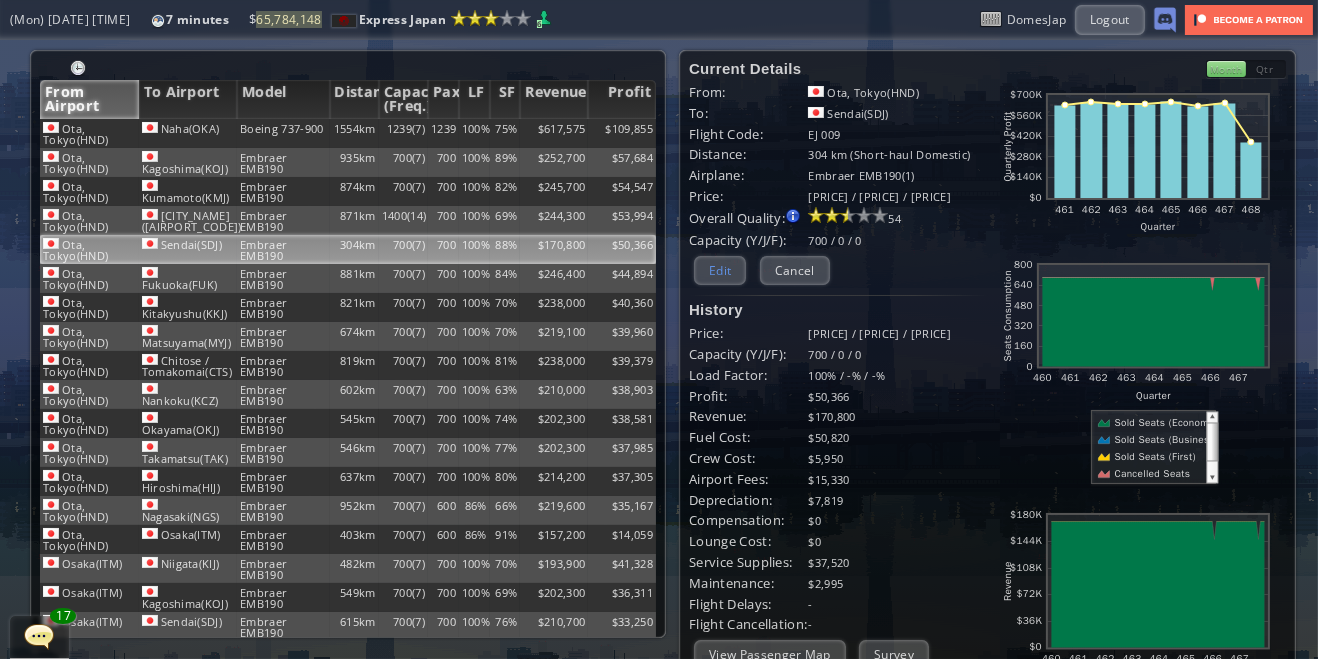 click on "Edit" at bounding box center [720, 270] 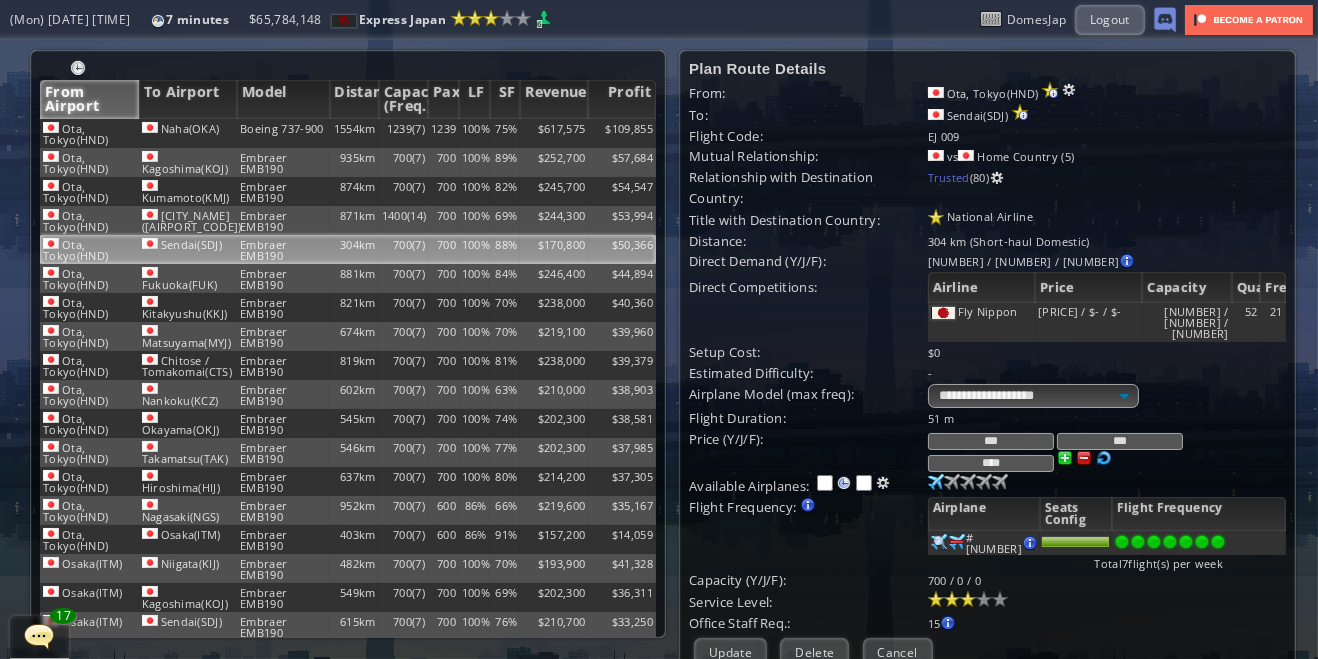 click at bounding box center (936, 482) 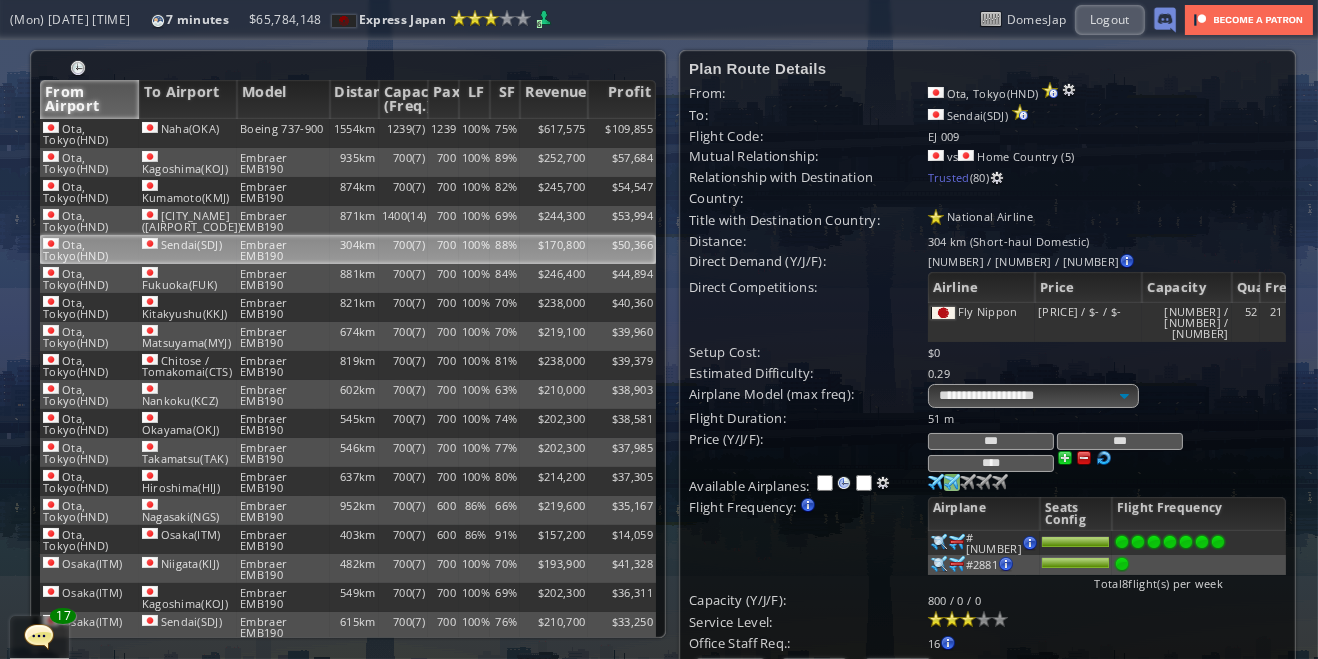 click at bounding box center [936, 482] 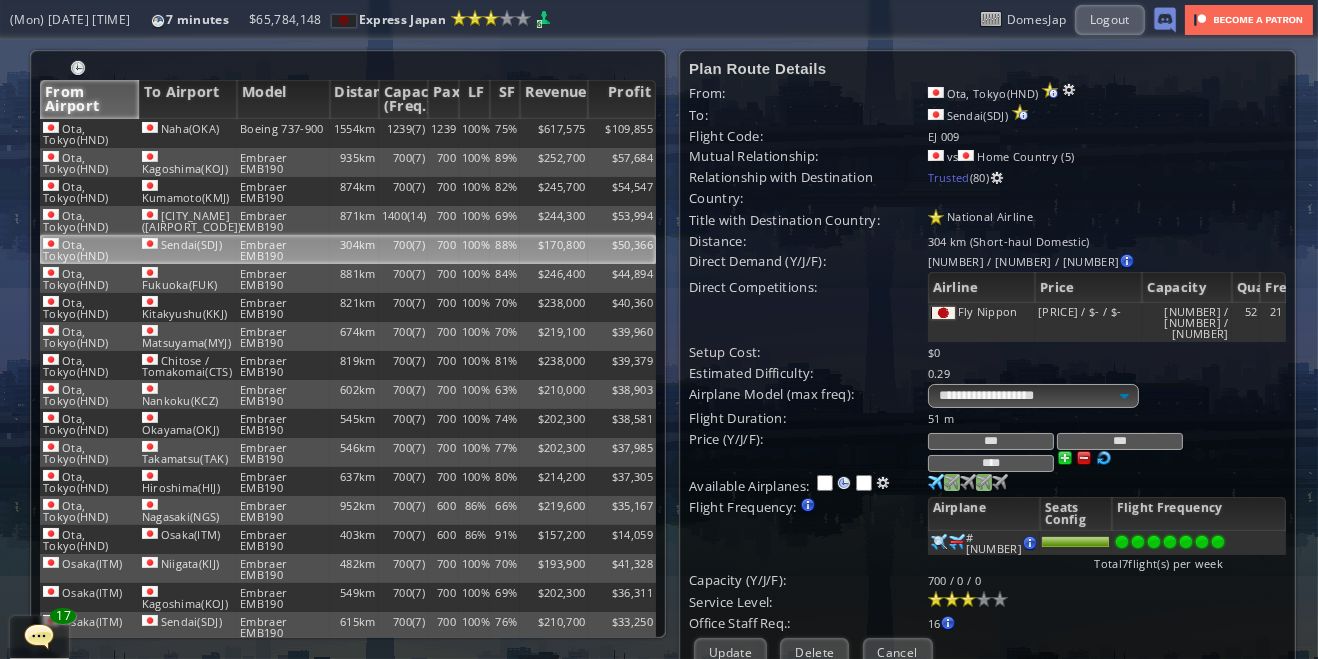 click at bounding box center [936, 482] 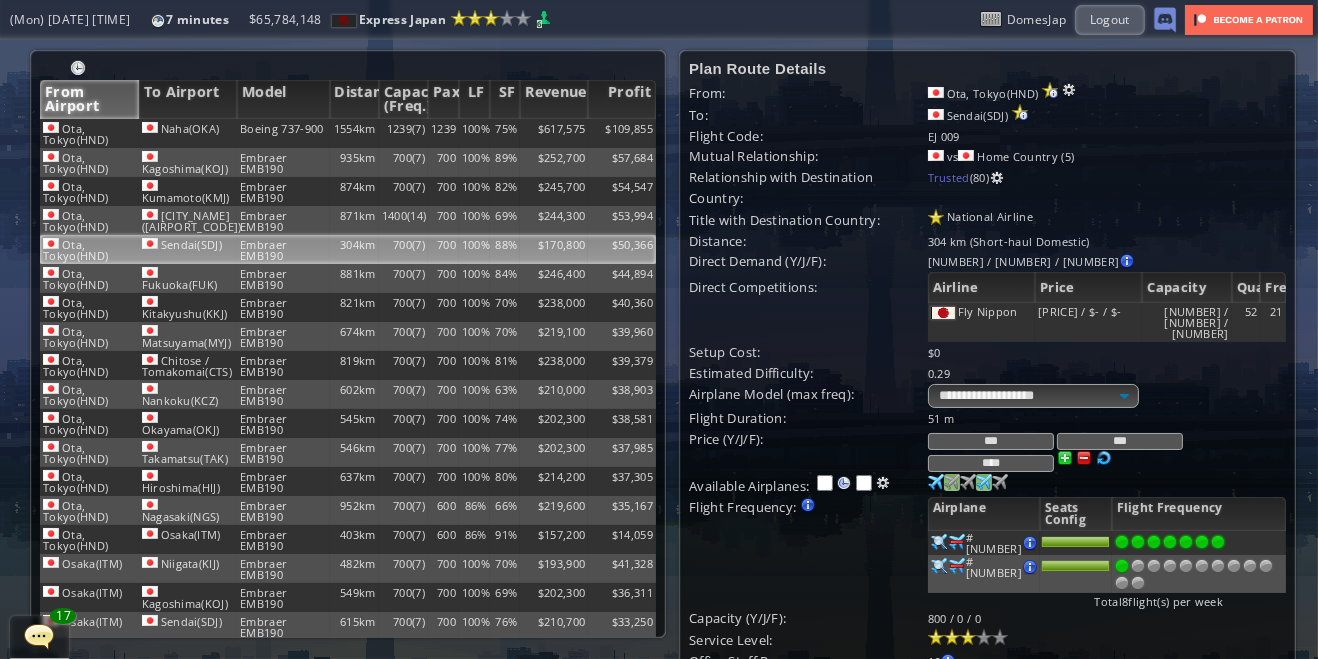 click at bounding box center [936, 482] 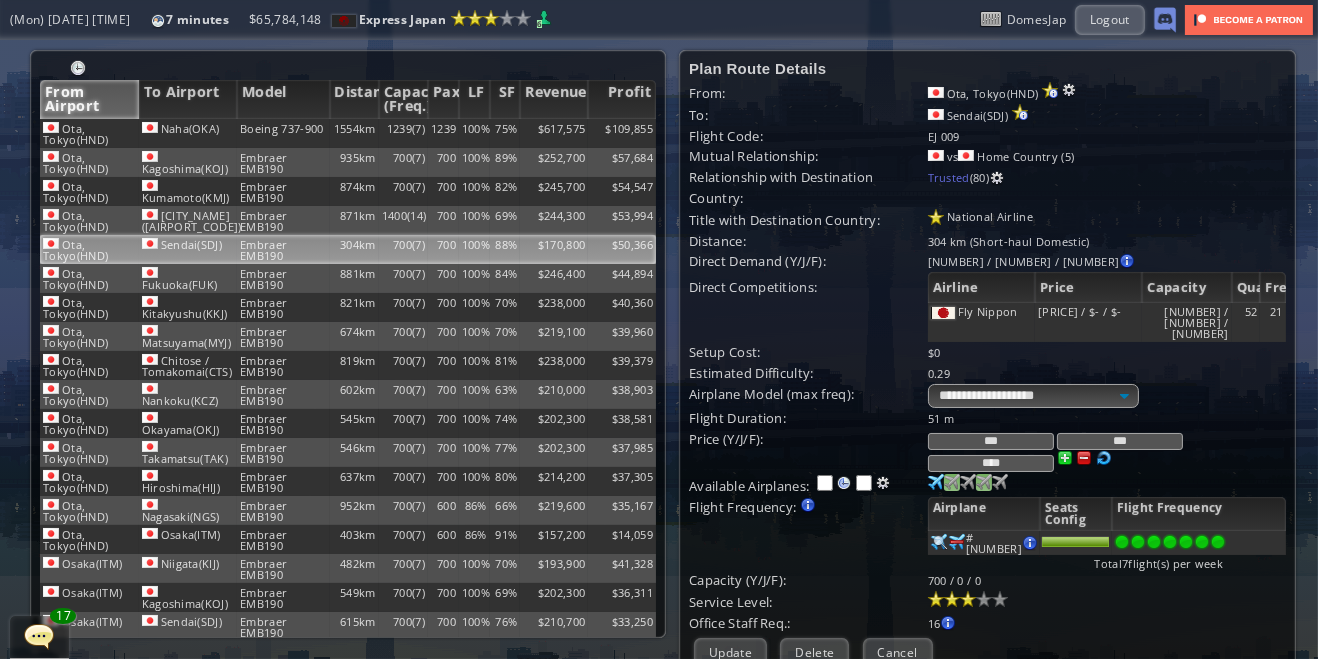 click at bounding box center (936, 482) 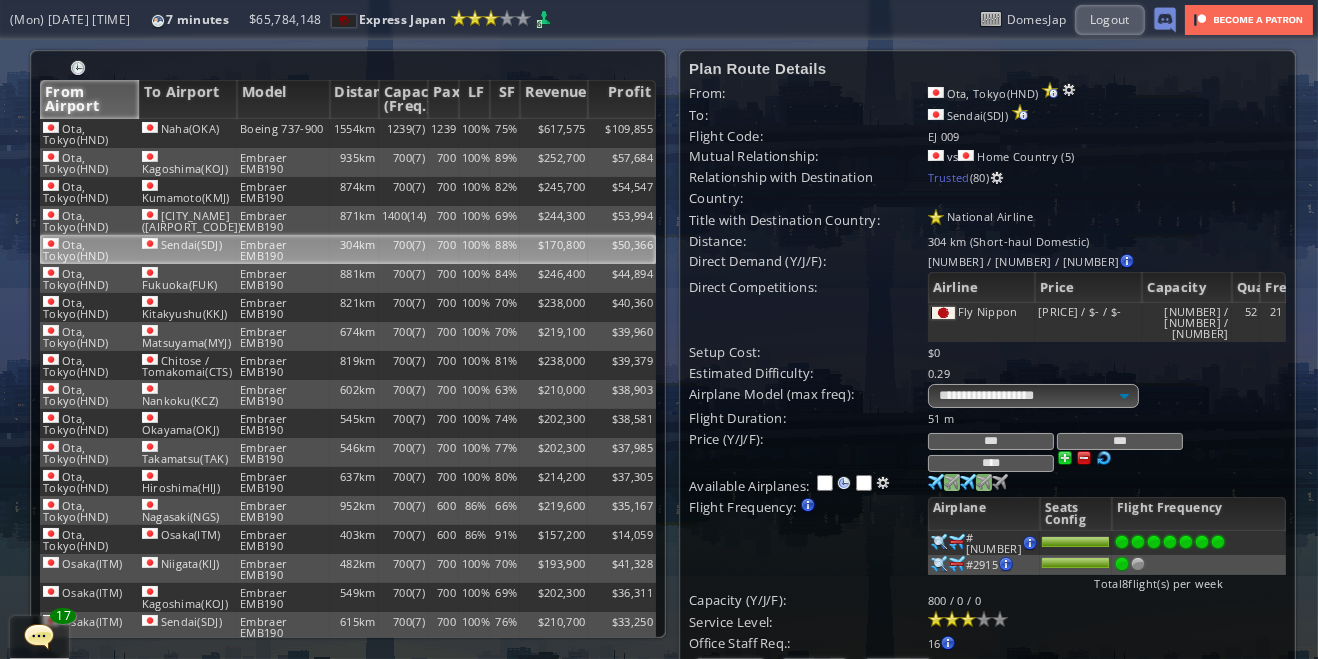 click at bounding box center [936, 482] 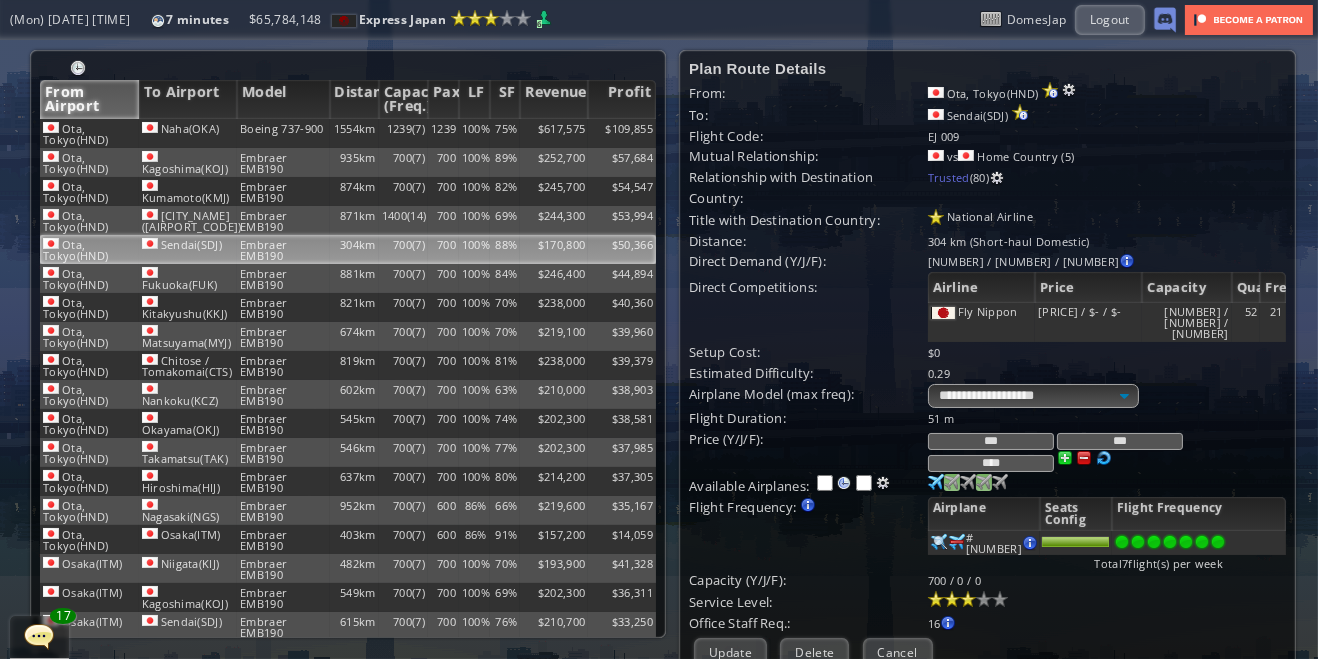click at bounding box center [936, 482] 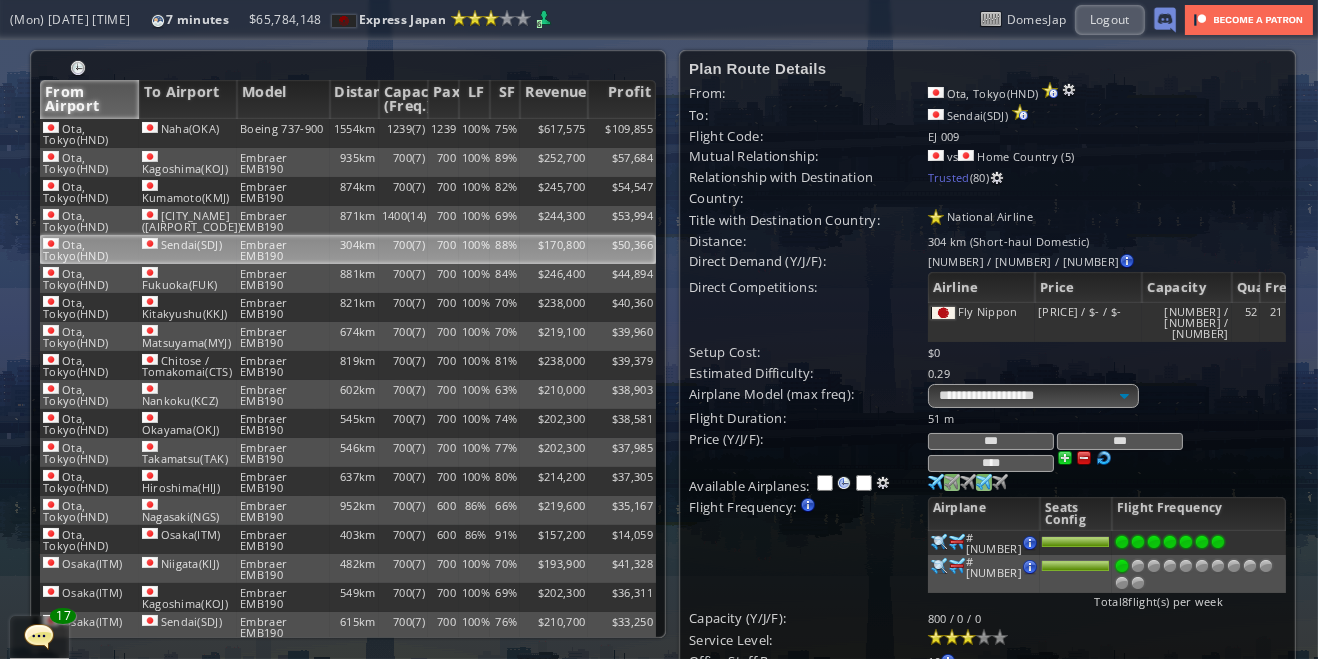 click at bounding box center (1218, 542) 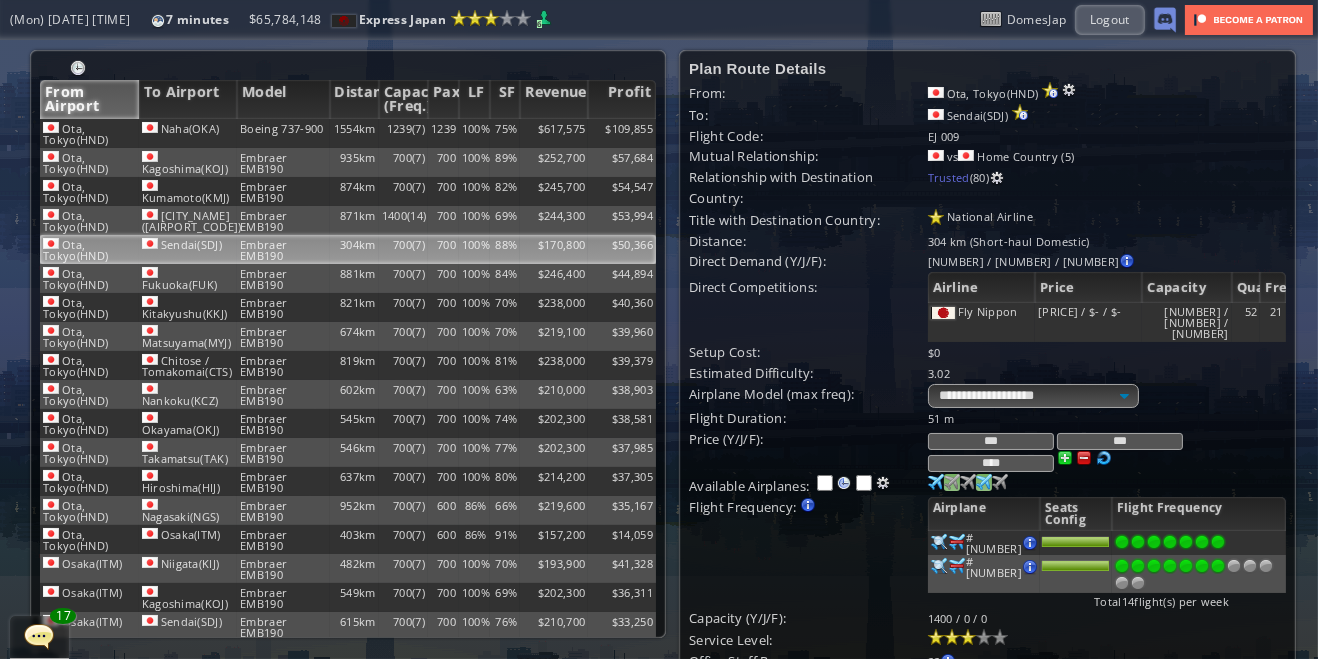 click on "Update" at bounding box center [730, 691] 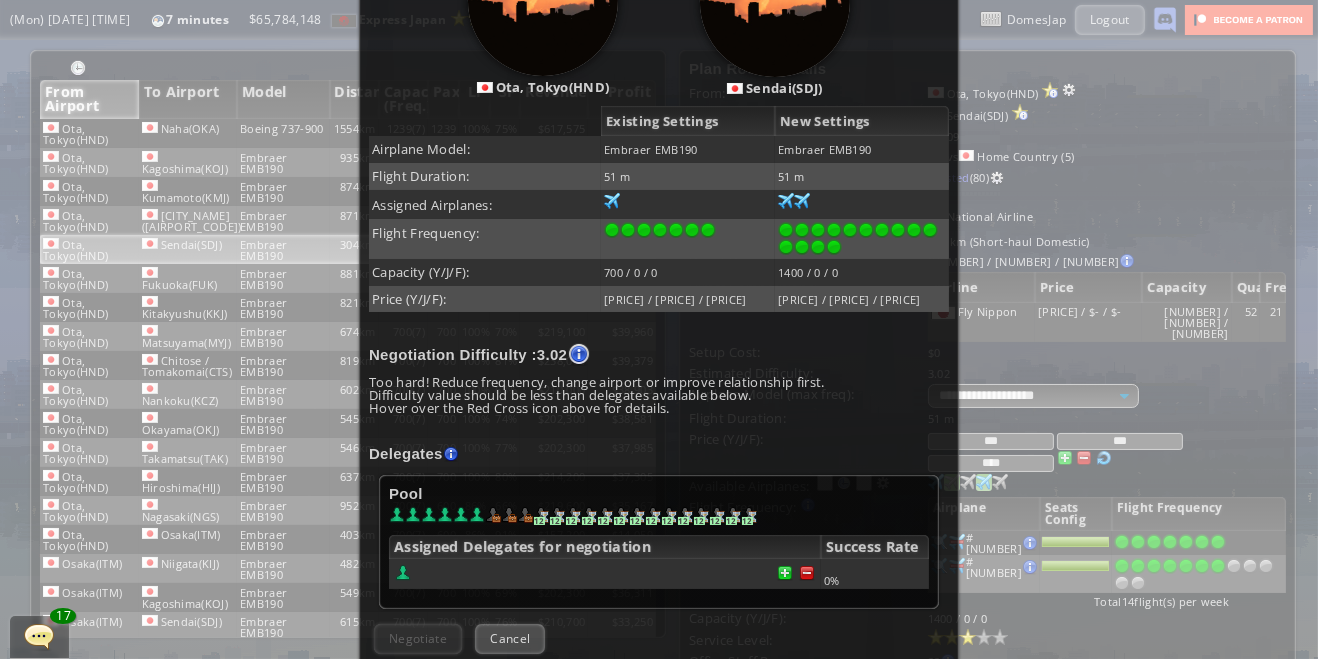 scroll, scrollTop: 498, scrollLeft: 0, axis: vertical 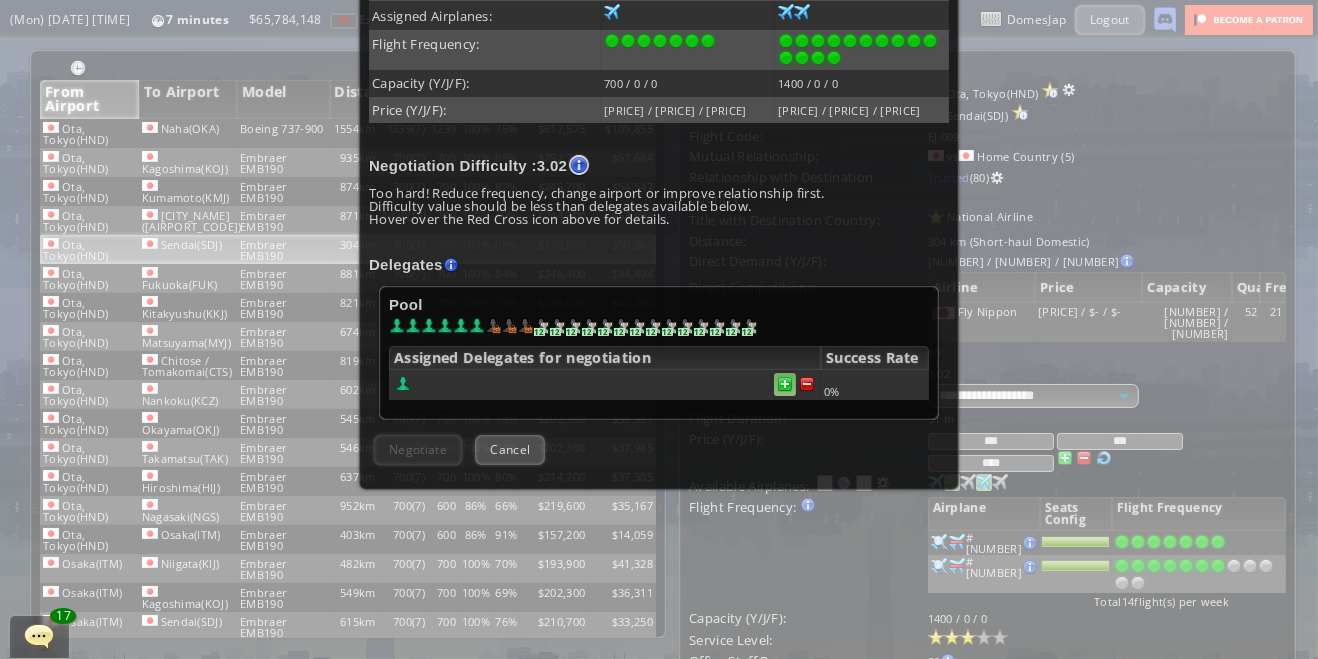 click at bounding box center [785, 384] 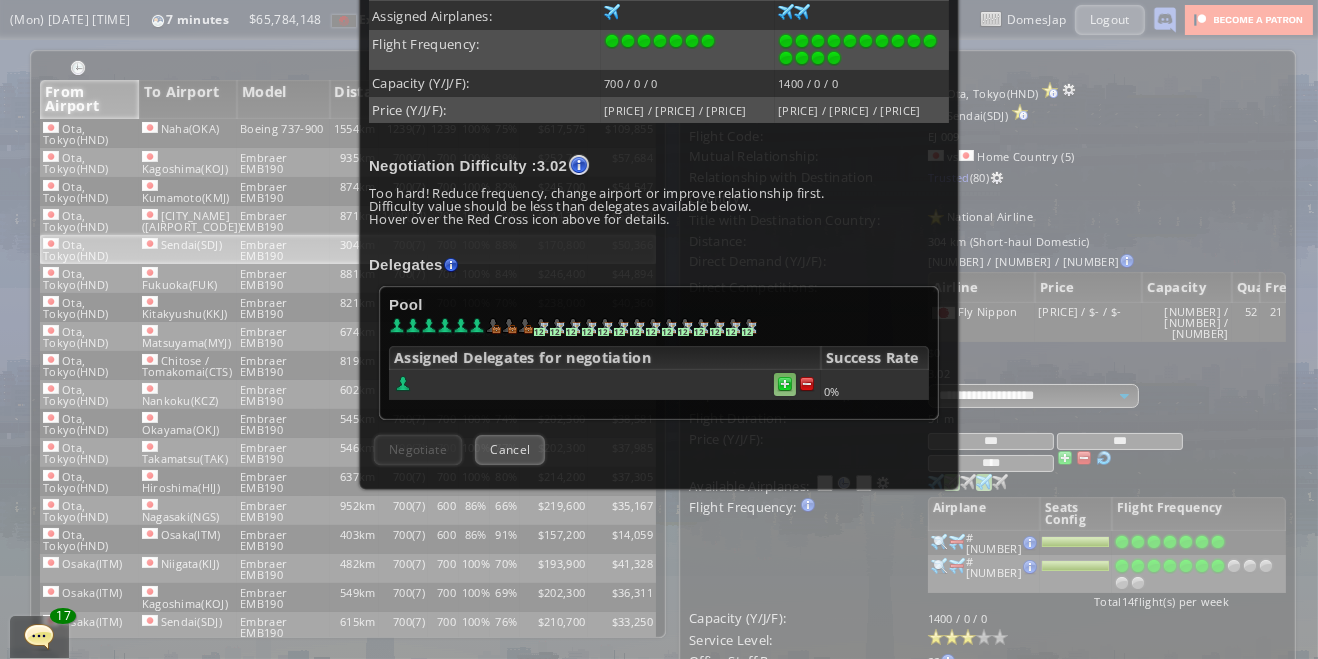click at bounding box center [785, 384] 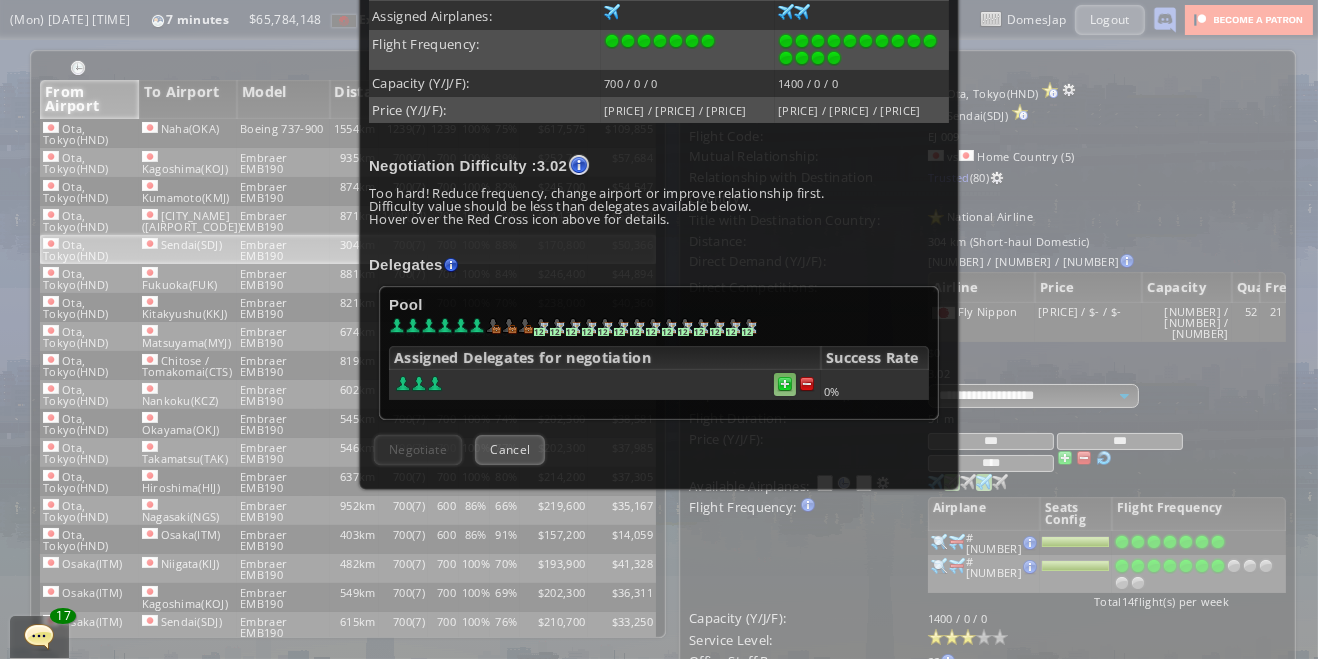click at bounding box center [785, 384] 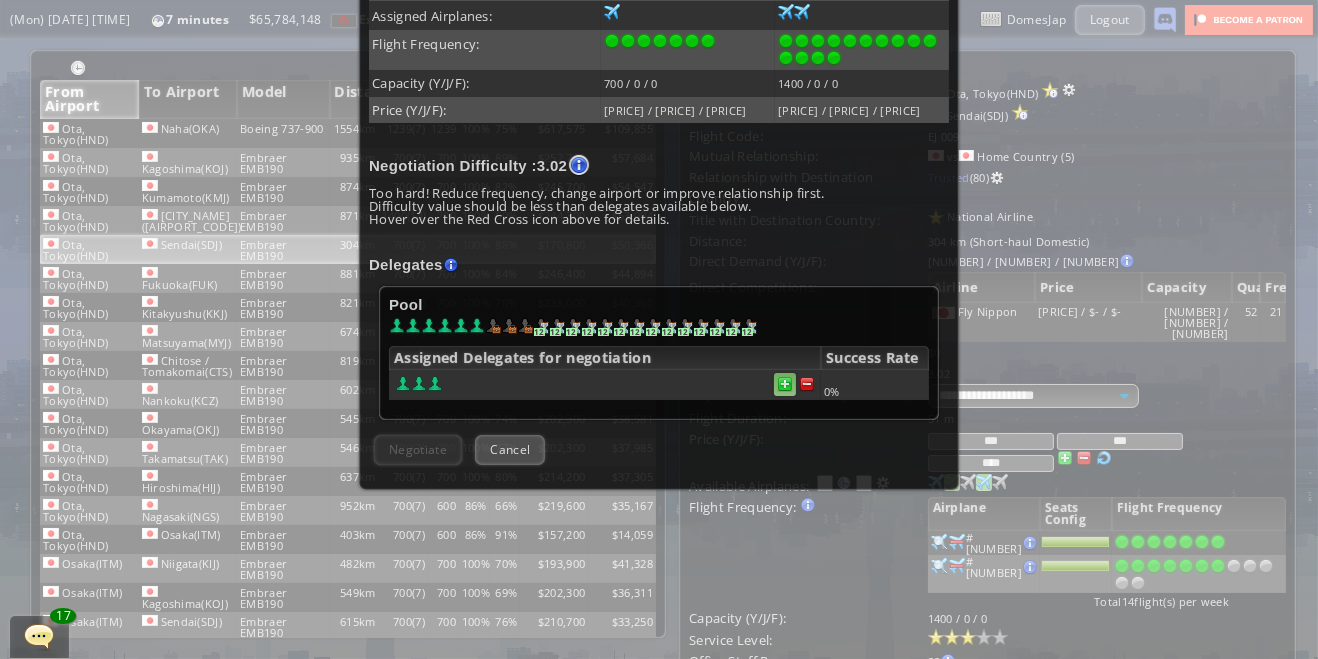 click at bounding box center (785, 384) 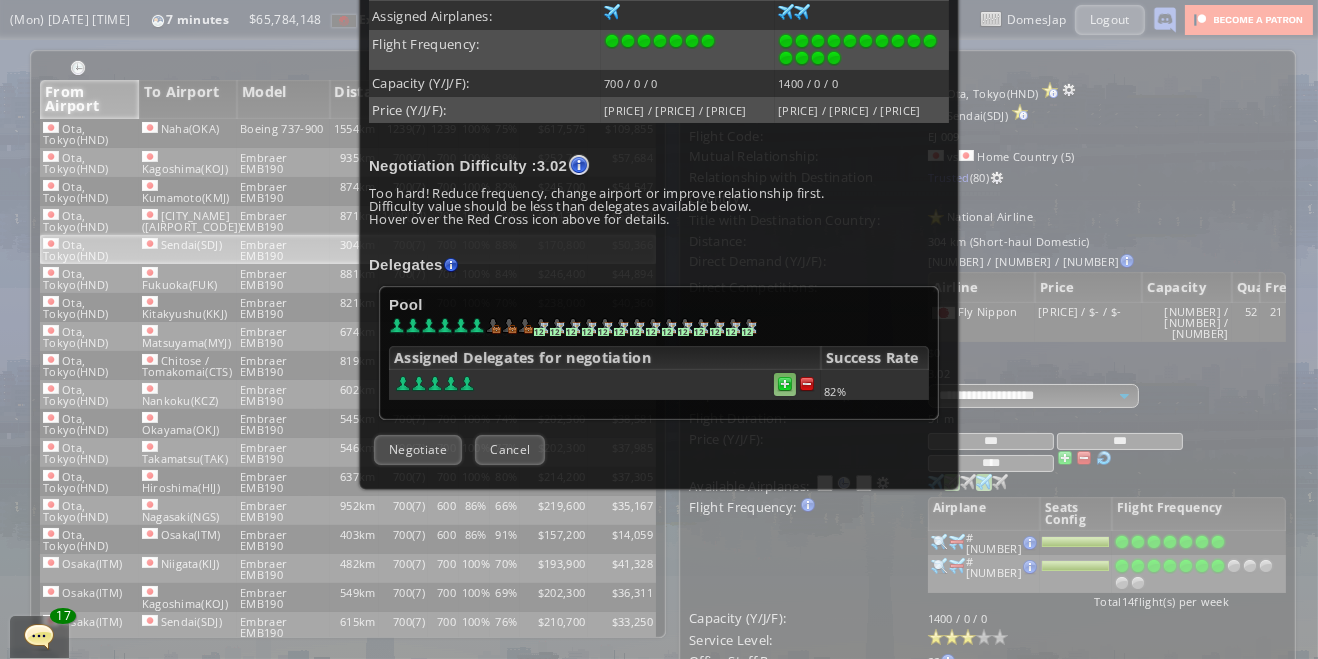 click at bounding box center (807, 384) 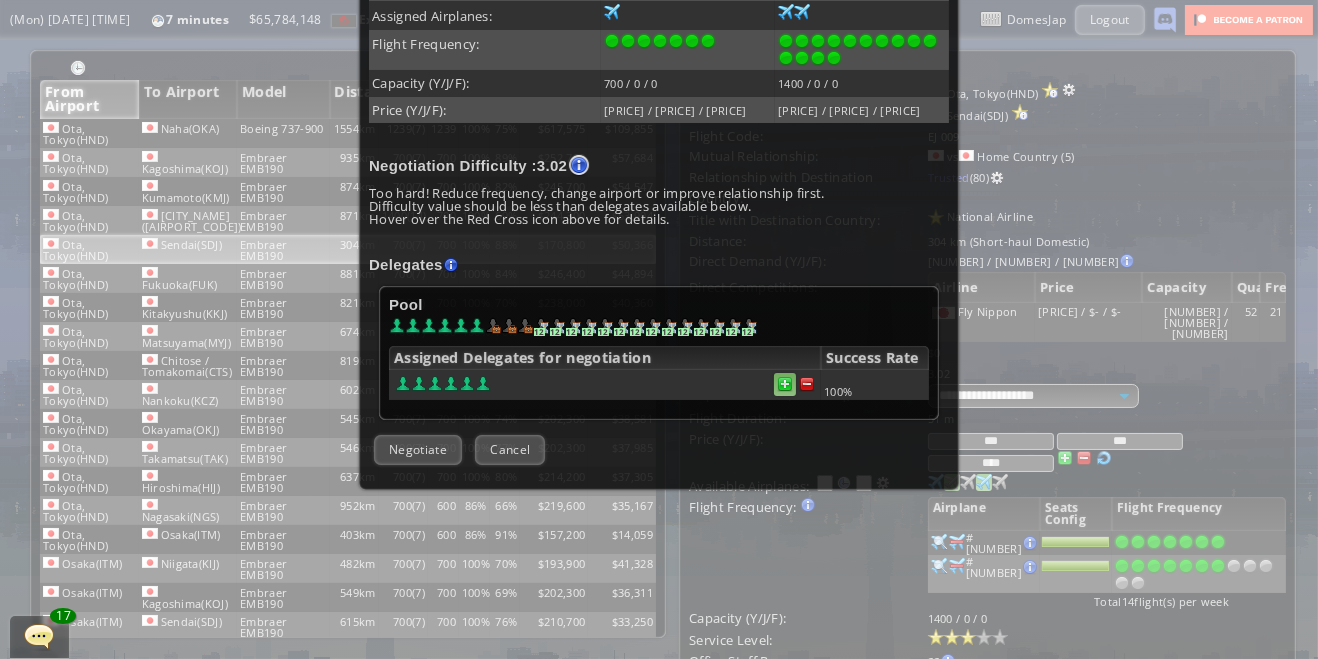 click at bounding box center (807, 384) 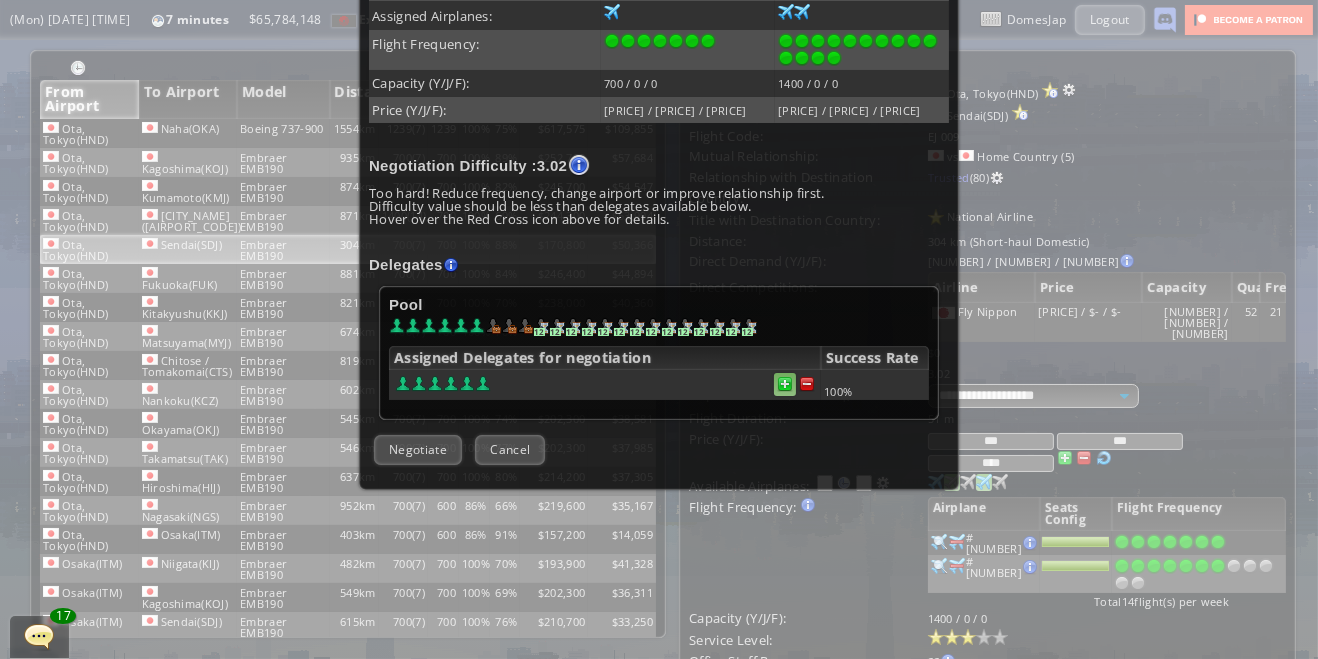 click at bounding box center [807, 384] 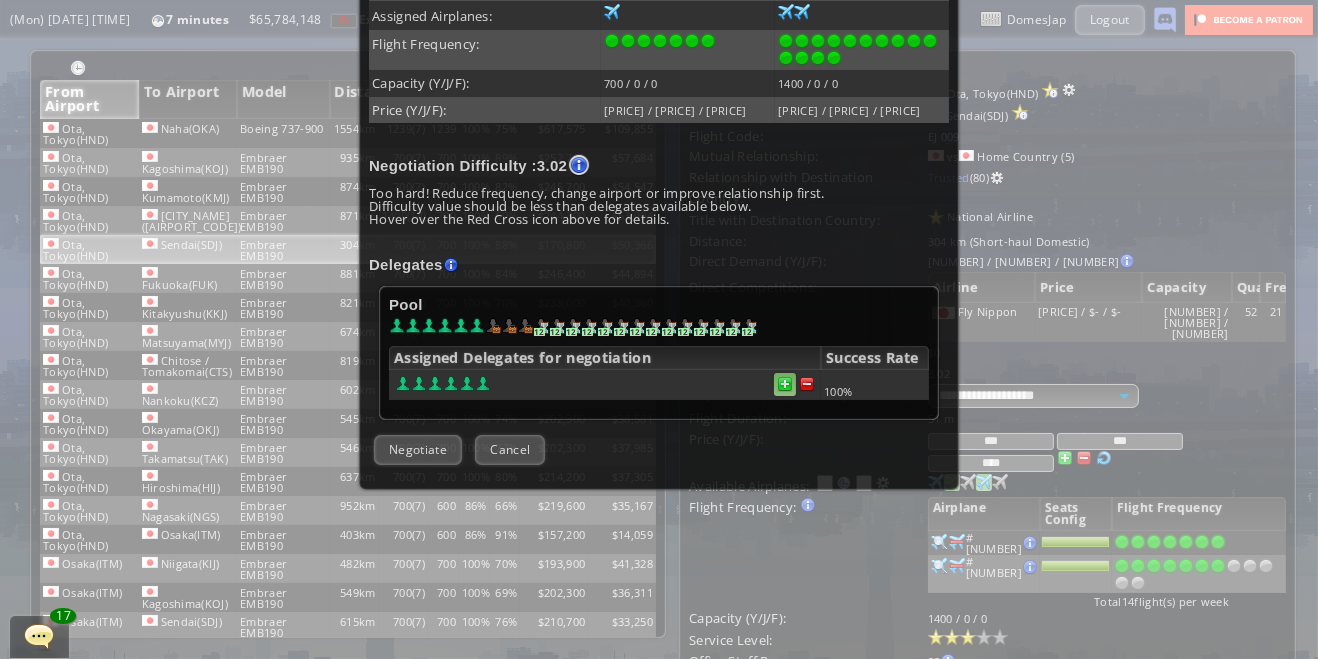 click at bounding box center [807, 384] 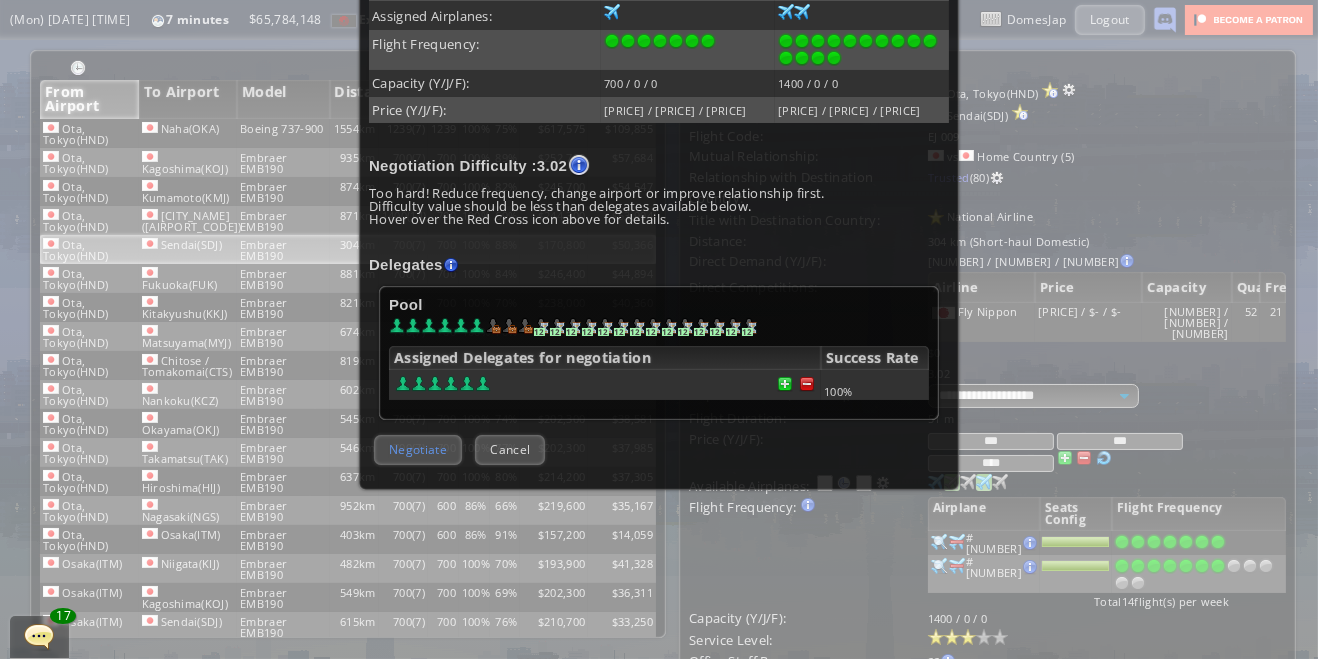 click on "Negotiate" at bounding box center [418, 449] 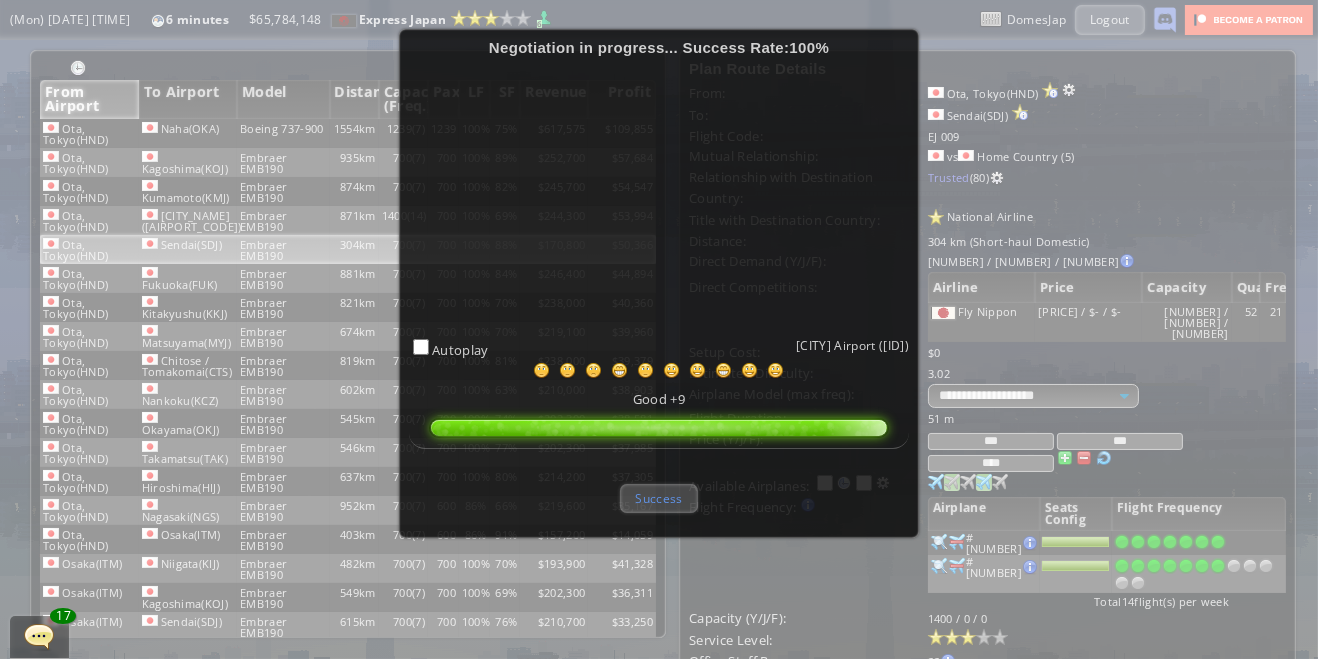 click on "Success" at bounding box center [658, 498] 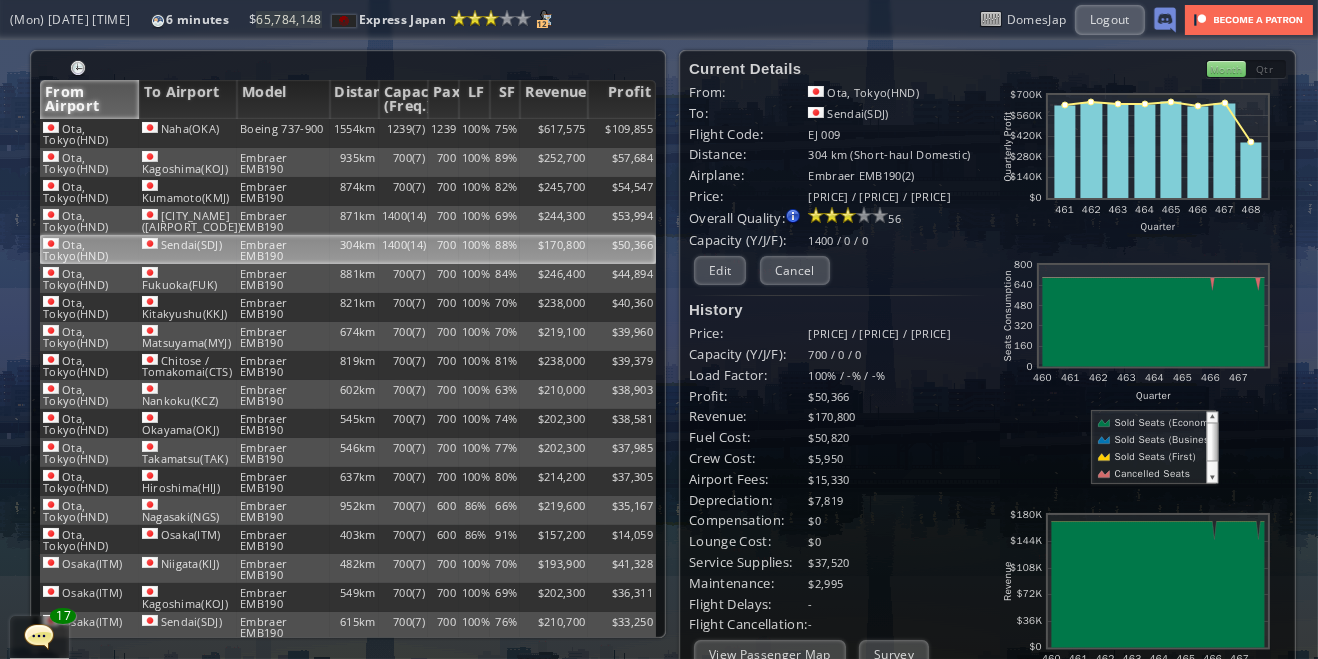 click at bounding box center [7, 329] 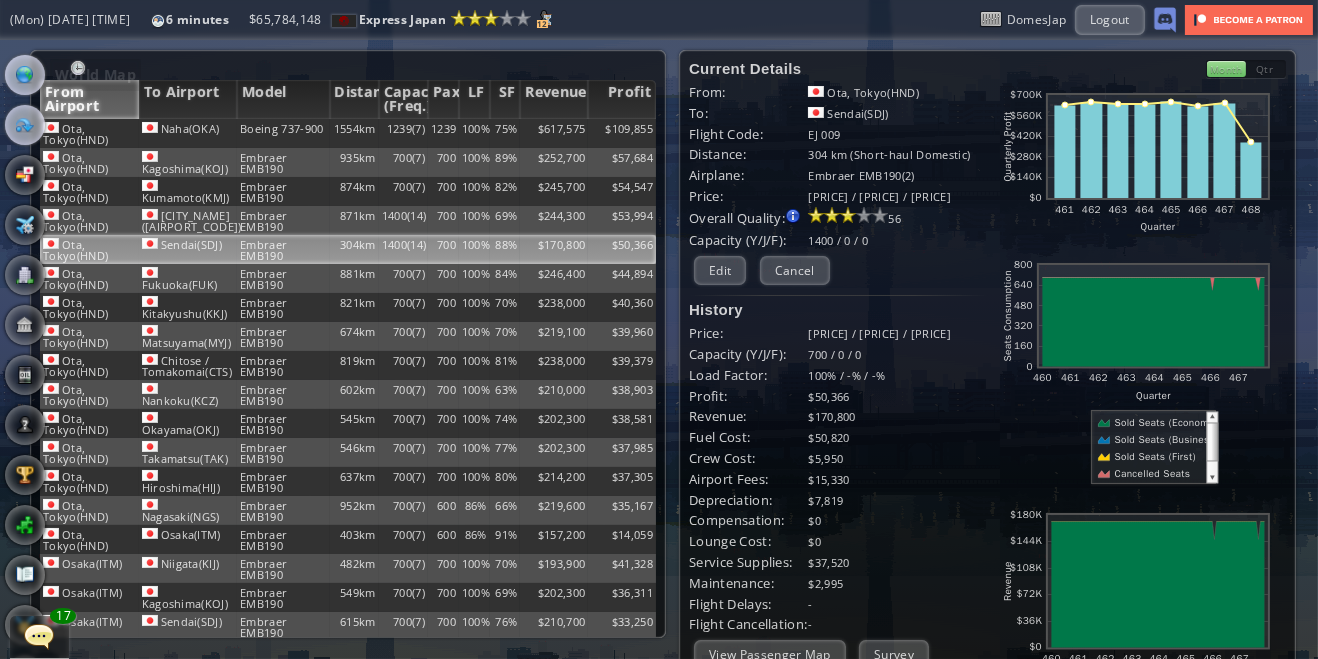 click at bounding box center [25, 75] 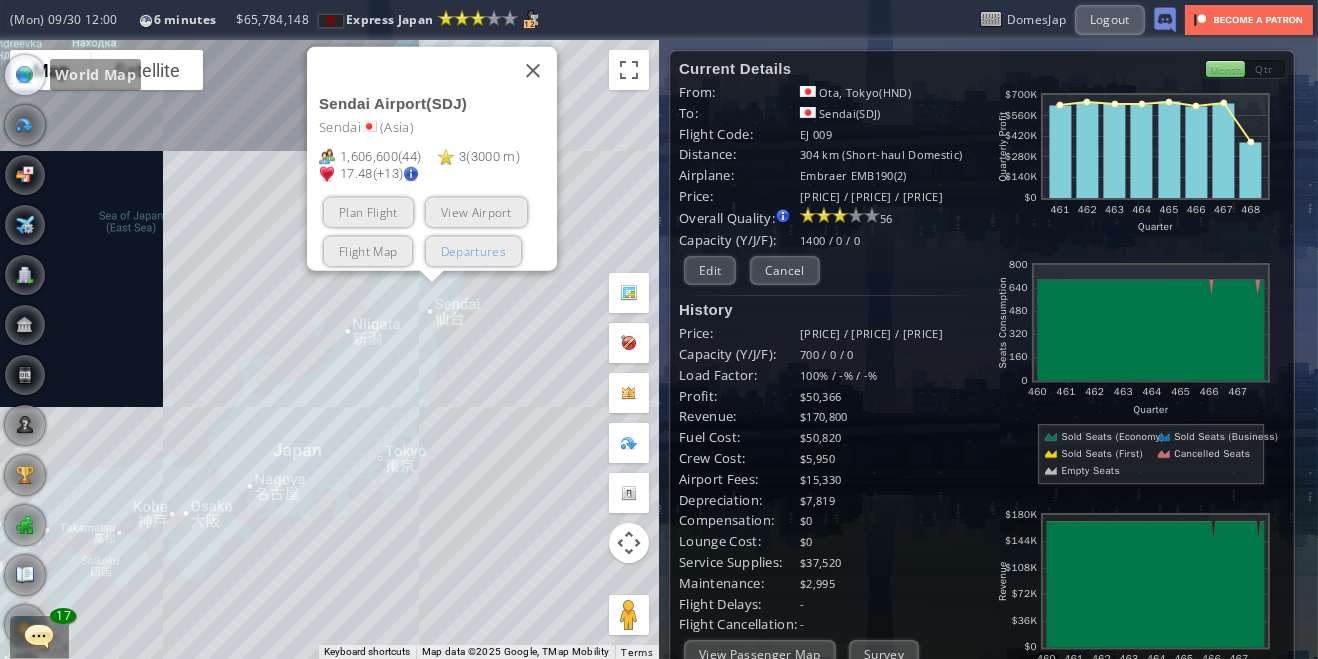 click on "Departures" at bounding box center (472, 250) 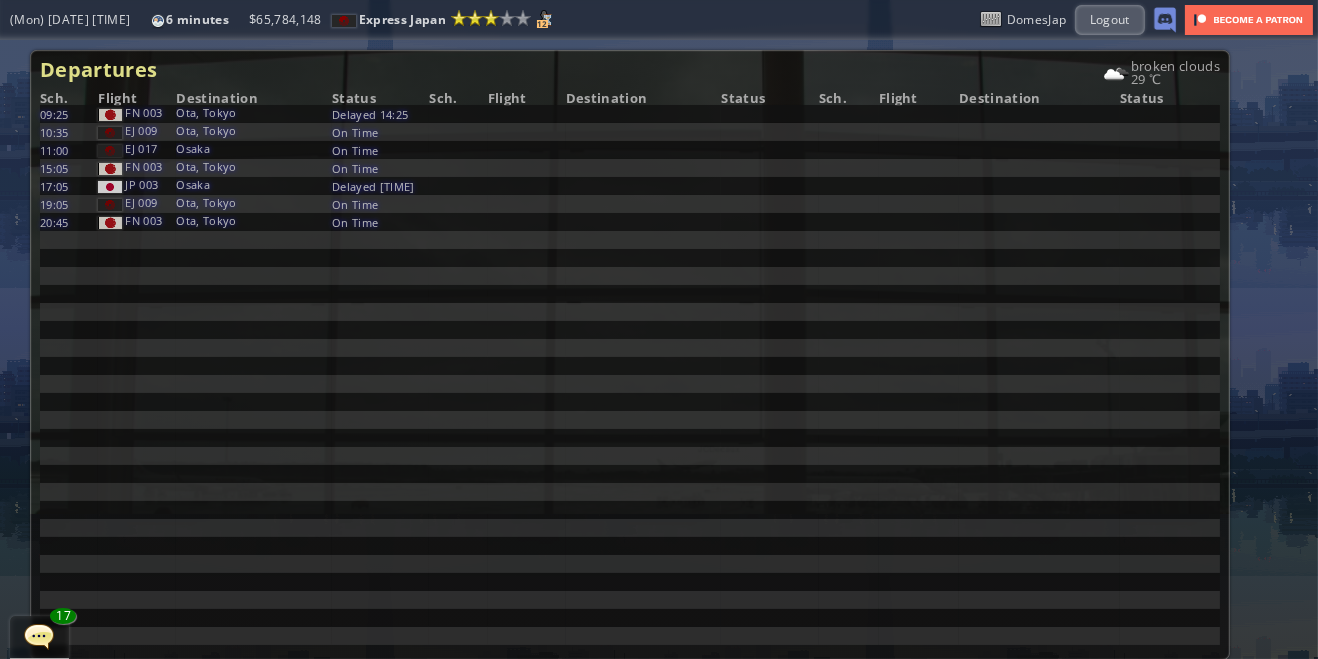 click at bounding box center [7, 329] 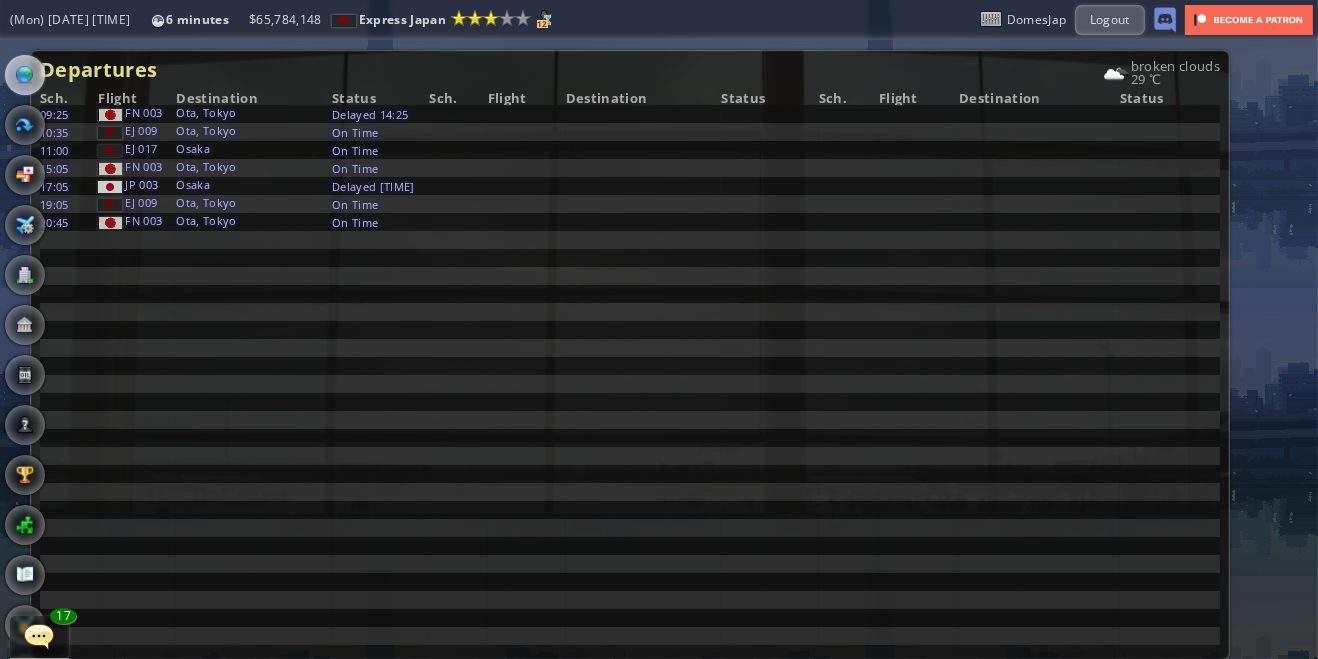 click at bounding box center (25, 75) 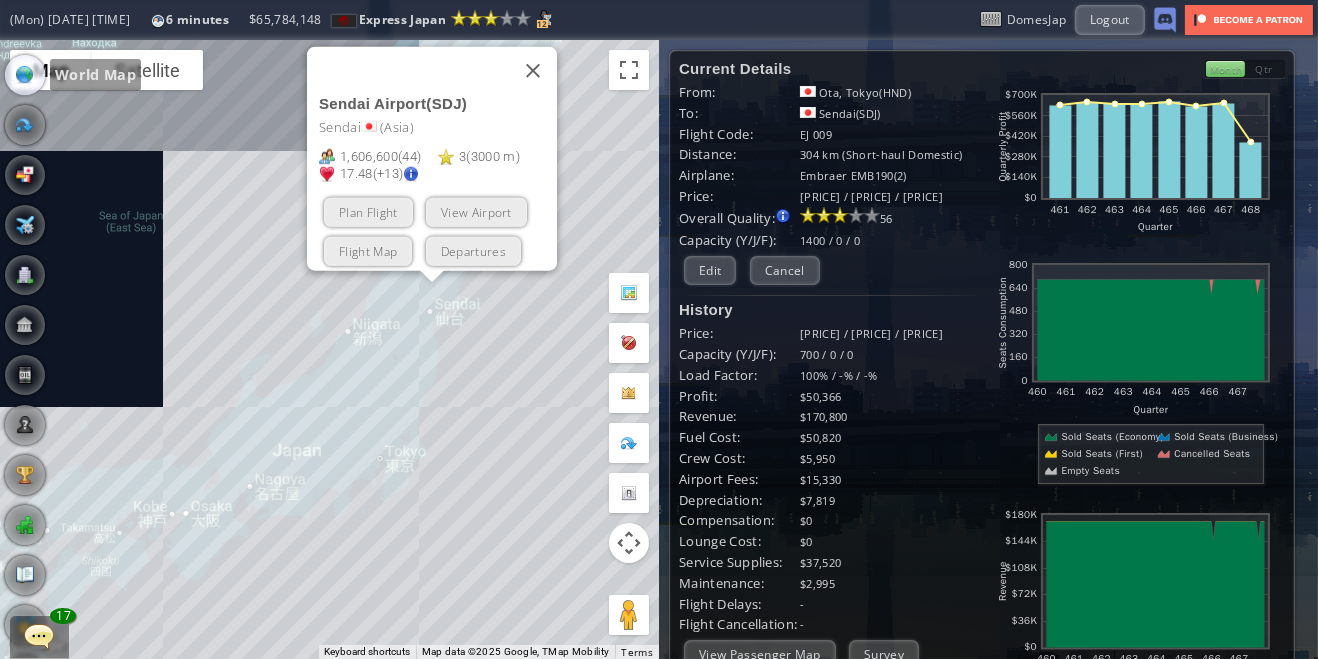 click at bounding box center [25, 225] 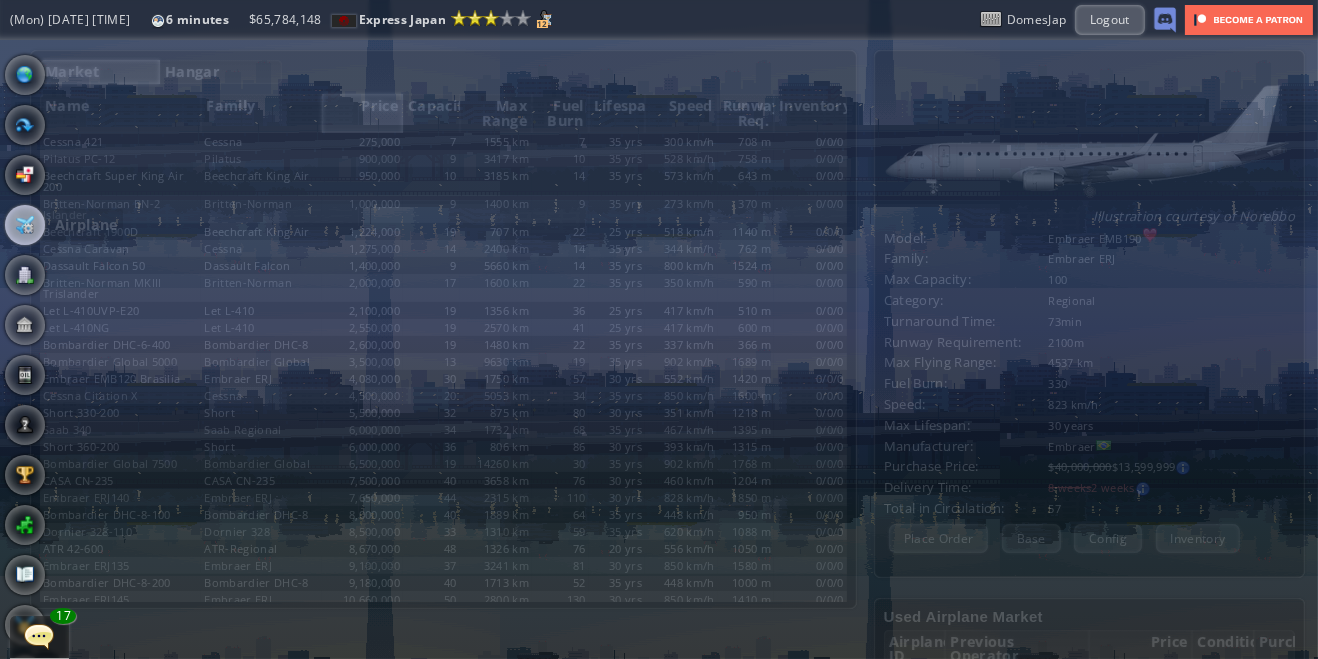 click at bounding box center (25, 225) 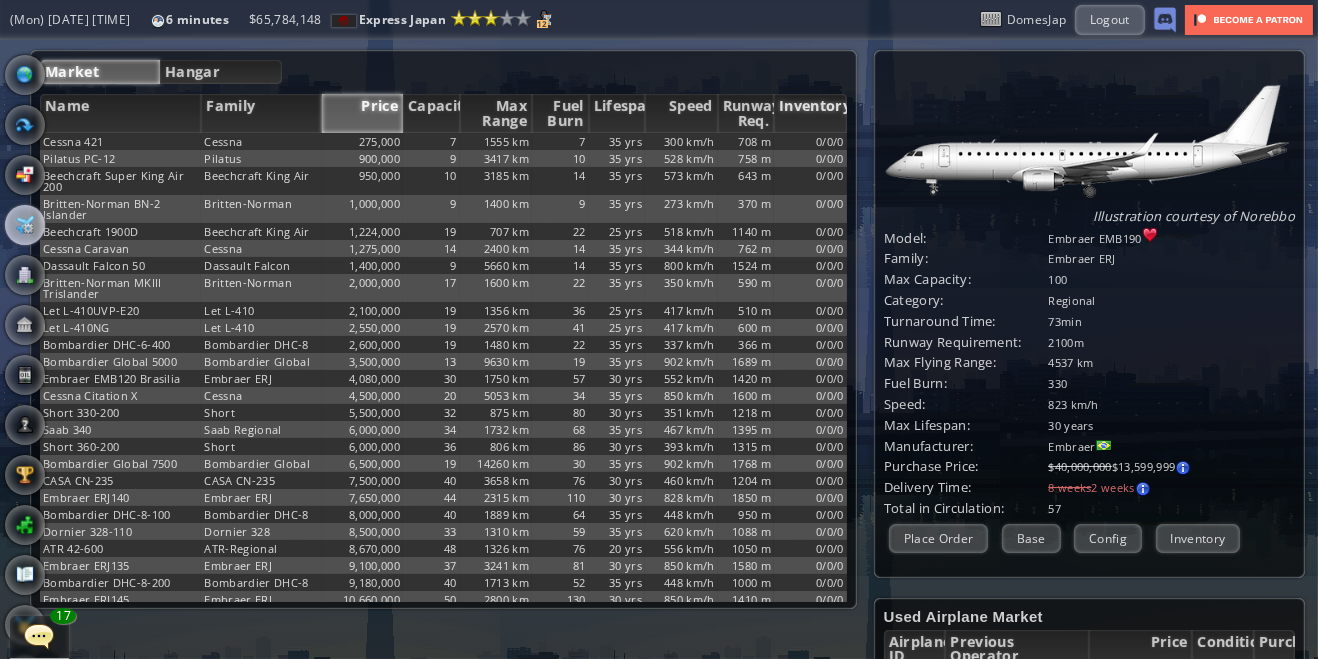 click on "Inventory" at bounding box center (810, 113) 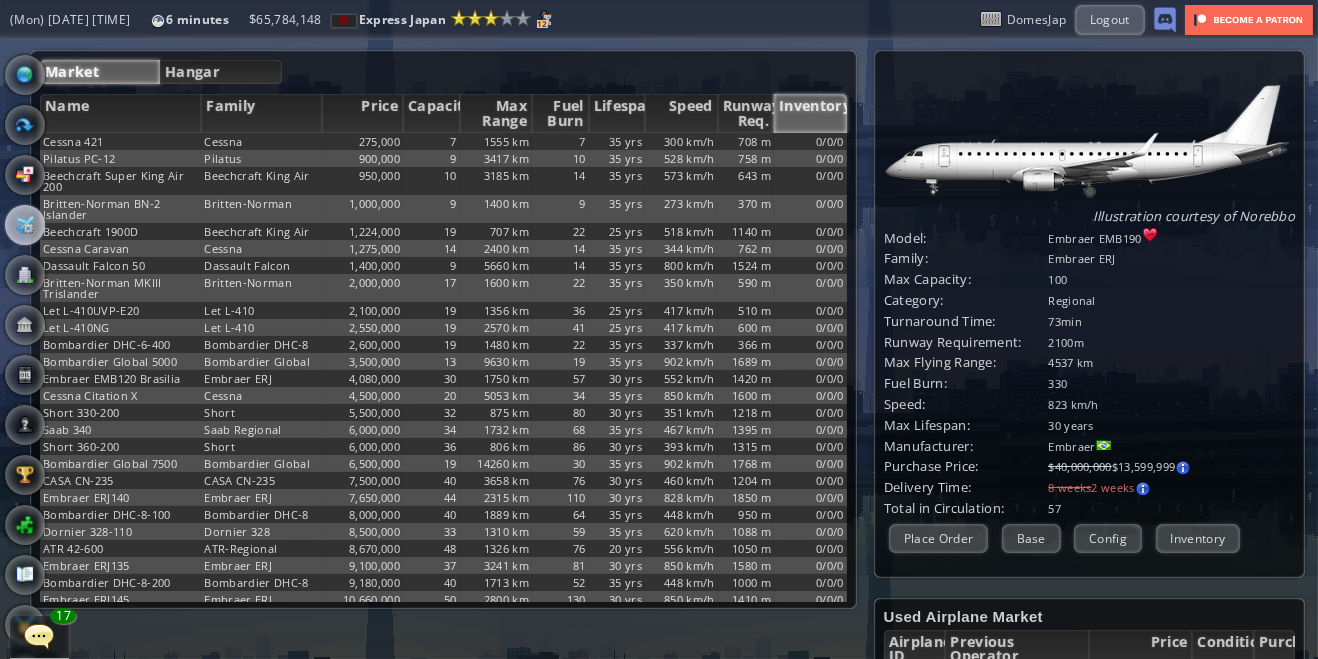 click on "Inventory" at bounding box center [810, 113] 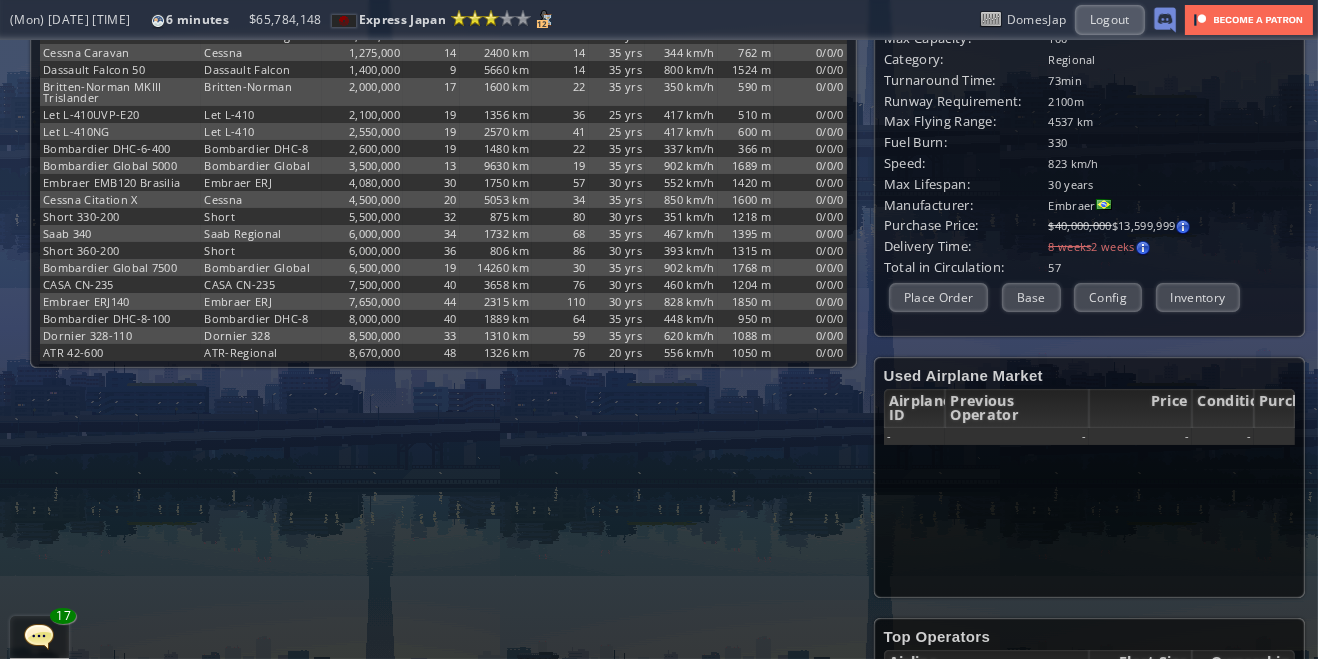 scroll, scrollTop: 0, scrollLeft: 0, axis: both 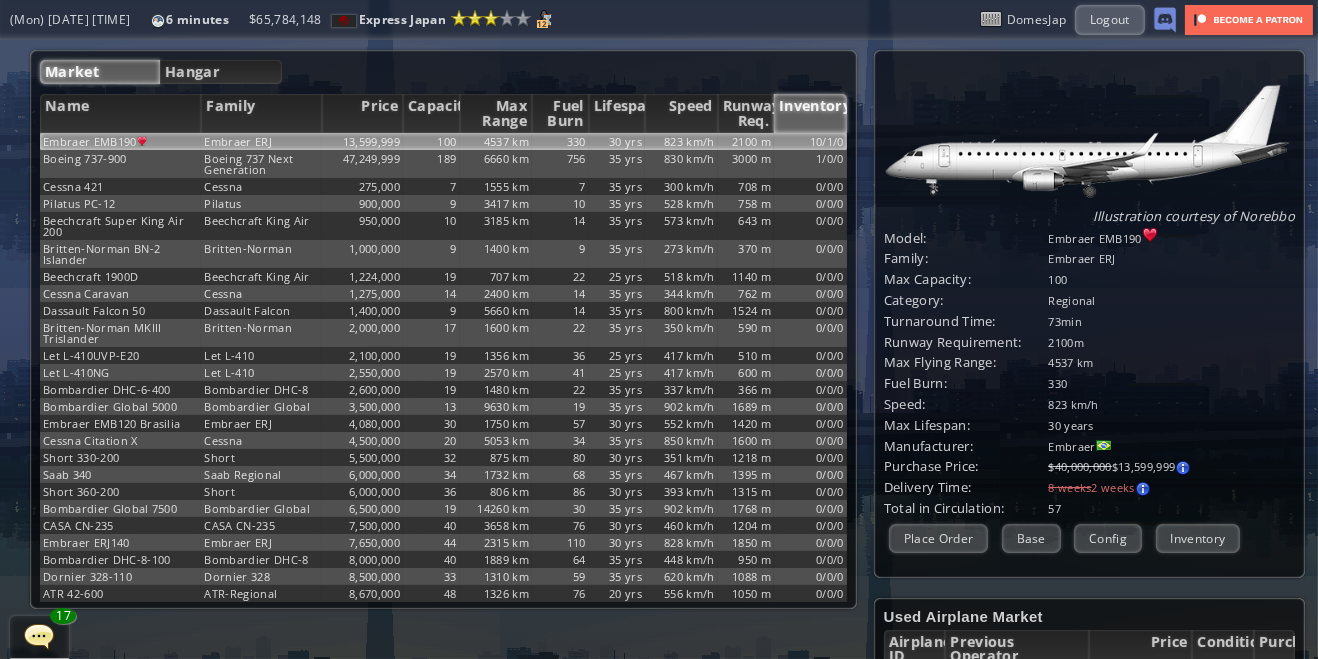 click on "Illustration courtesy of [NAME]
Model:
[BRAND] [MODEL]
Family:
[BRAND] [SERIES]
Max Capacity:
[NUMBER]
Category:
Regional
Turnaround Time:
[NUMBER]  min
Runway Requirement:
[NUMBER]  m
Max Flying Range:
[NUMBER] km
Fuel Burn:
[NUMBER]
Speed:
[NUMBER] km/h
Max Lifespan:
[NUMBER] years
Manufacturer:
[BRAND]
Purchase Price:
$[NUMBER] $[NUMBER] [NUMBER]% off Price for being the favorite model [NUMBER]% off Price for being preferred supplier
[NUMBER] weeks" at bounding box center [1090, 314] 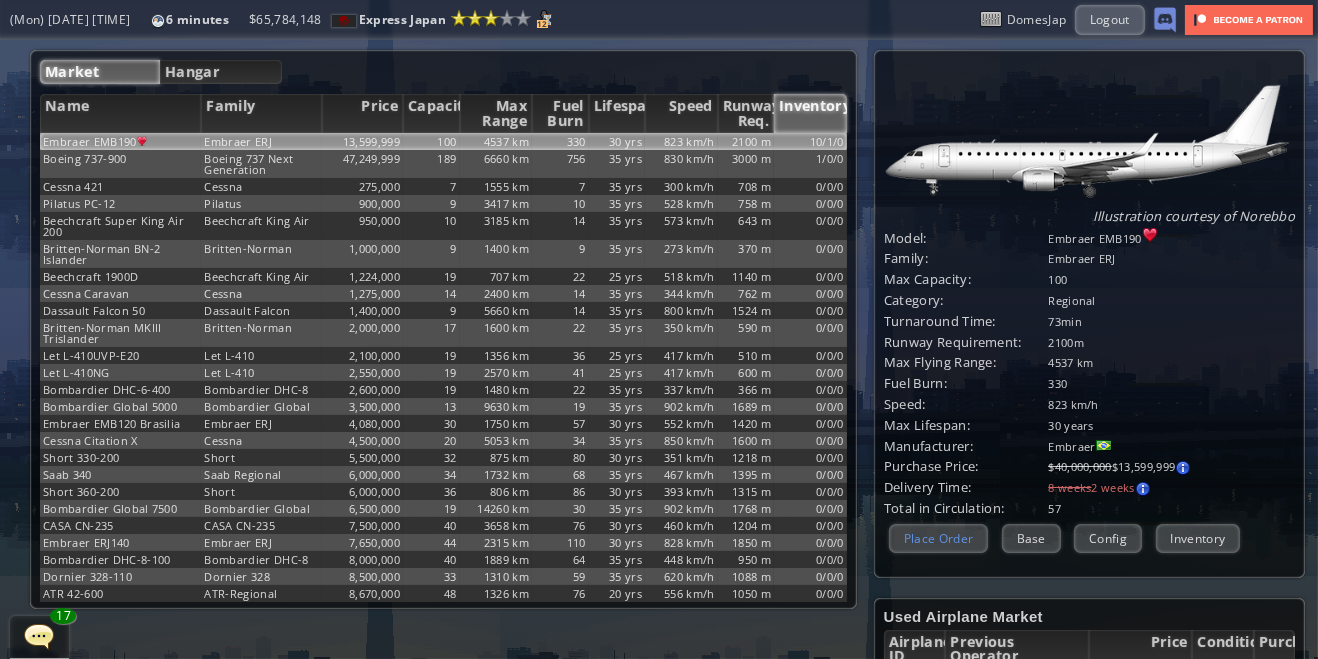 click on "Place Order" at bounding box center [939, 538] 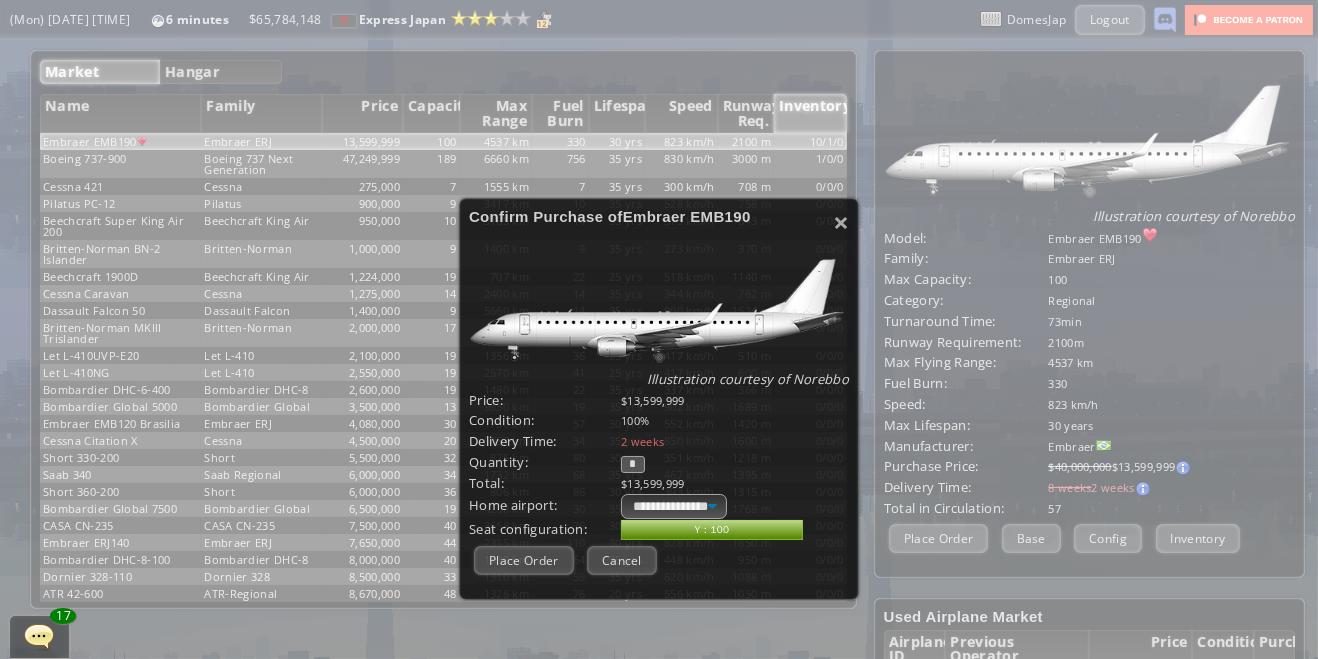 click on "*" at bounding box center [633, 464] 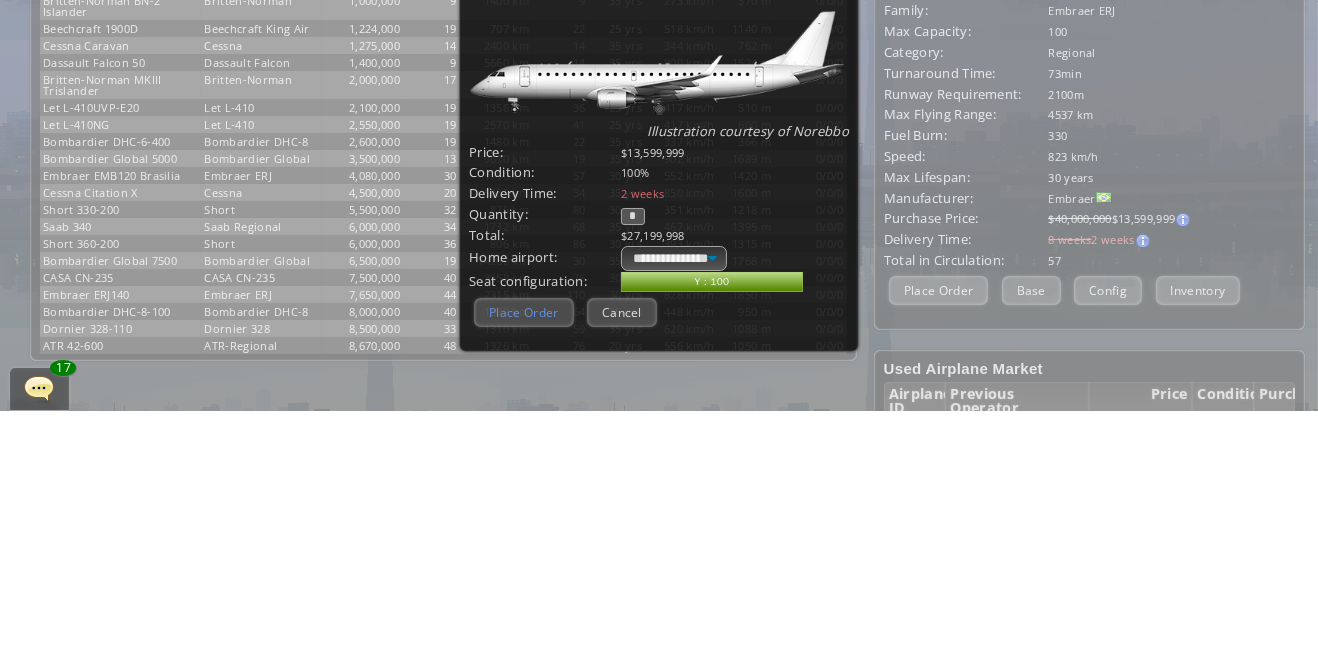 type on "*" 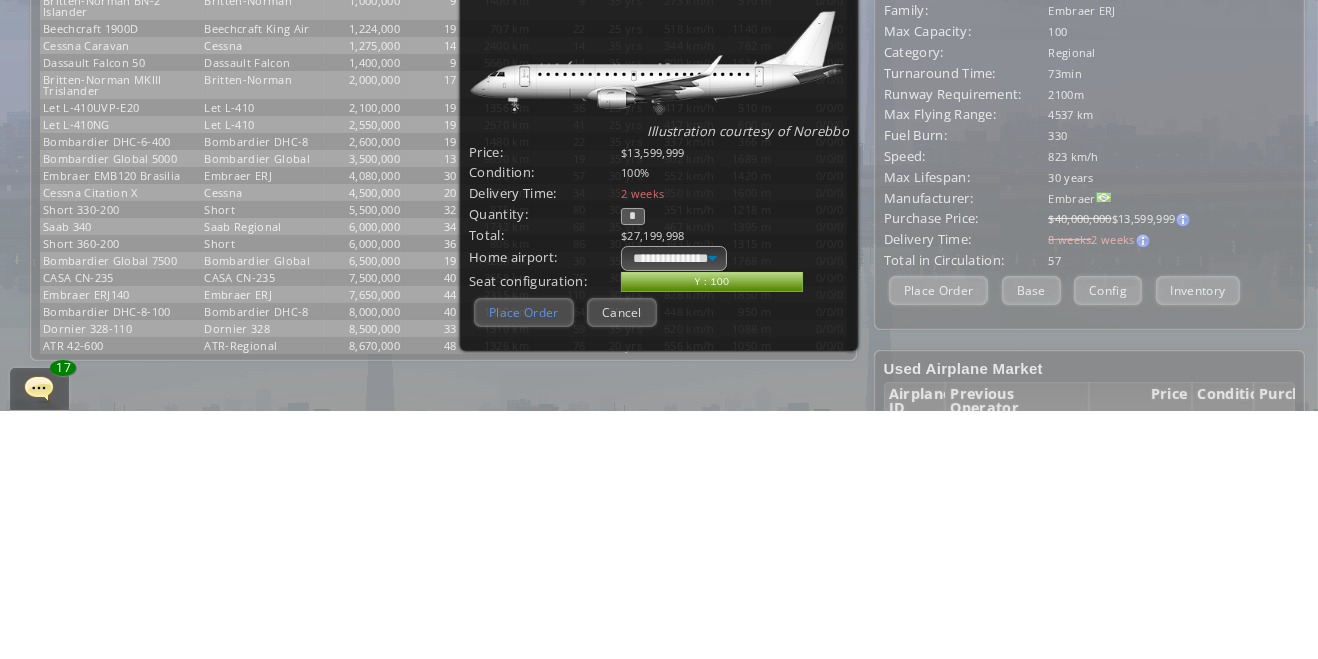 click on "Place Order" at bounding box center [524, 560] 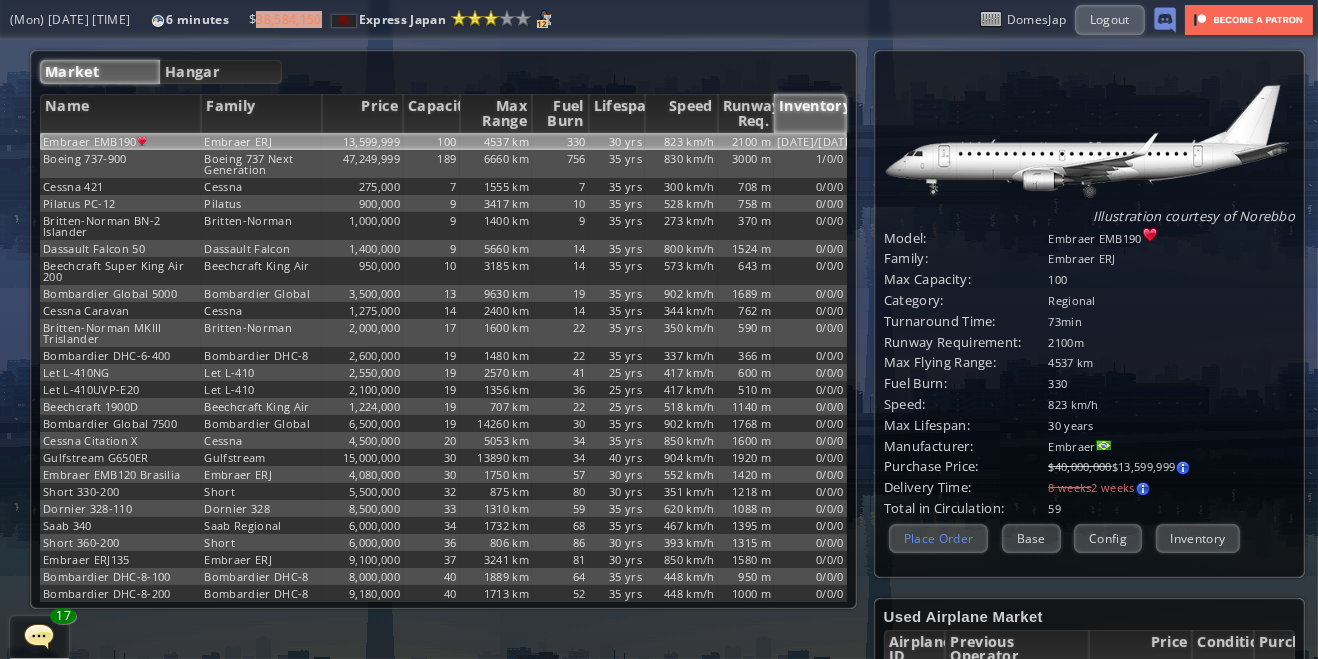 click on "Place Order" at bounding box center (939, 538) 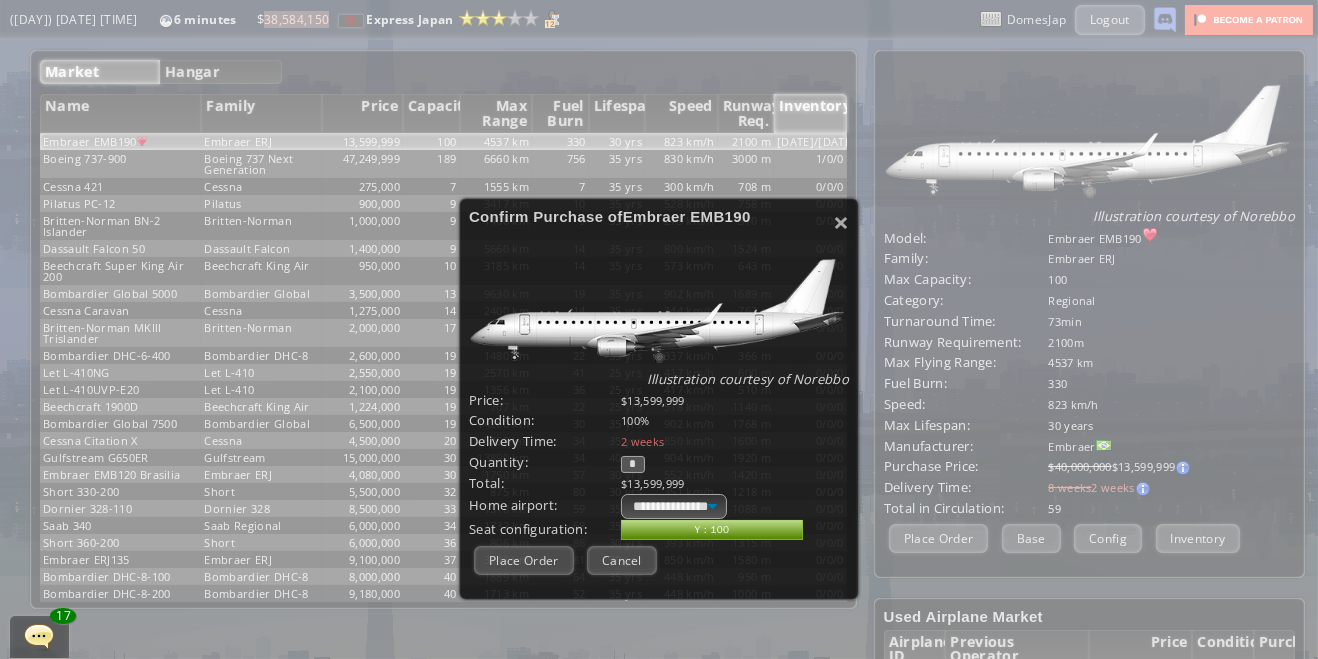 click on "*" at bounding box center (633, 464) 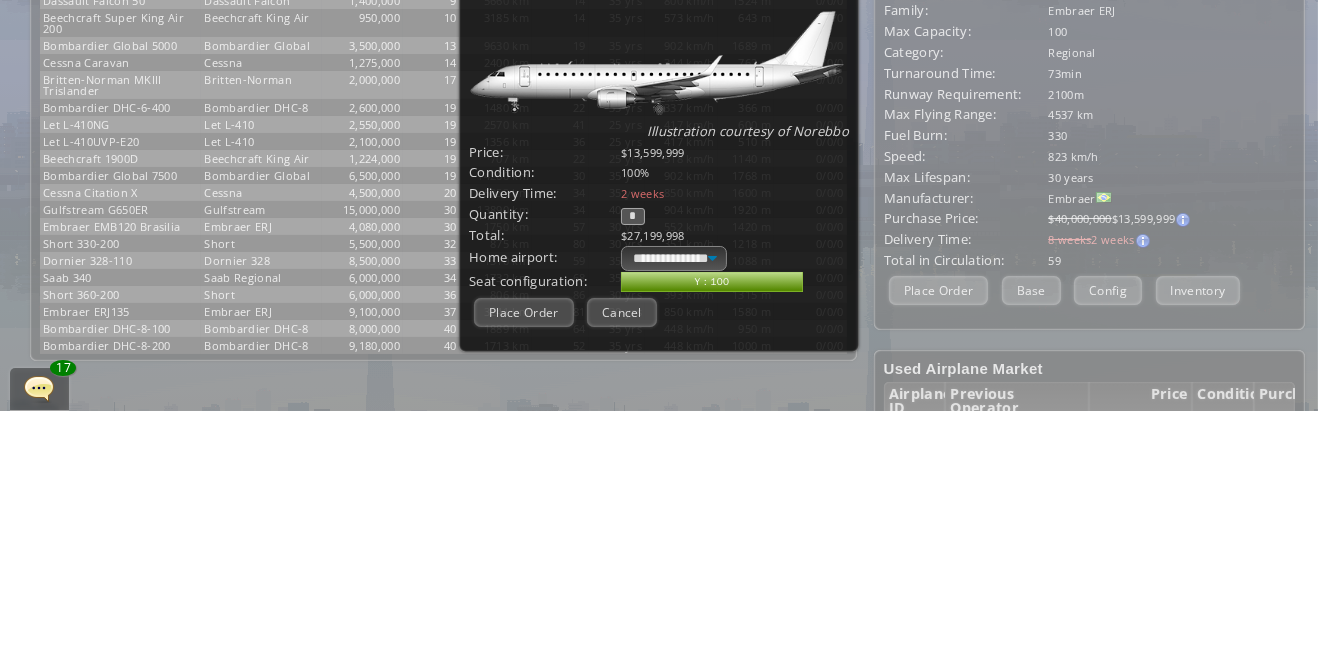 type on "*" 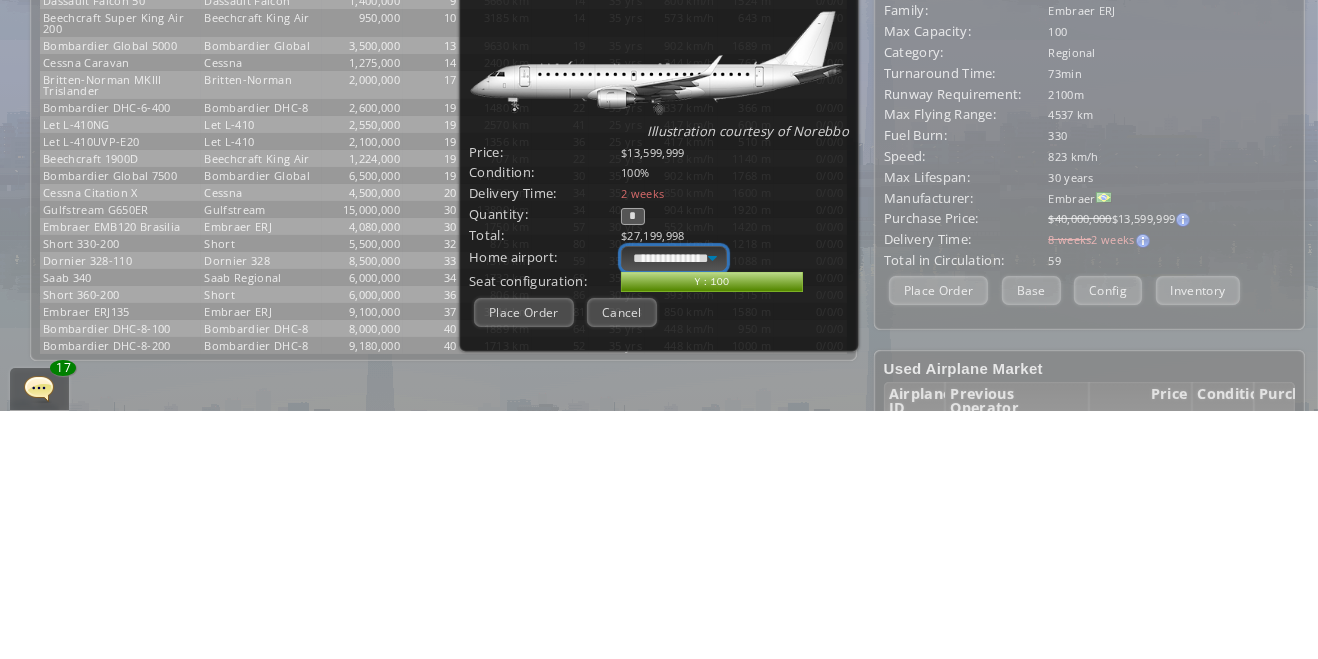 click on "**********" at bounding box center (674, 506) 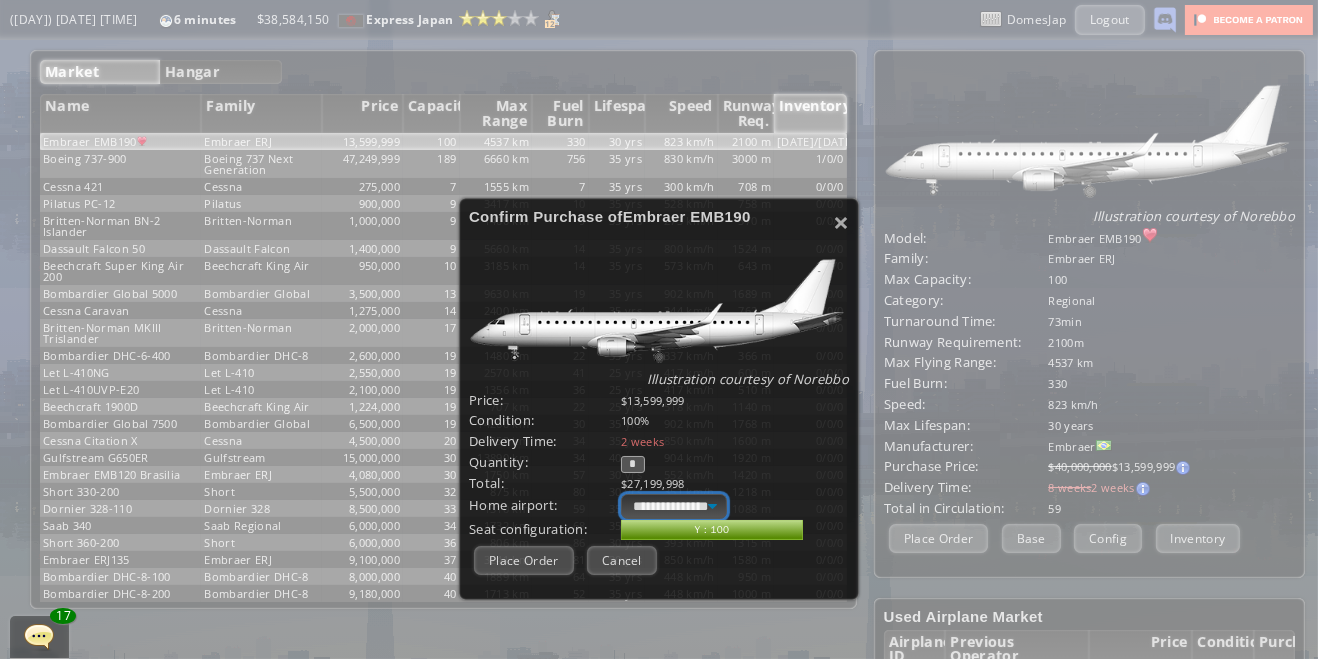 select on "****" 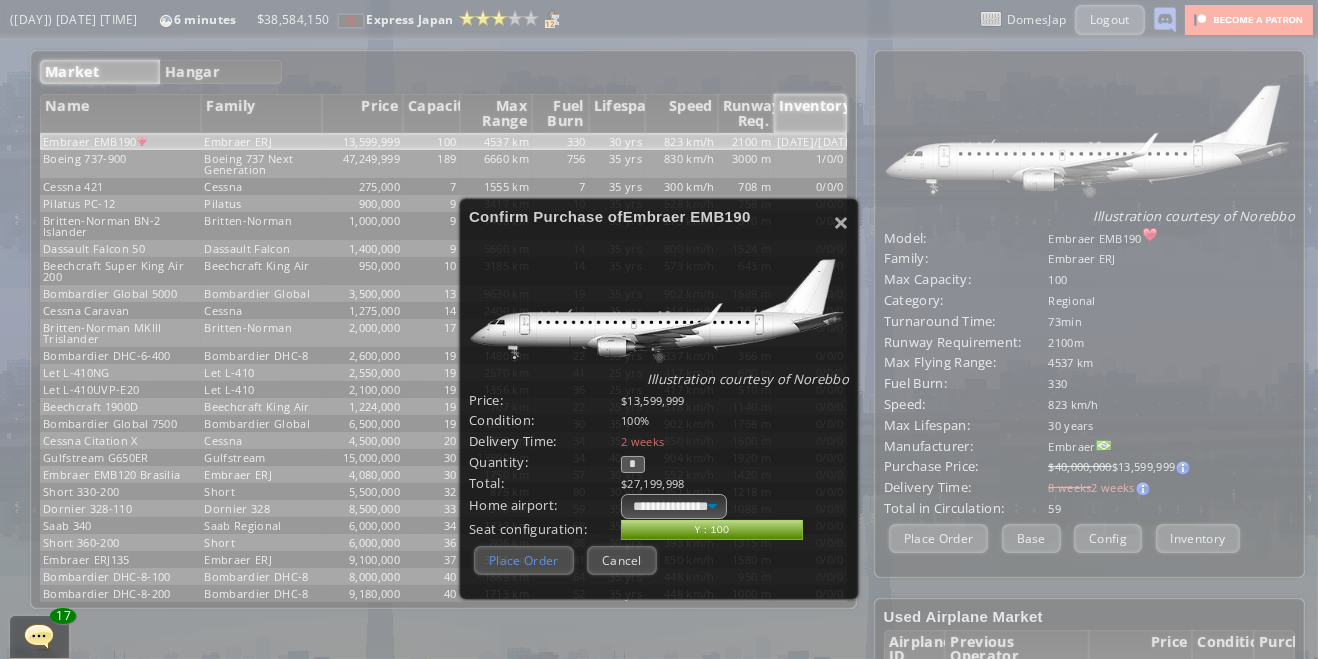 click on "Place Order" at bounding box center [524, 560] 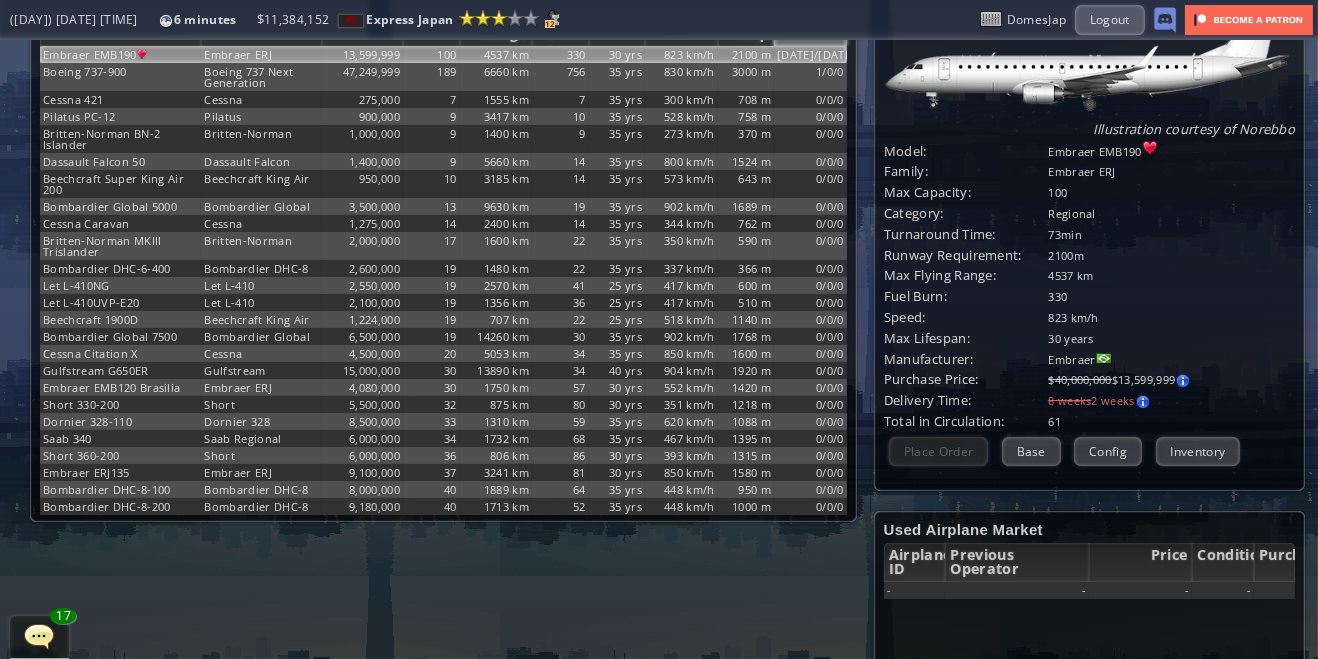 scroll, scrollTop: 303, scrollLeft: 0, axis: vertical 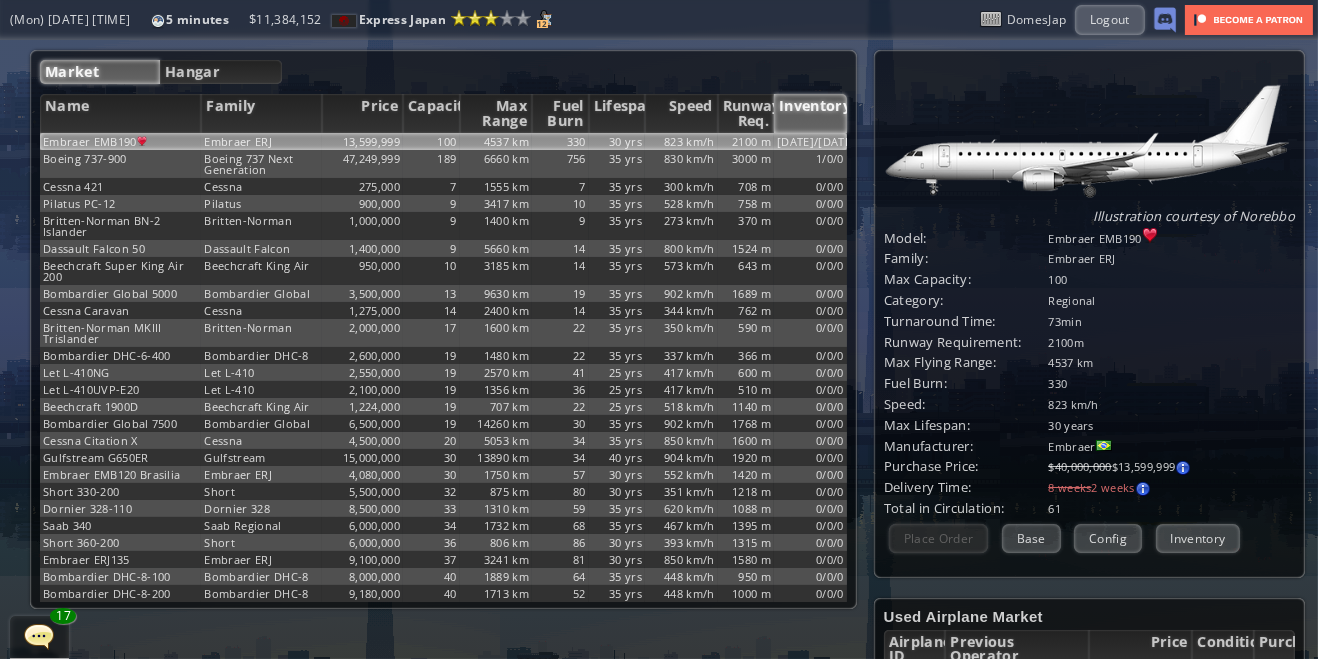 click at bounding box center [7, 329] 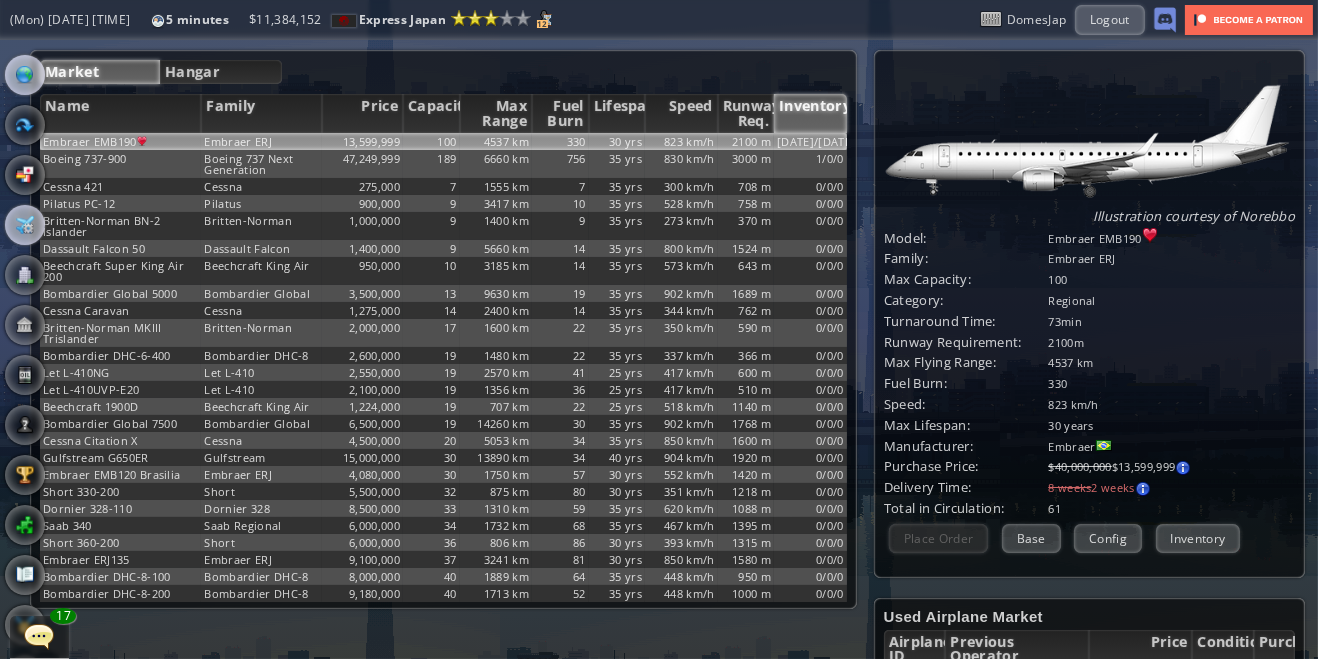 click at bounding box center [25, 75] 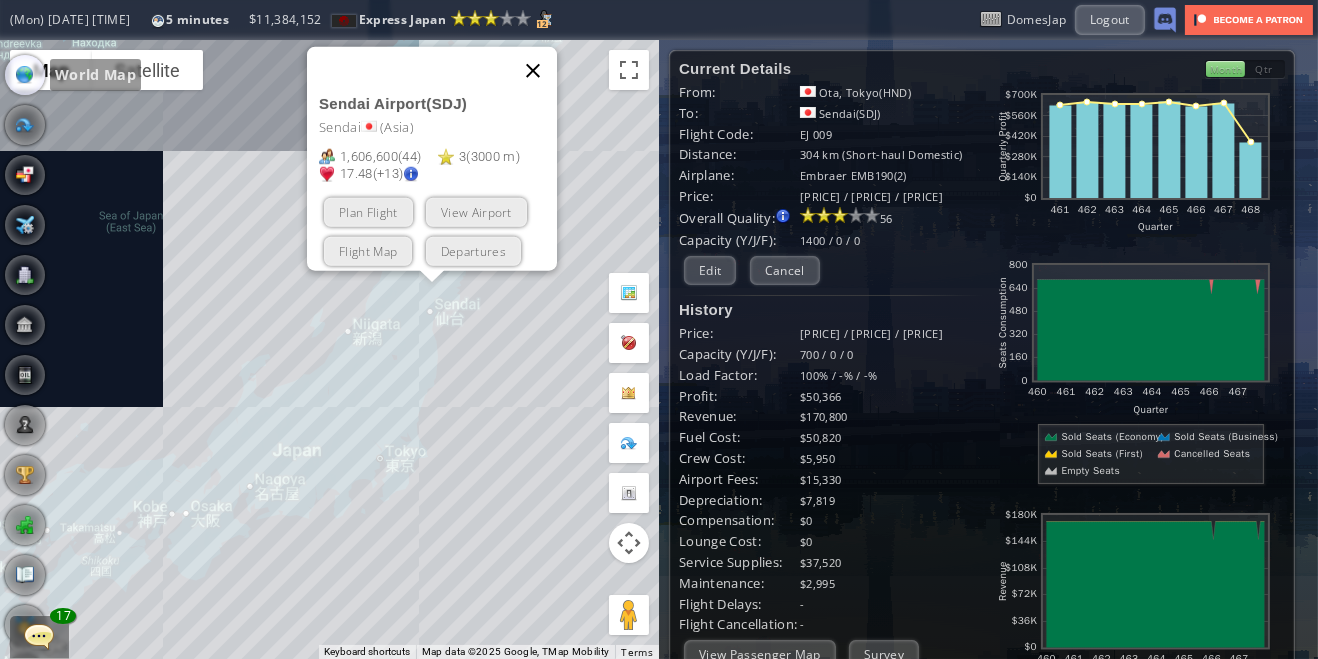 click at bounding box center (533, 70) 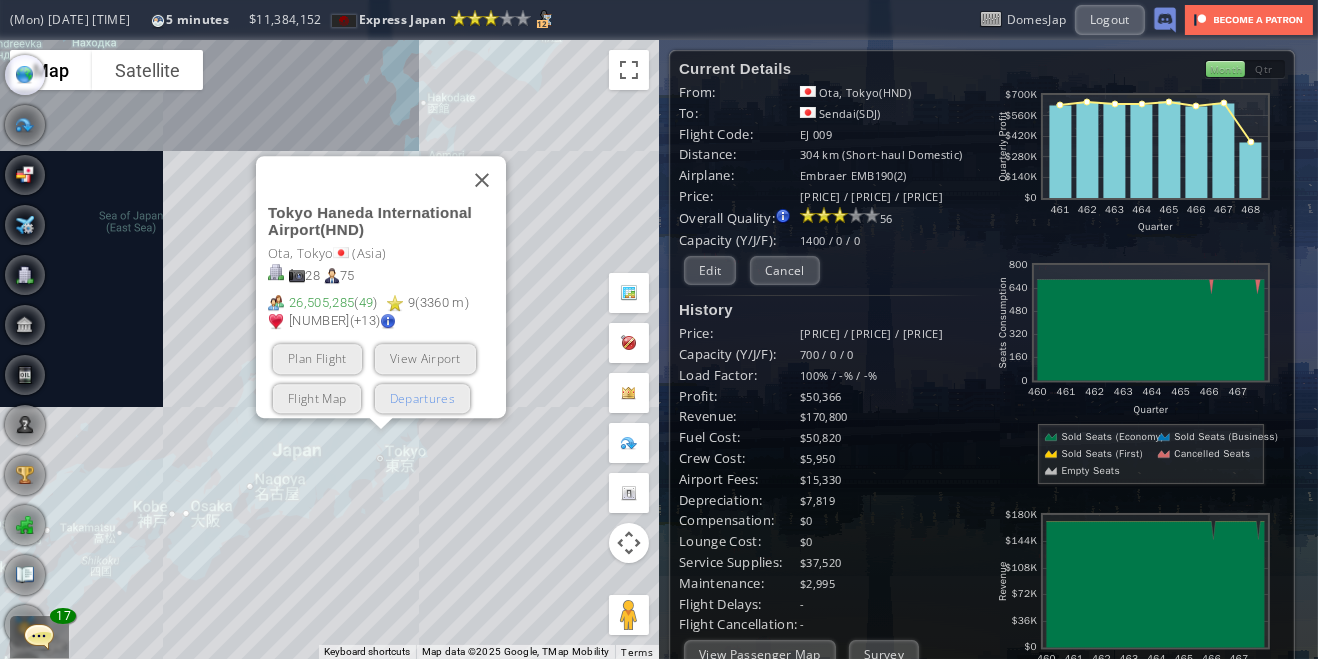 click on "Departures" at bounding box center [421, 397] 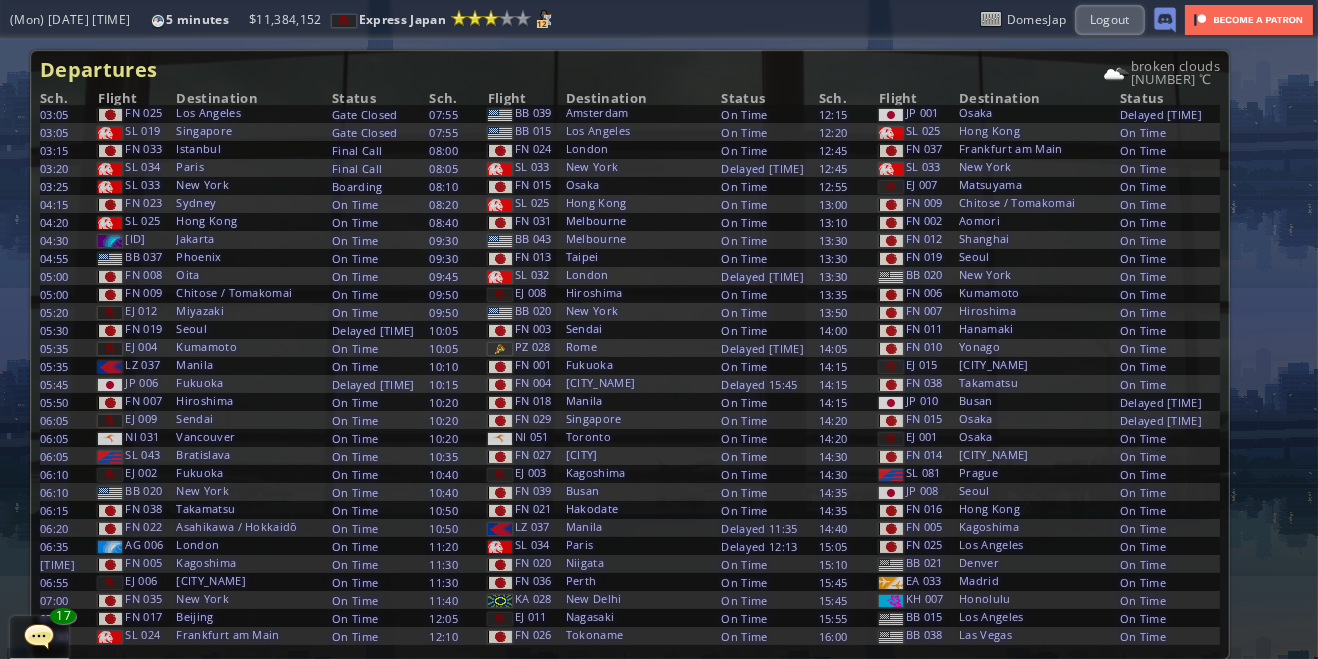 click at bounding box center [7, 329] 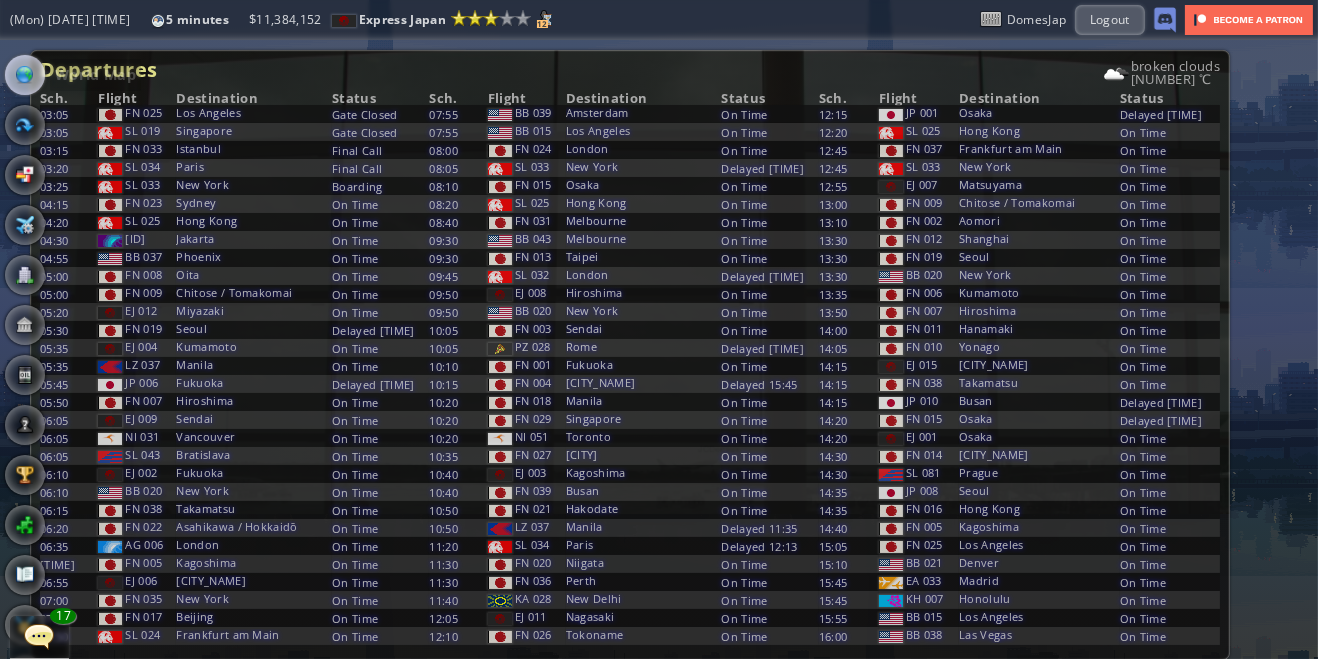 click at bounding box center [25, 75] 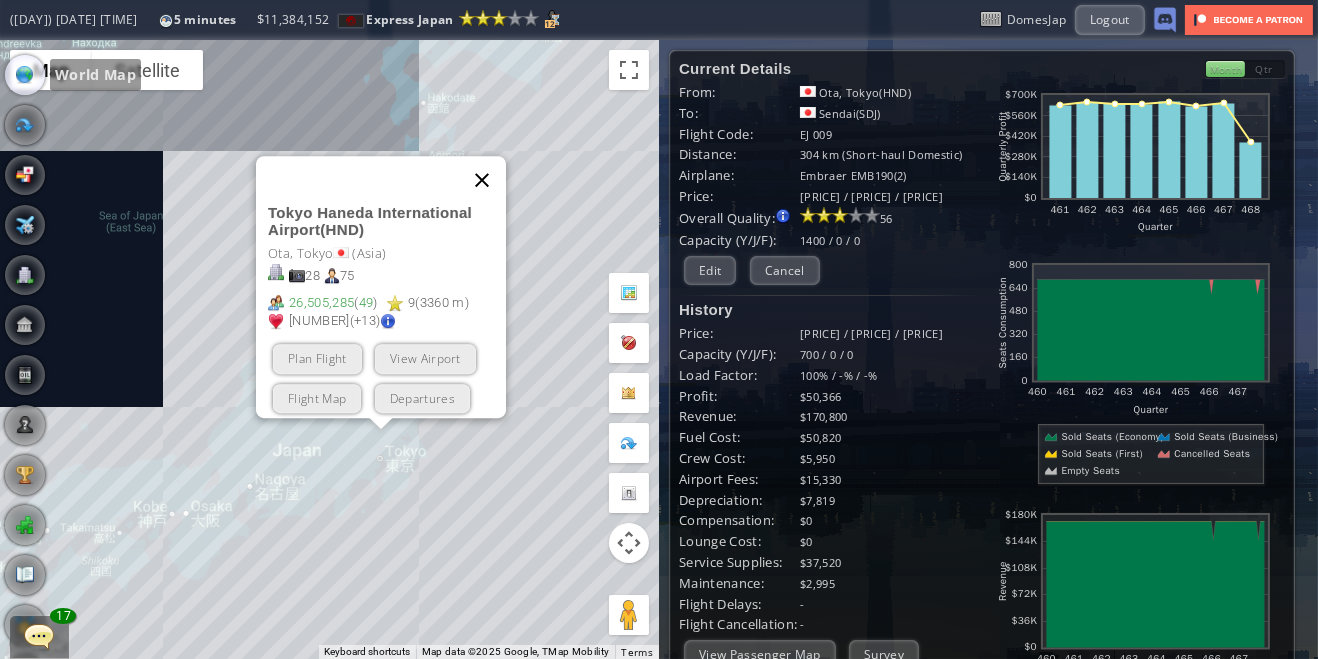 click at bounding box center (482, 180) 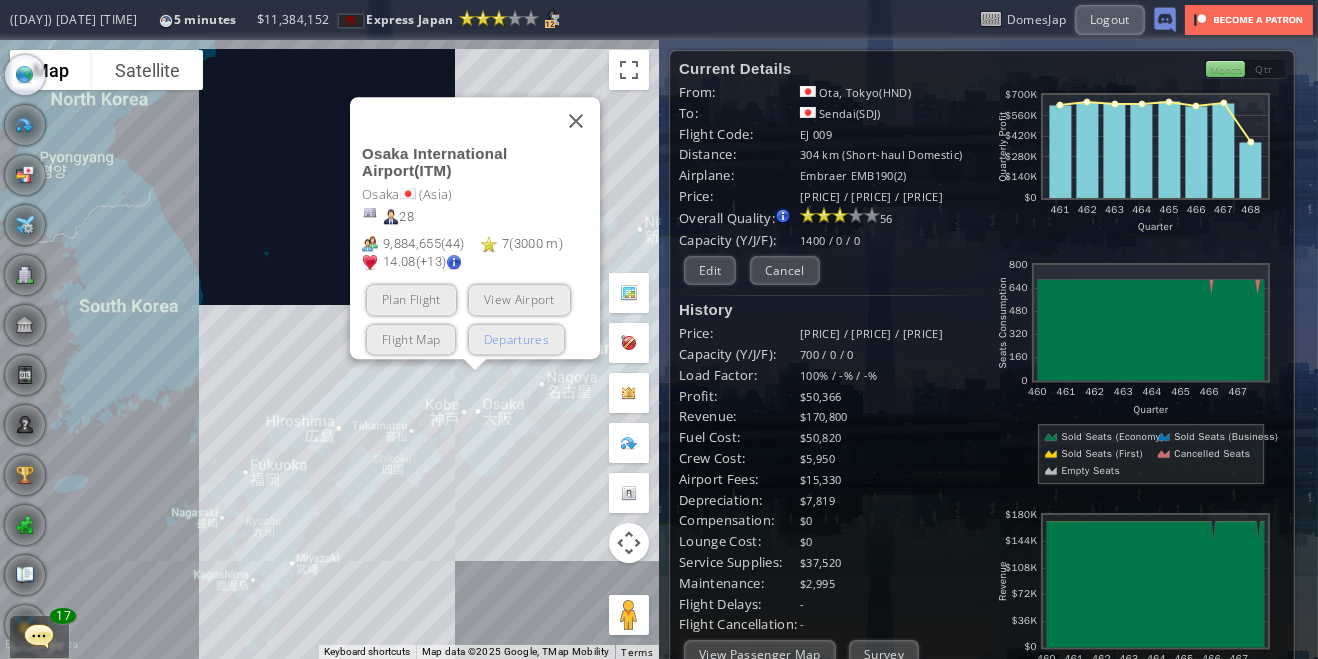 click on "Departures" at bounding box center [515, 338] 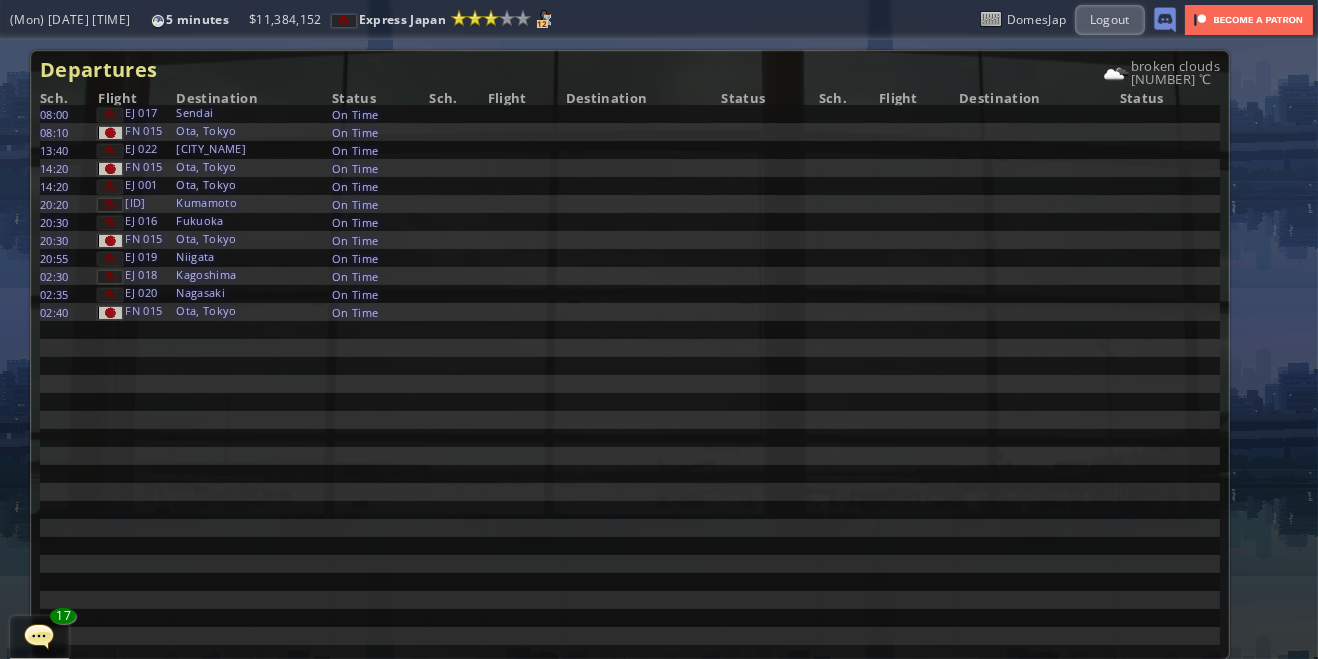 click at bounding box center (769, 114) 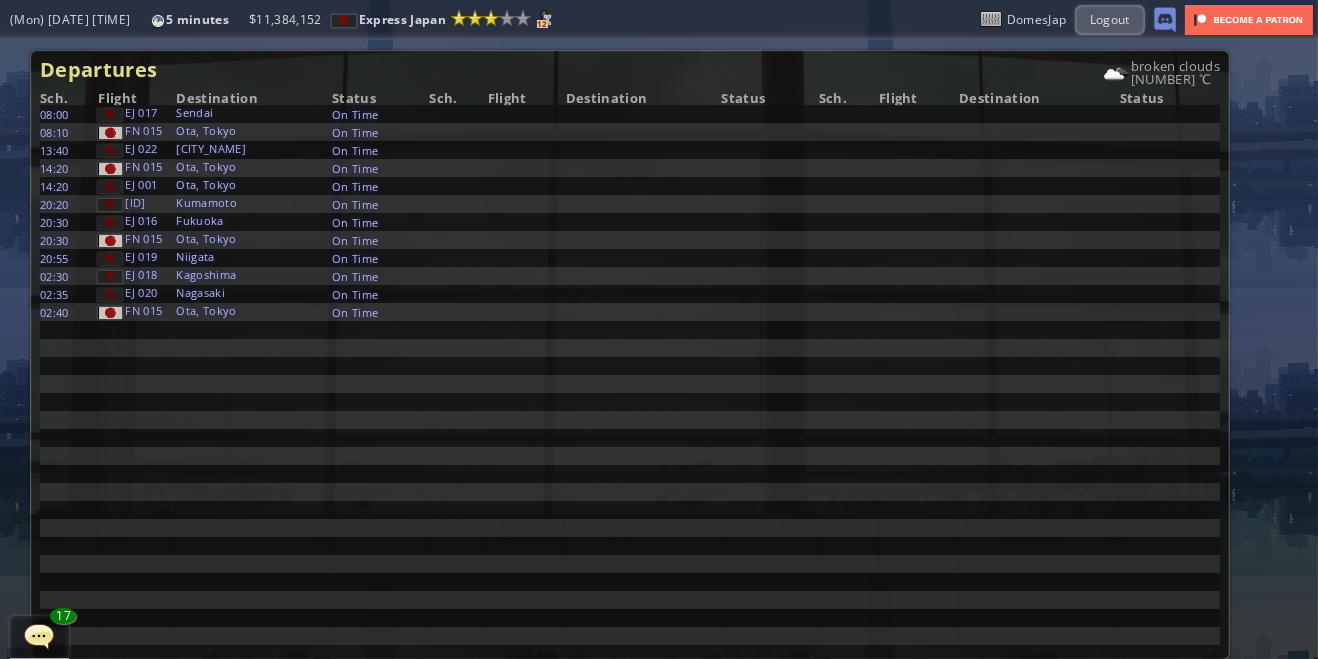 click at bounding box center (7, 329) 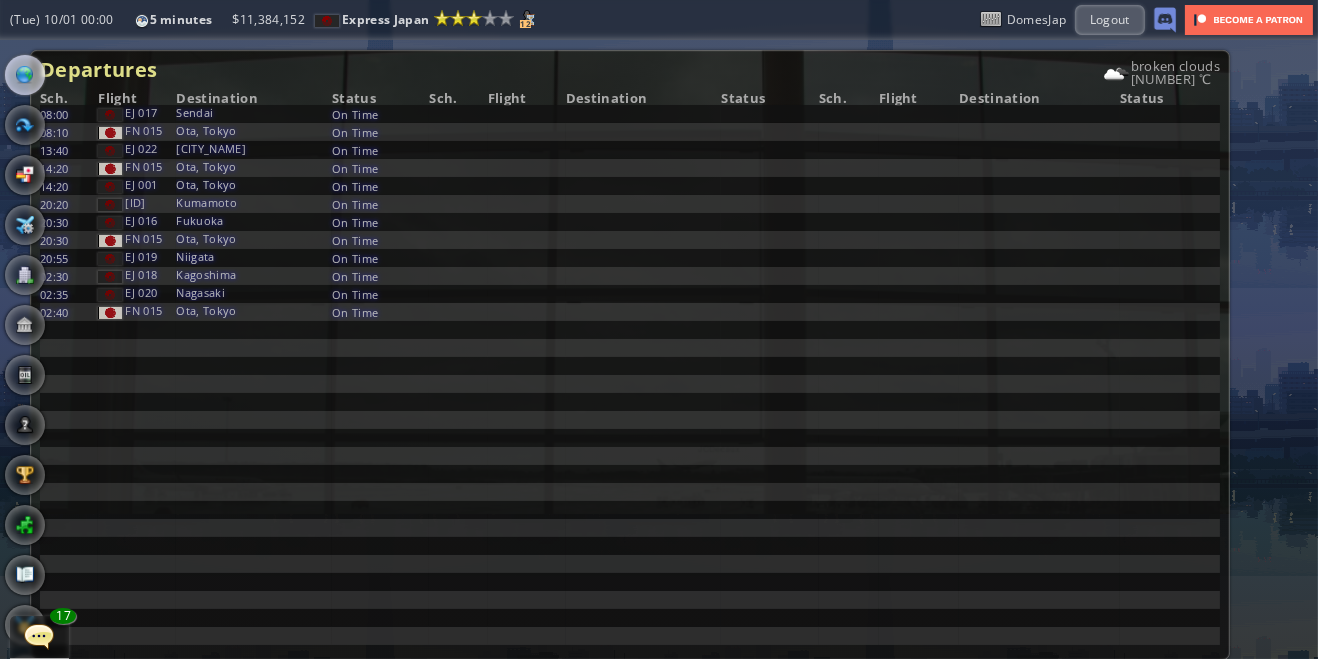 click at bounding box center (25, 75) 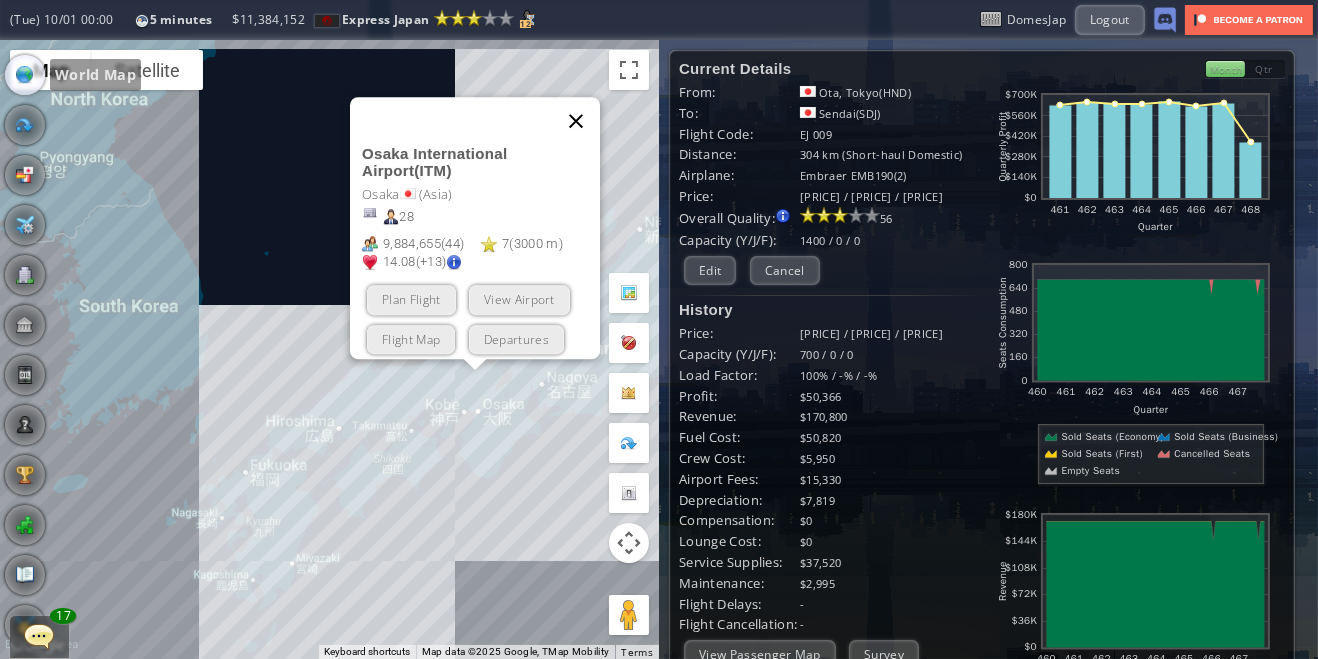 click at bounding box center (576, 121) 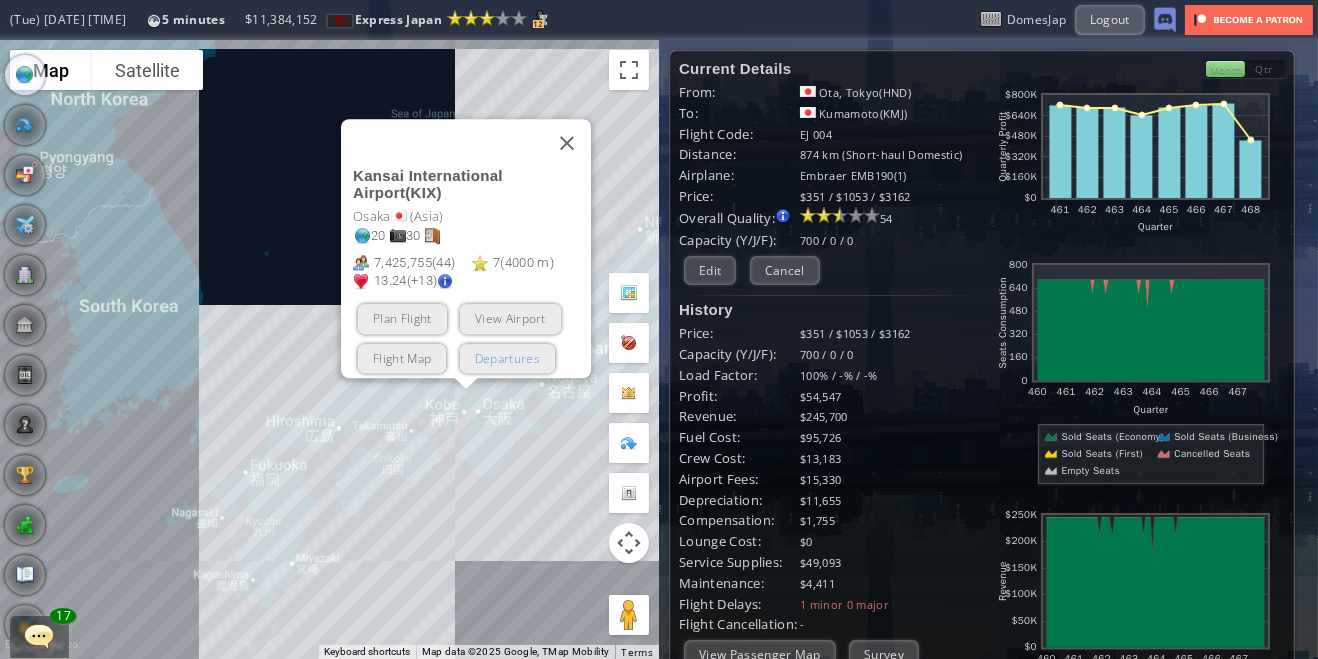click on "Departures" at bounding box center (506, 357) 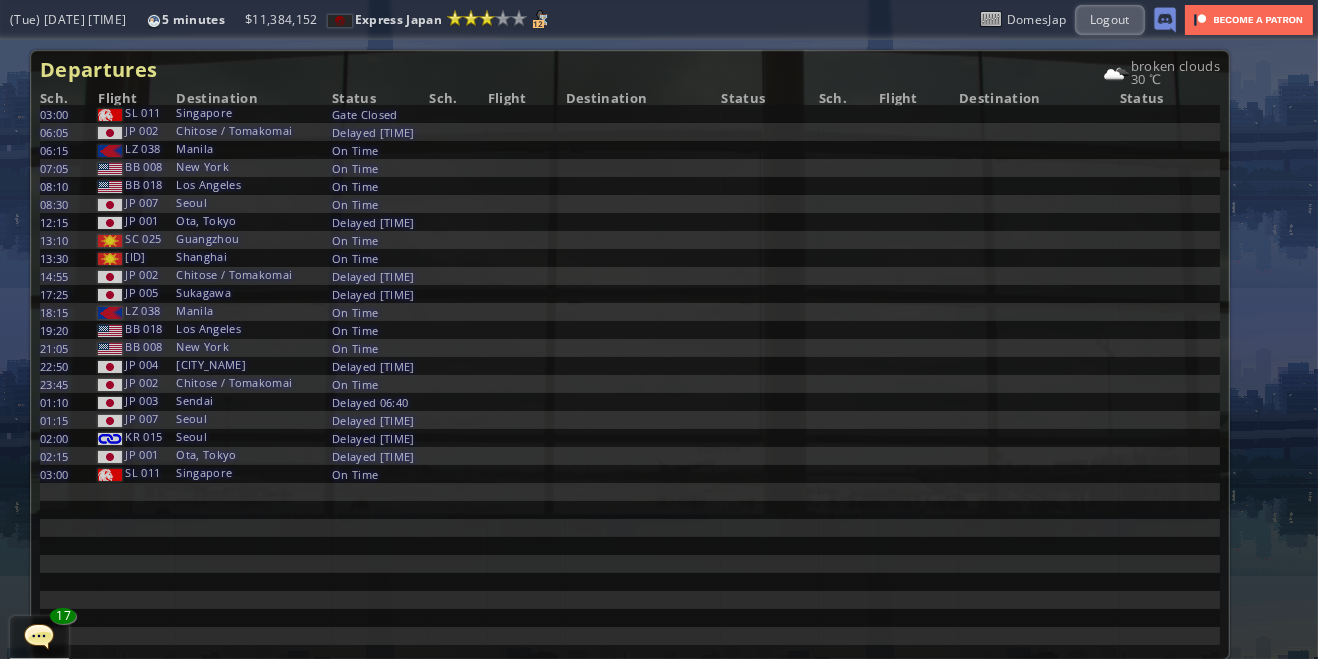click at bounding box center (7, 329) 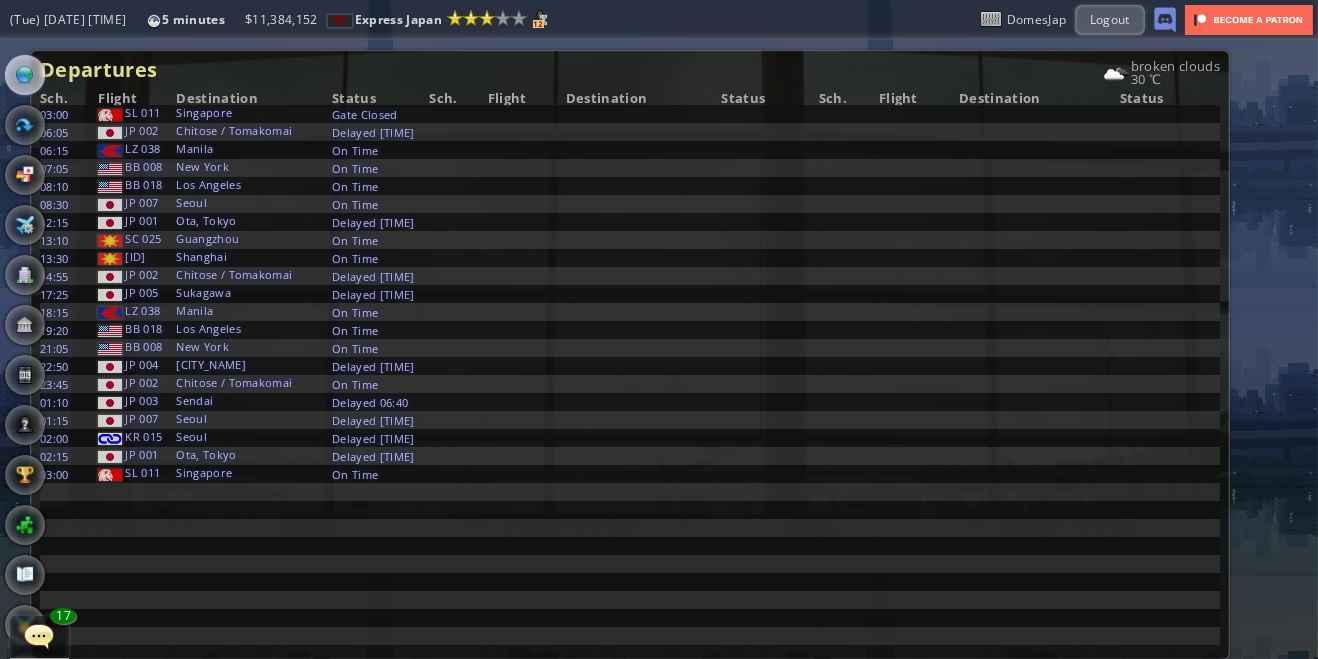 click at bounding box center (25, 75) 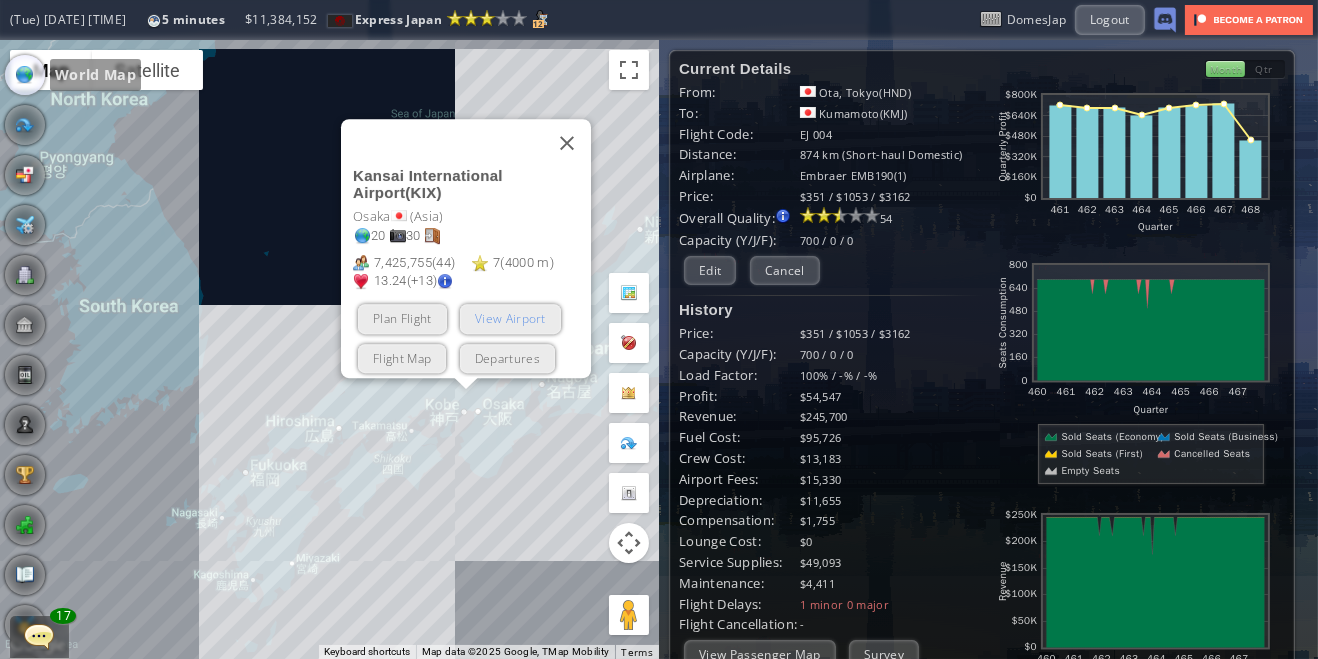 click on "View Airport" at bounding box center [509, 318] 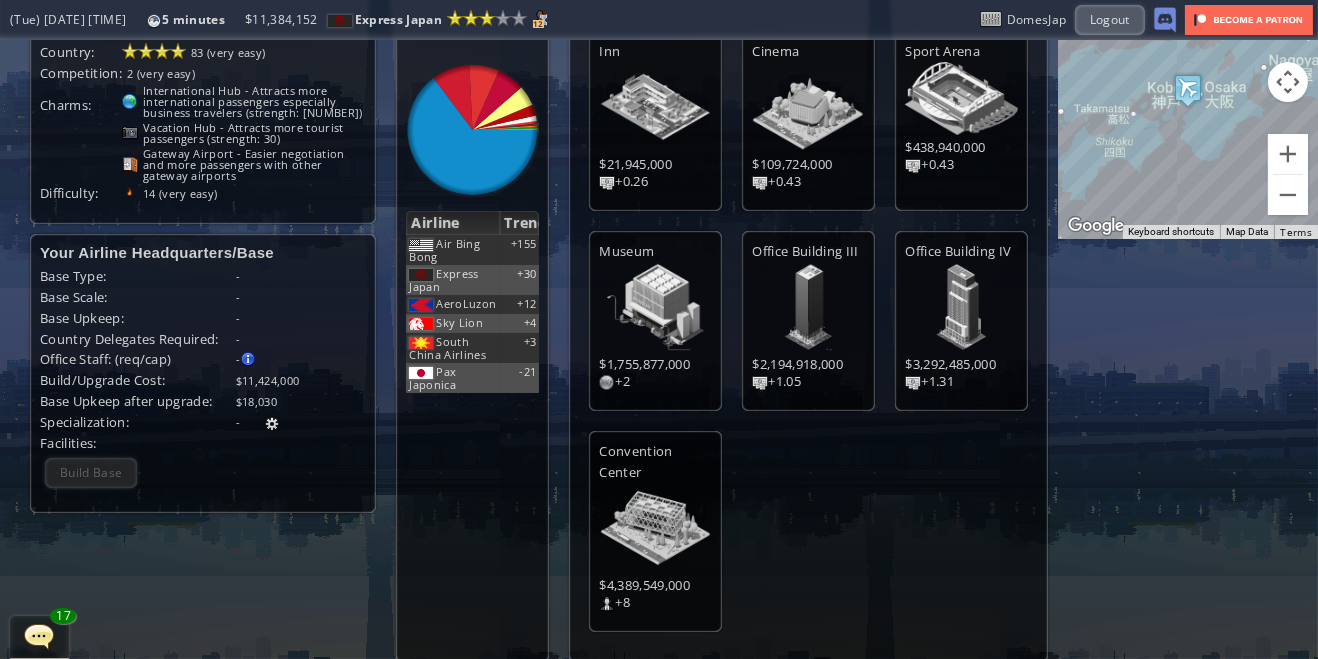 scroll, scrollTop: 0, scrollLeft: 0, axis: both 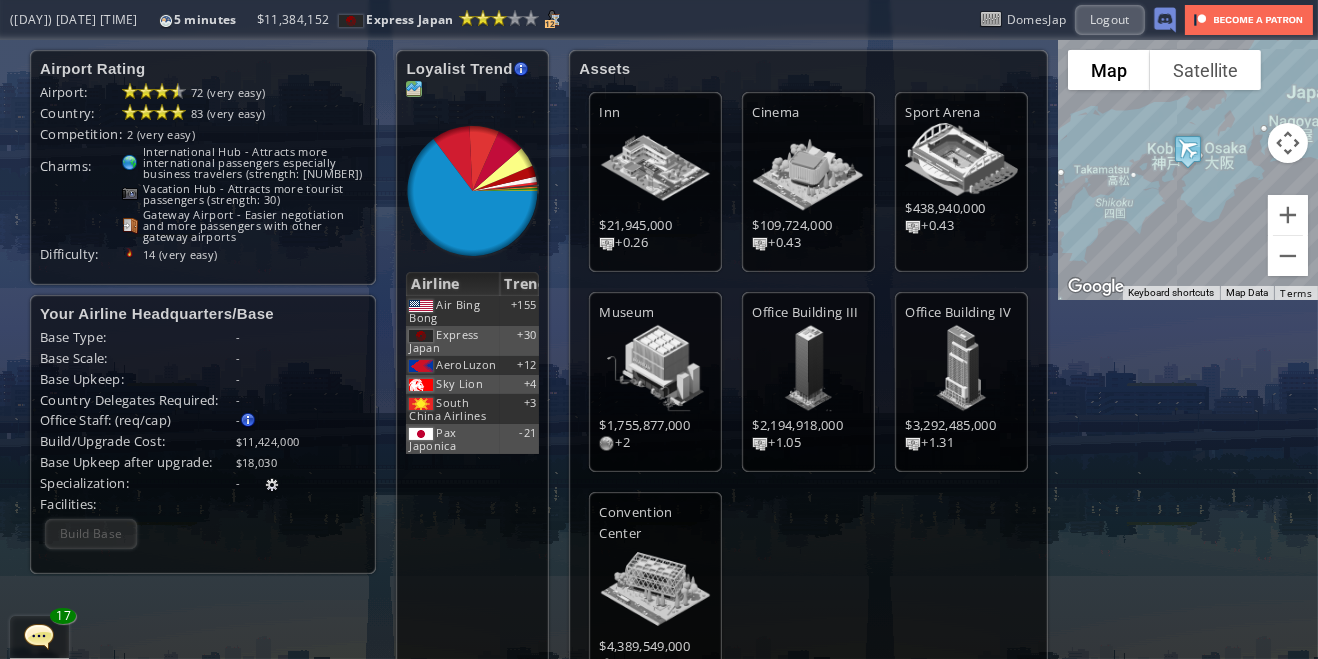 click at bounding box center (414, 89) 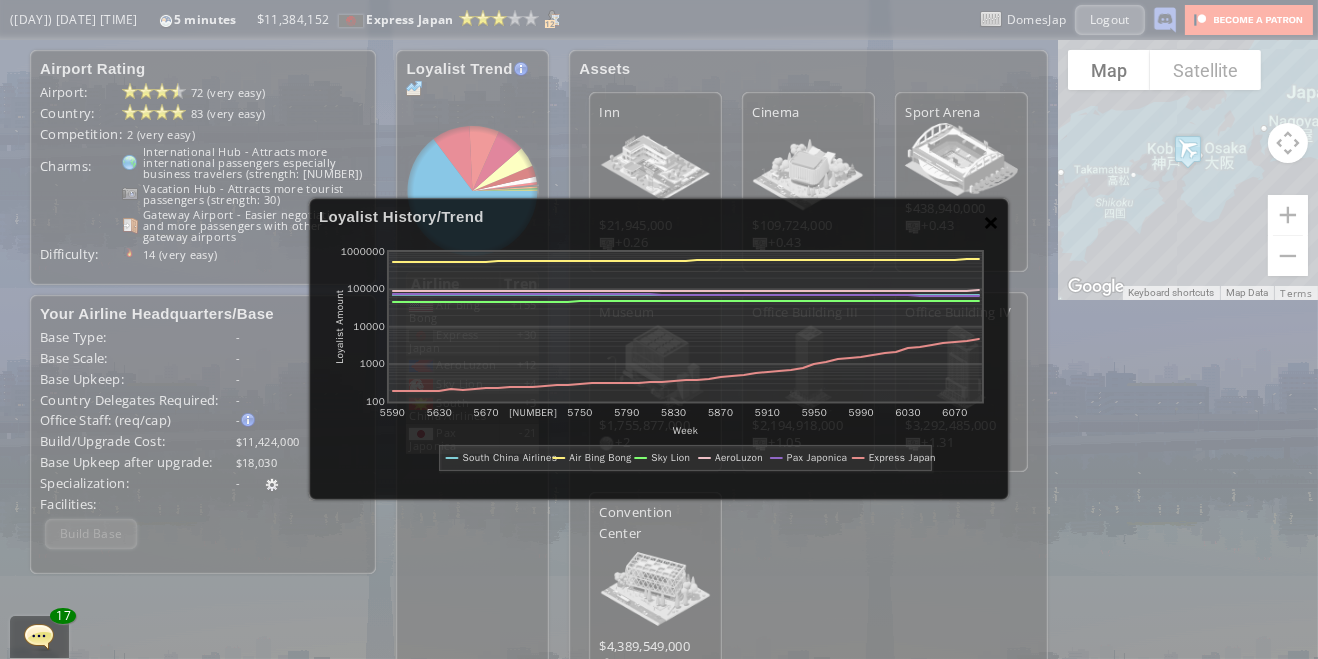 click on "×" at bounding box center (991, 222) 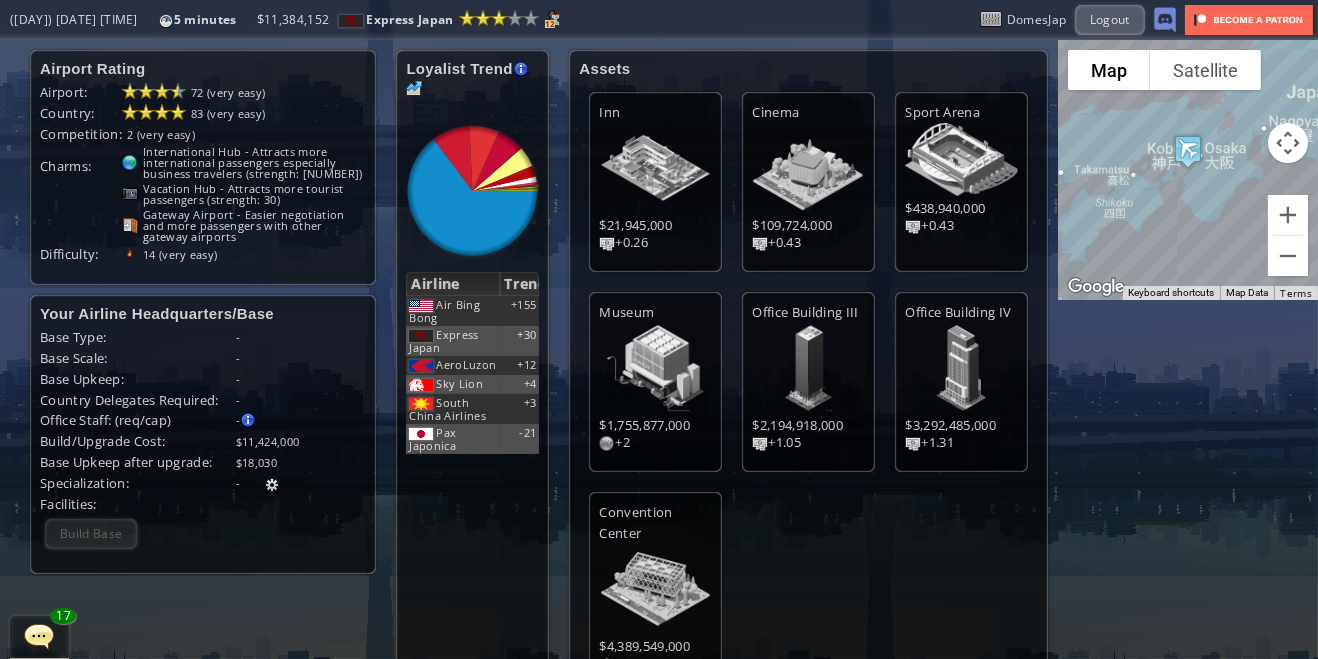 click at bounding box center [7, 329] 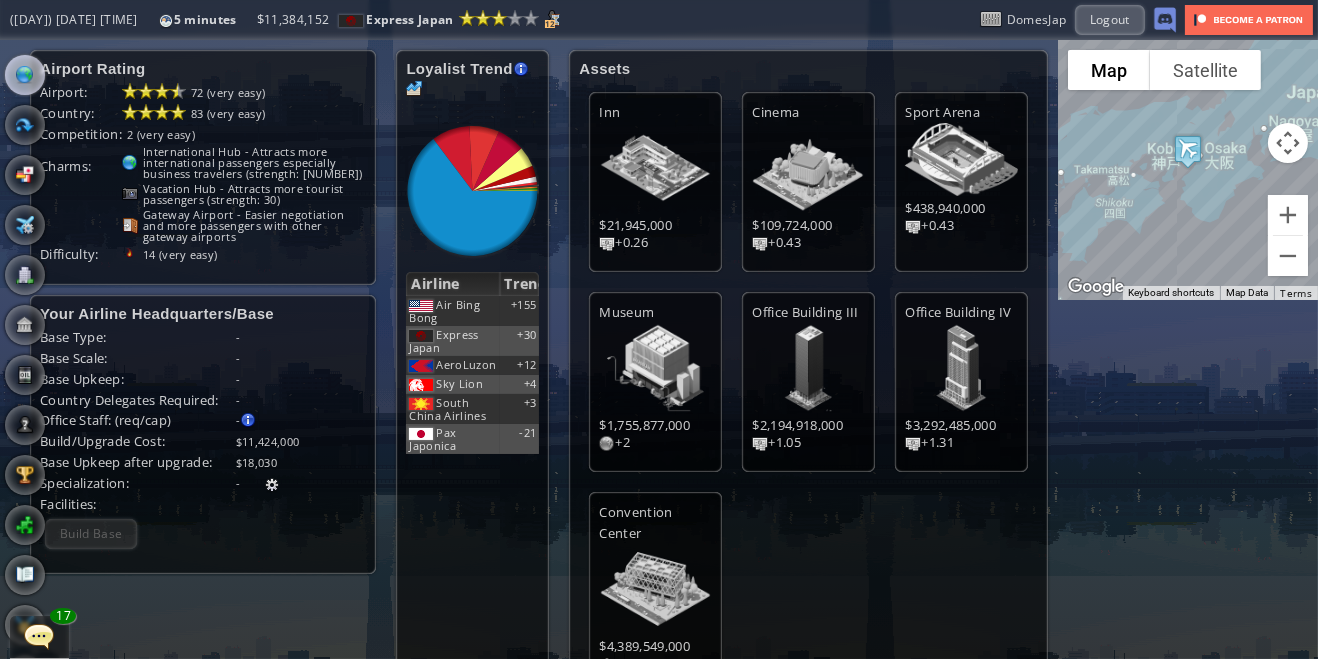 click at bounding box center (7, 329) 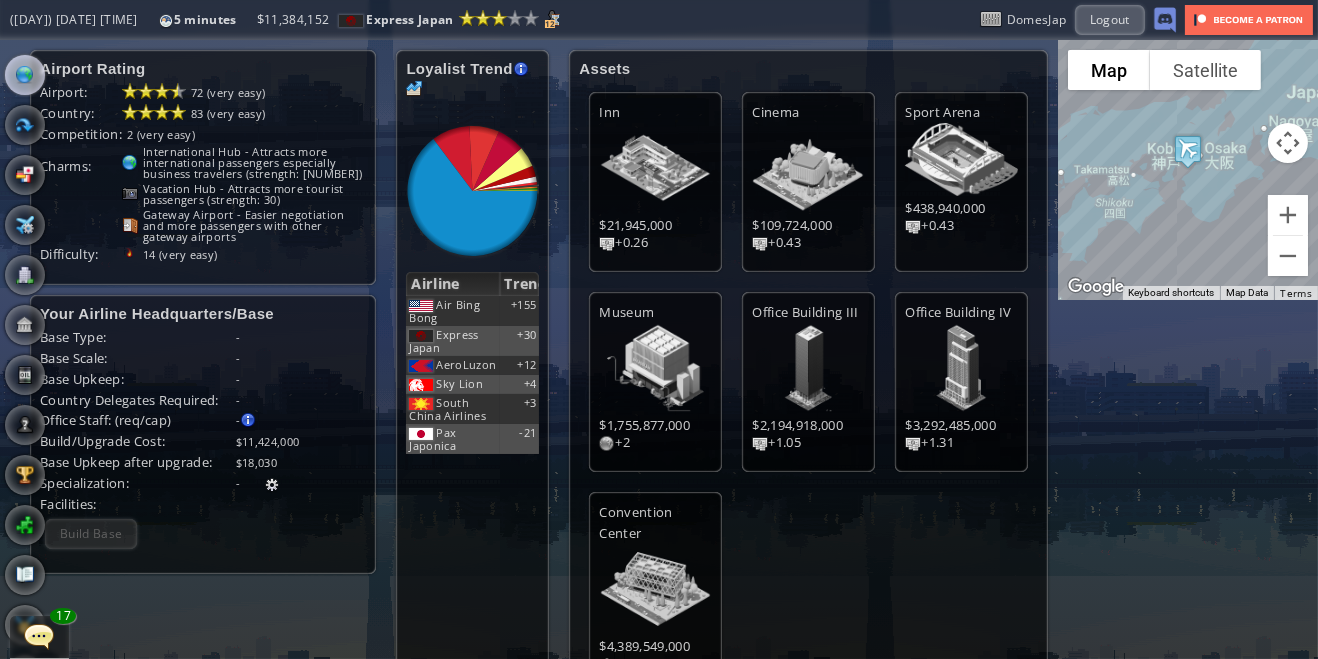 click at bounding box center [25, 75] 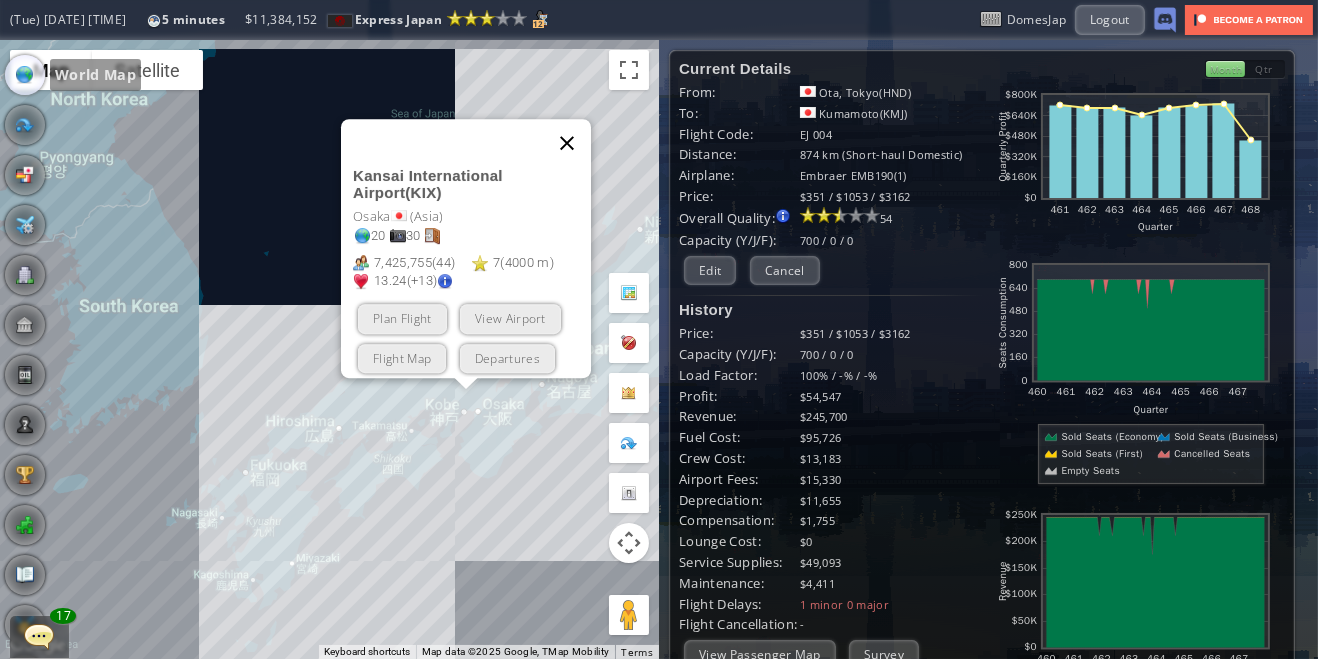click at bounding box center [567, 143] 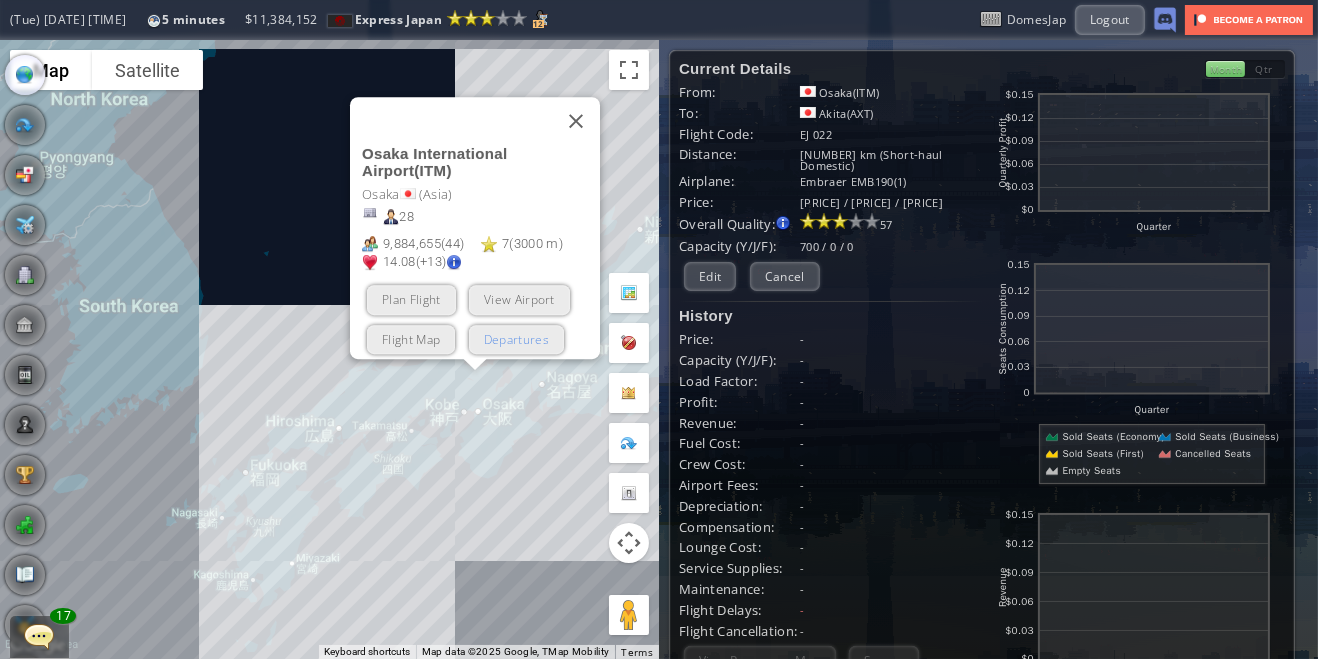 click on "Departures" at bounding box center (515, 338) 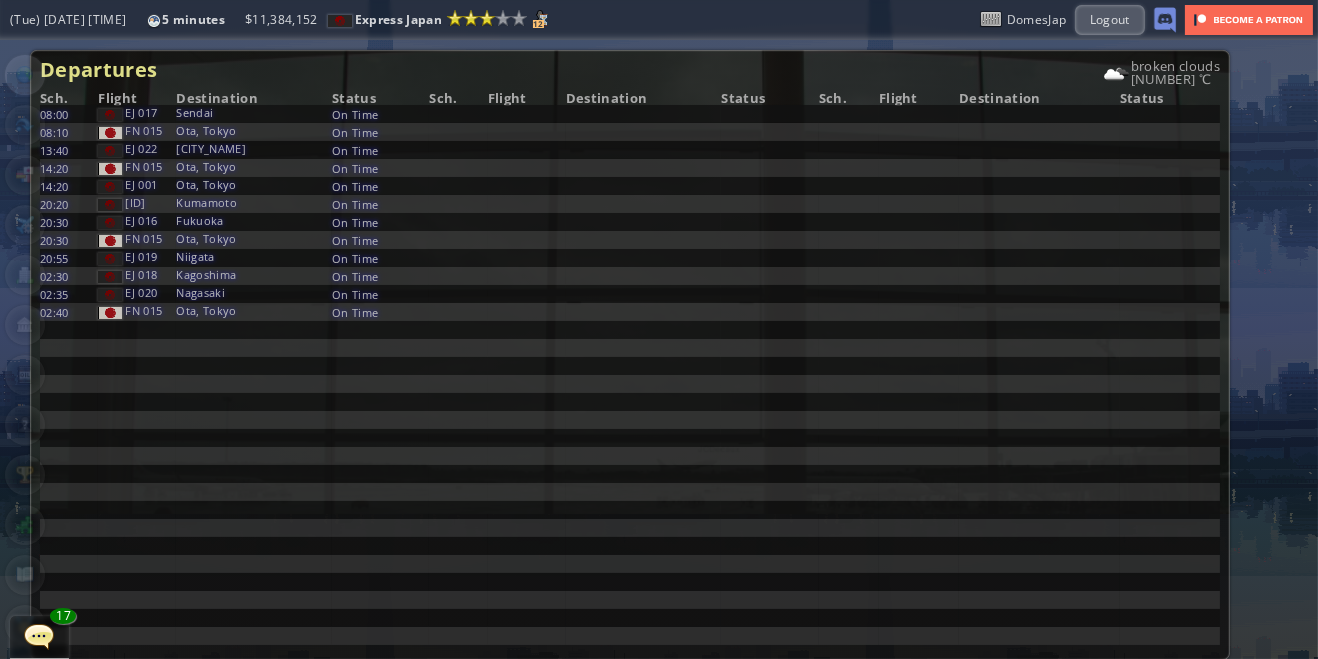 click at bounding box center [7, 329] 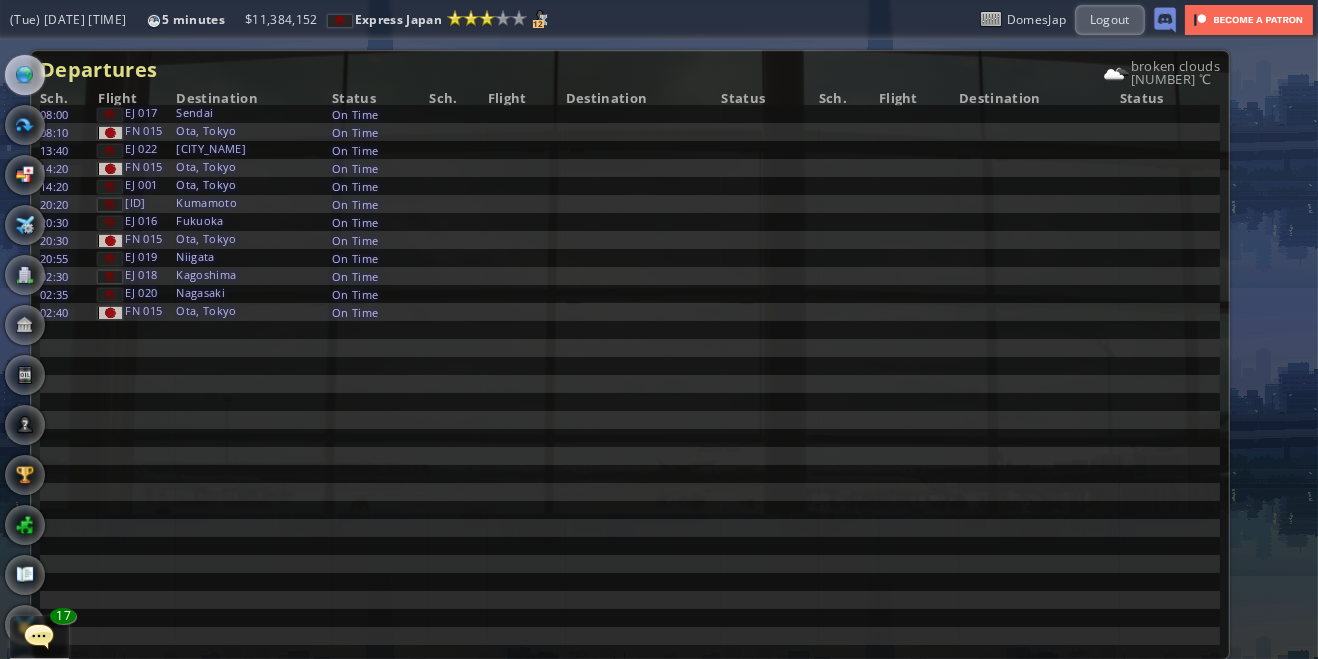 click at bounding box center (7, 329) 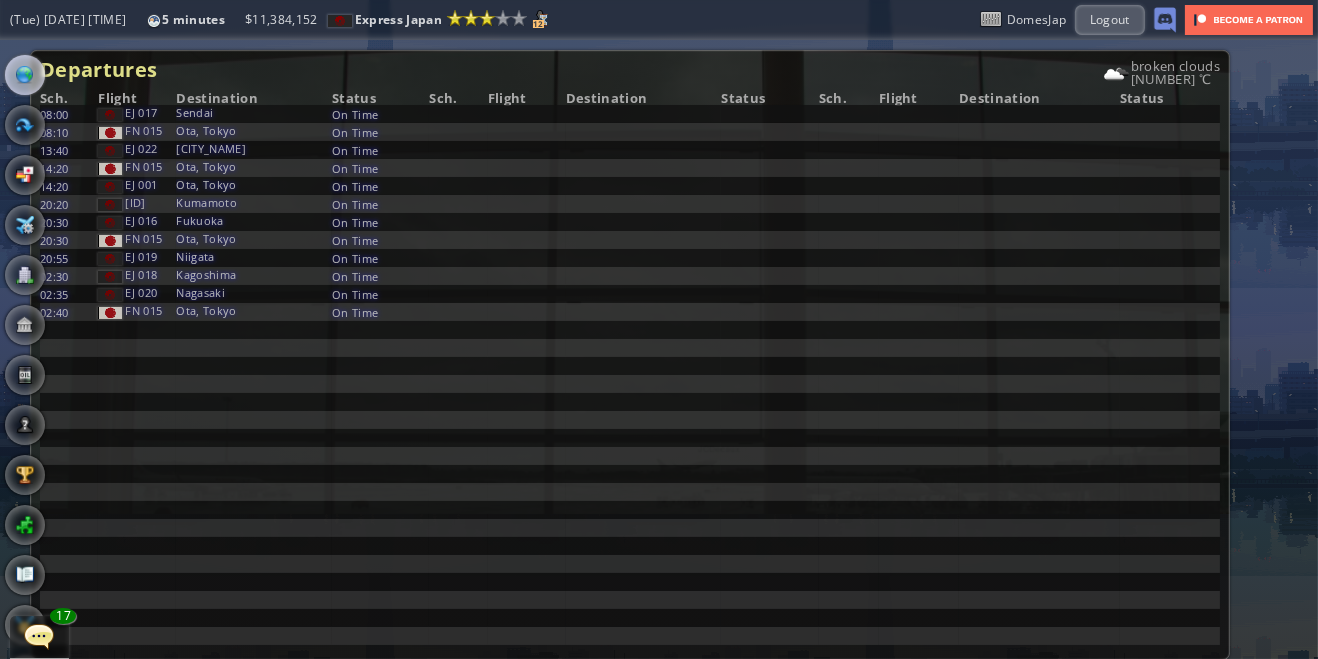 click at bounding box center (25, 75) 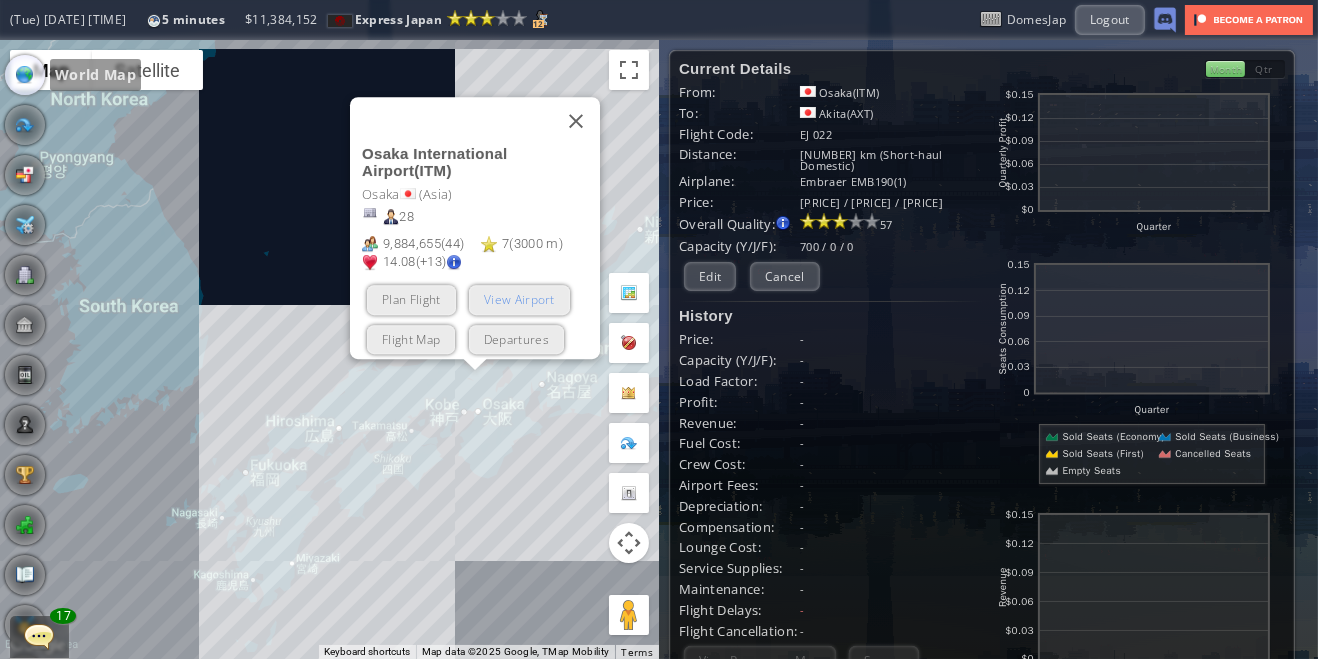 click on "View Airport" at bounding box center (518, 299) 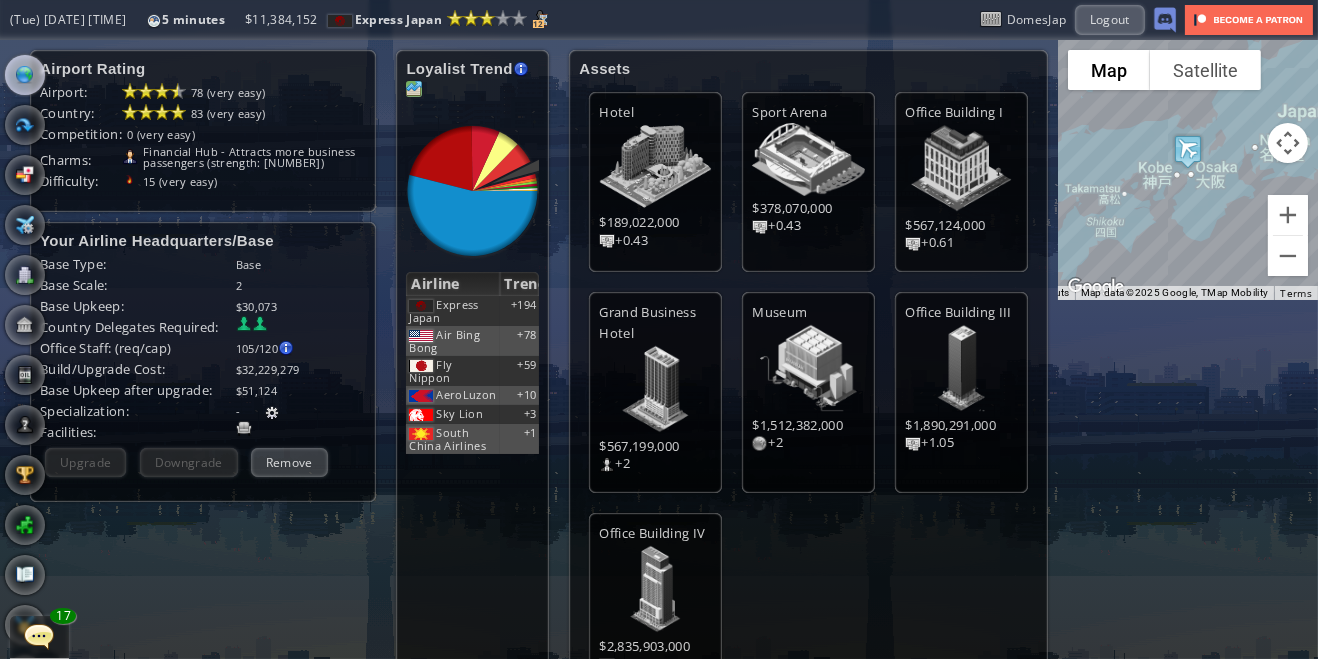click at bounding box center [414, 89] 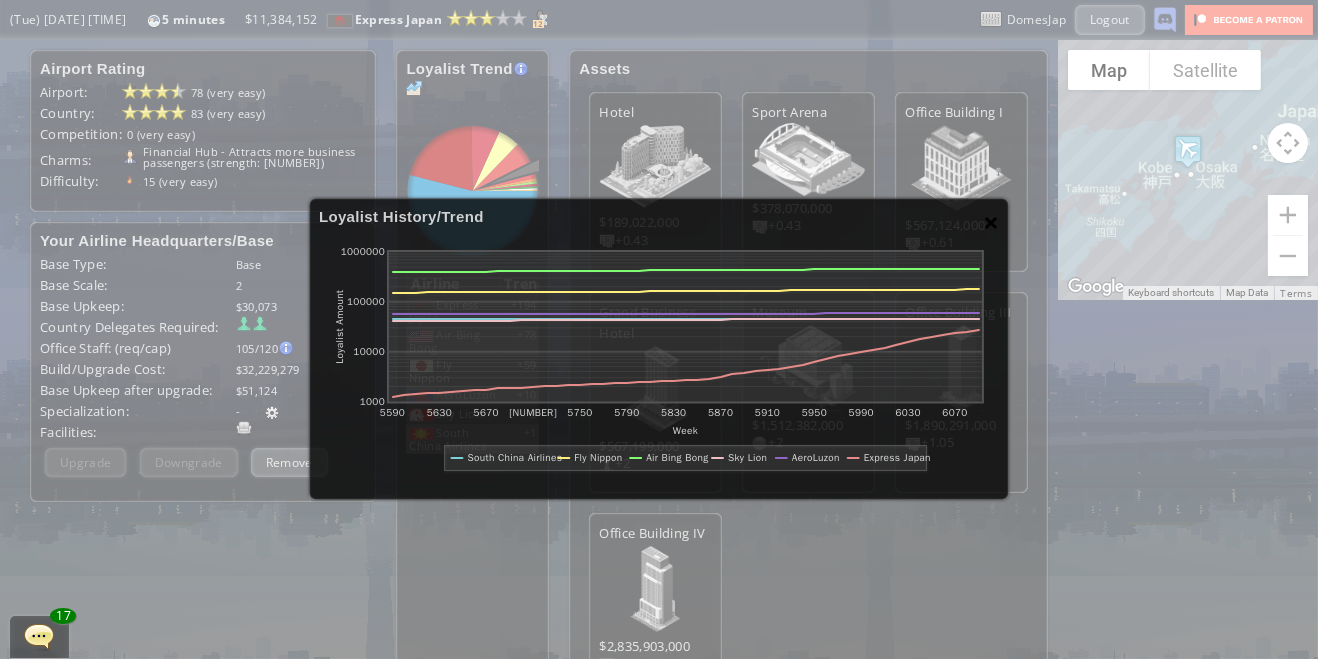 click on "×" at bounding box center [991, 222] 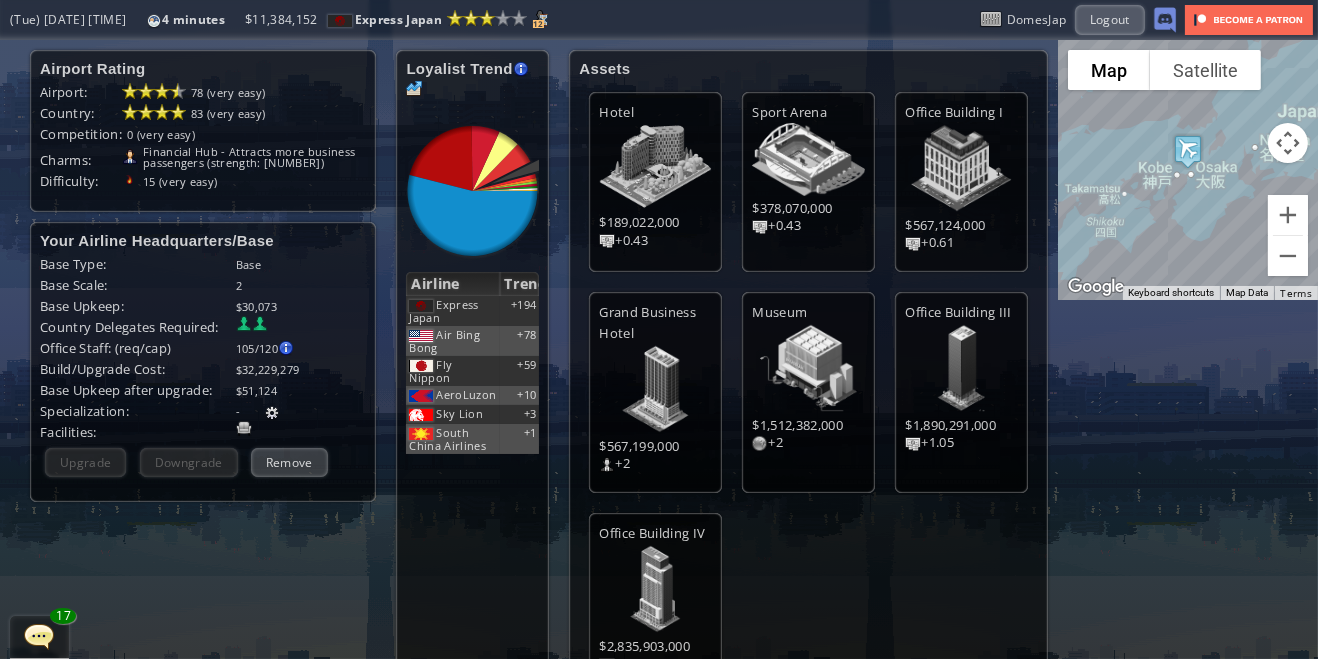 click at bounding box center (7, 329) 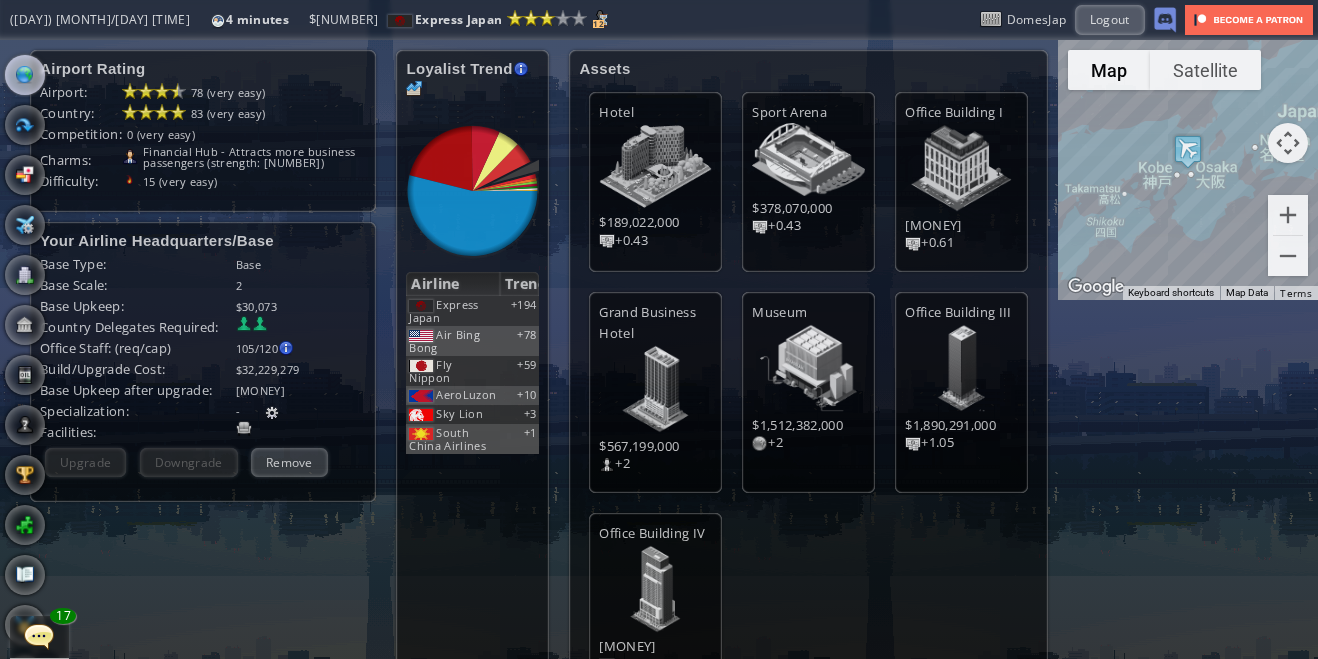 scroll, scrollTop: 0, scrollLeft: 0, axis: both 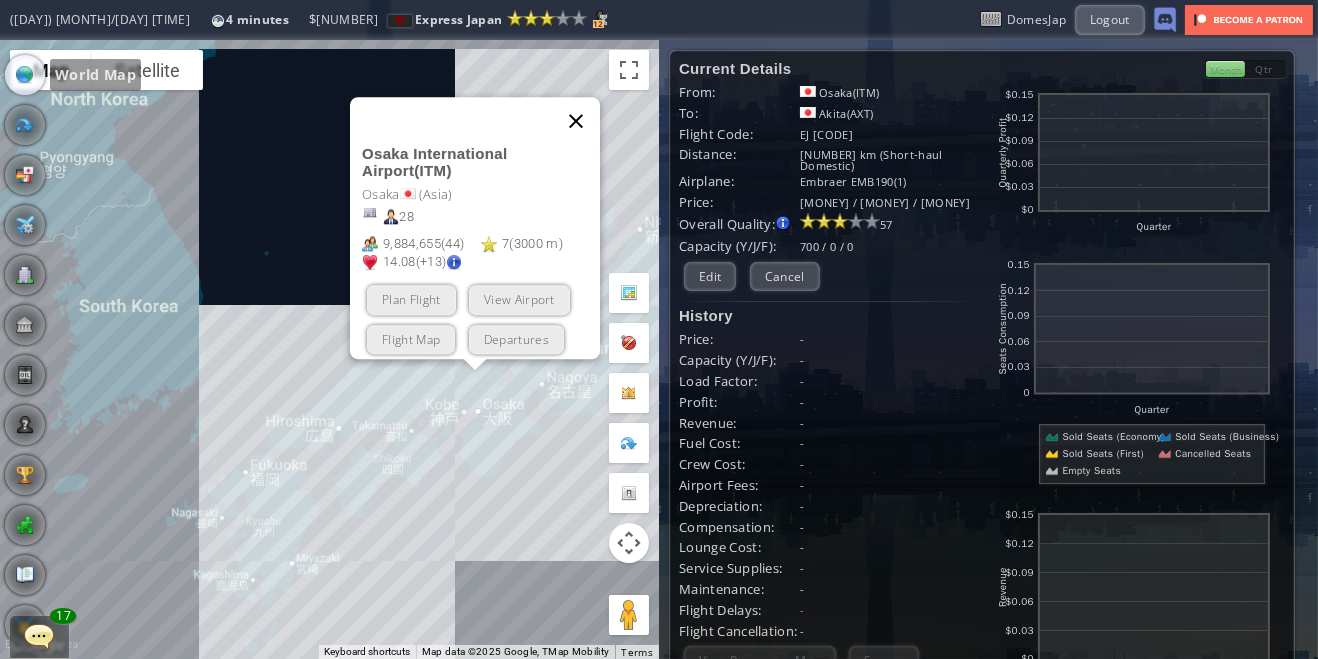 click at bounding box center [576, 121] 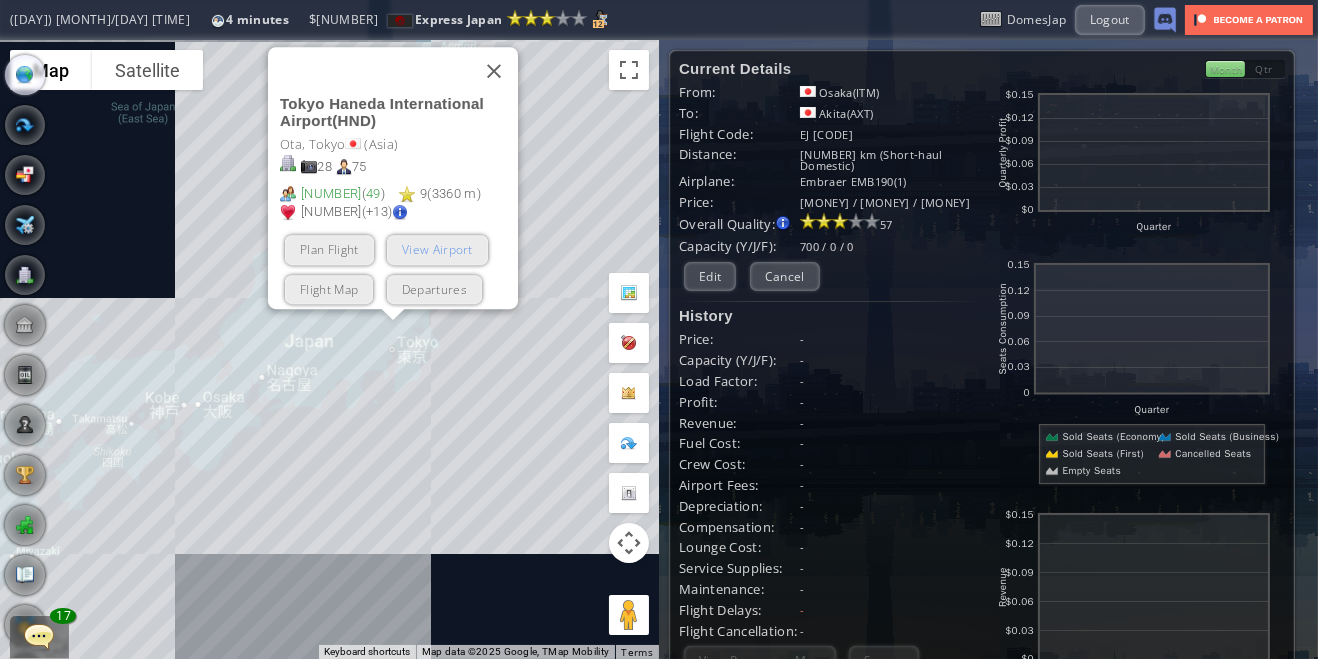 click on "View Airport" at bounding box center [436, 249] 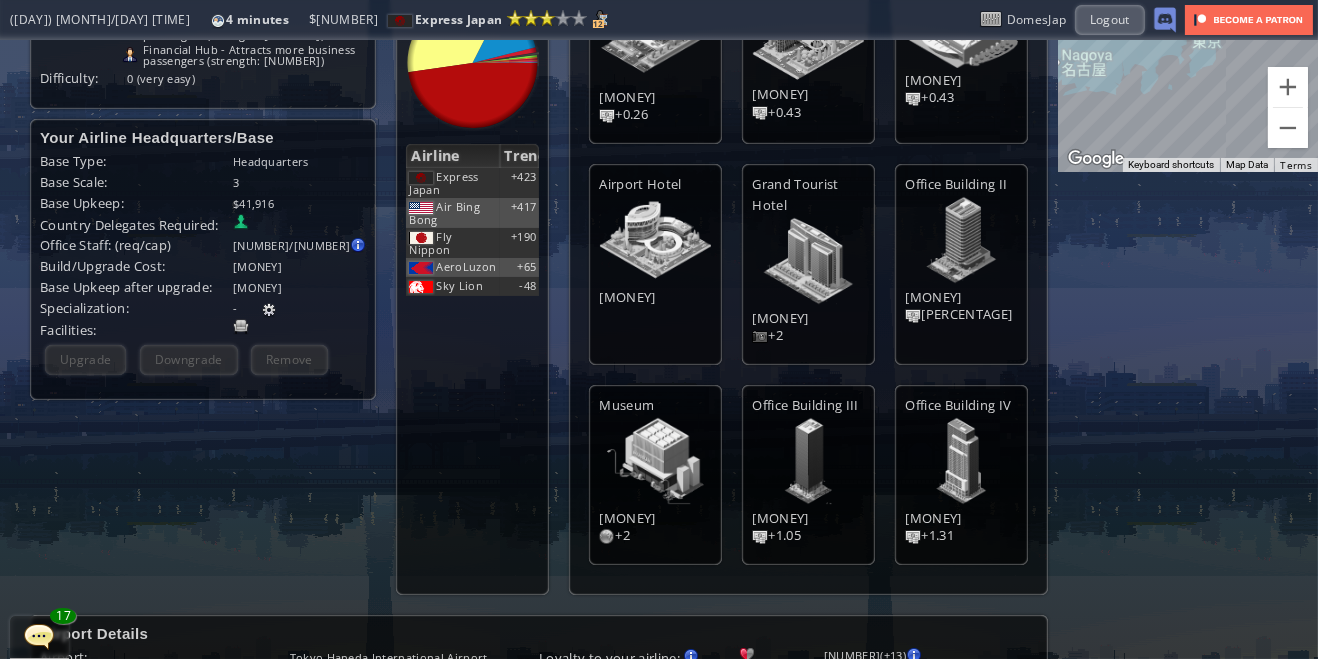 scroll, scrollTop: 0, scrollLeft: 0, axis: both 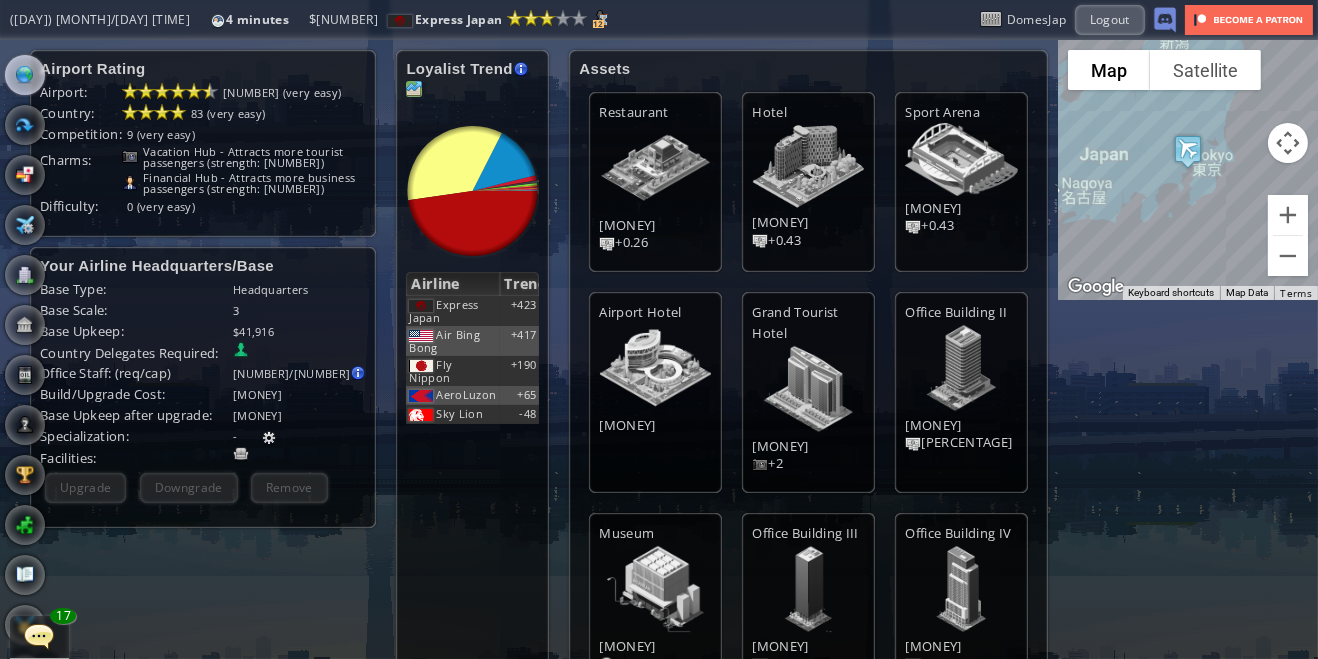 click at bounding box center (414, 89) 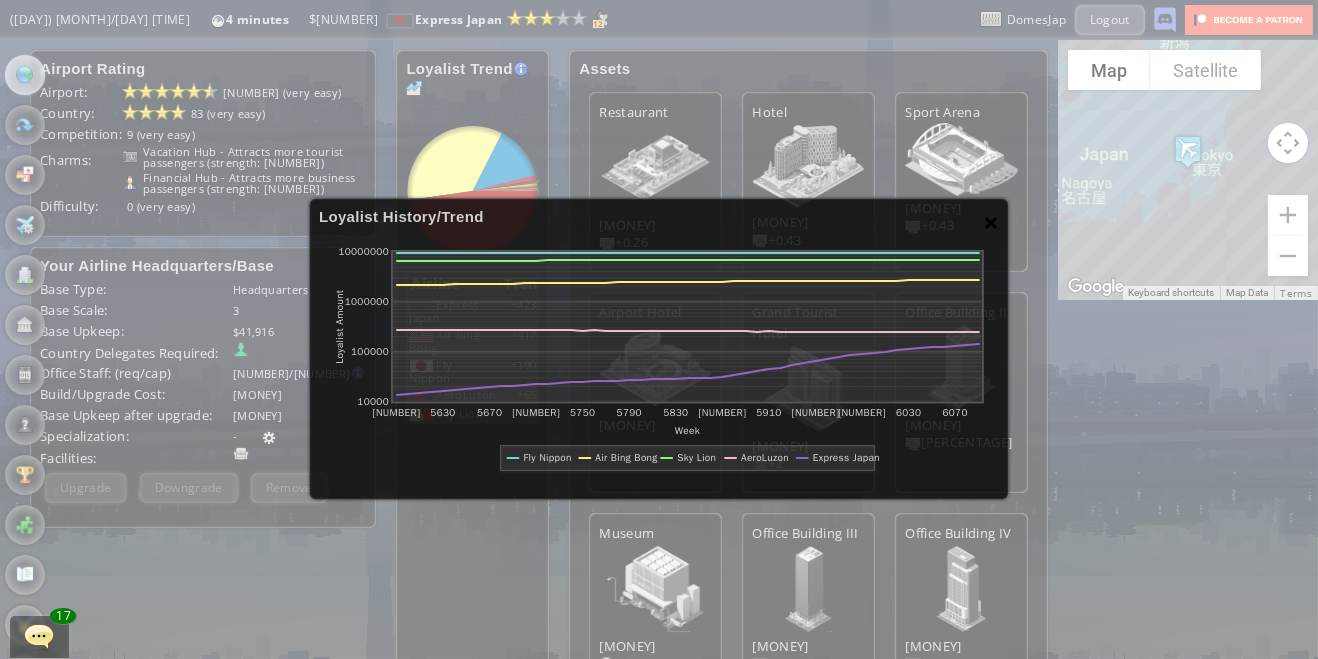 click on "×" at bounding box center [991, 222] 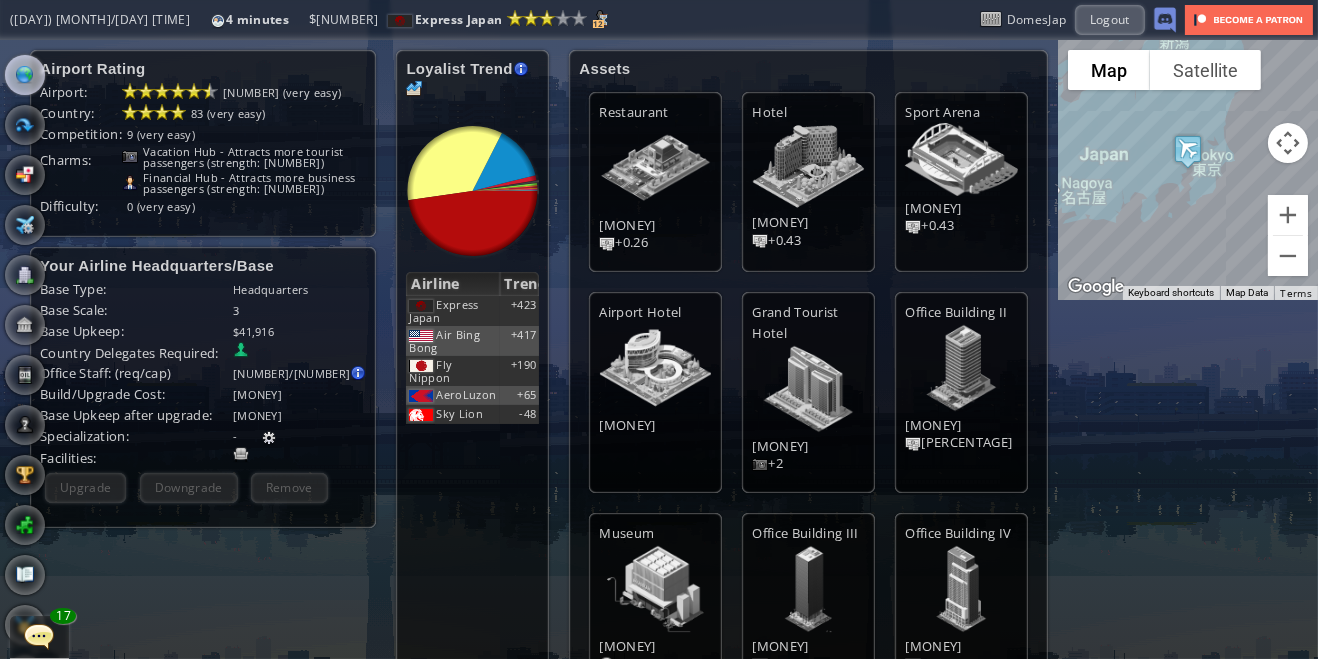 click at bounding box center (7, 329) 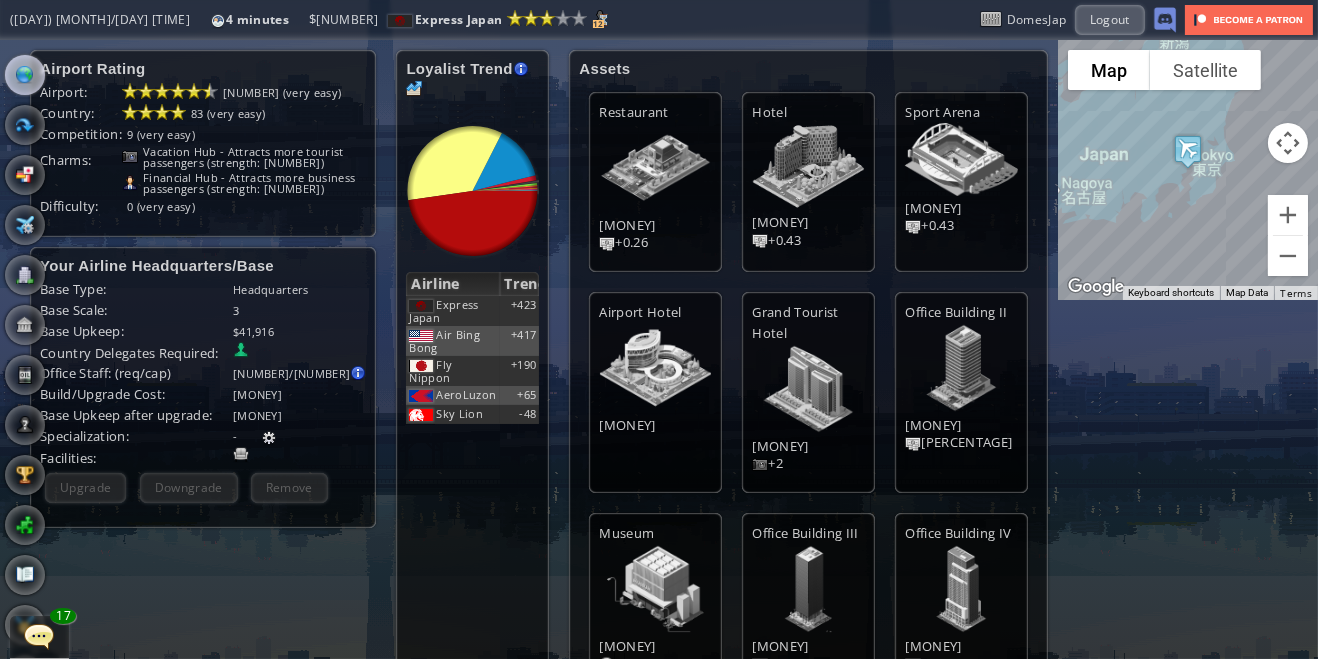 click at bounding box center (25, 75) 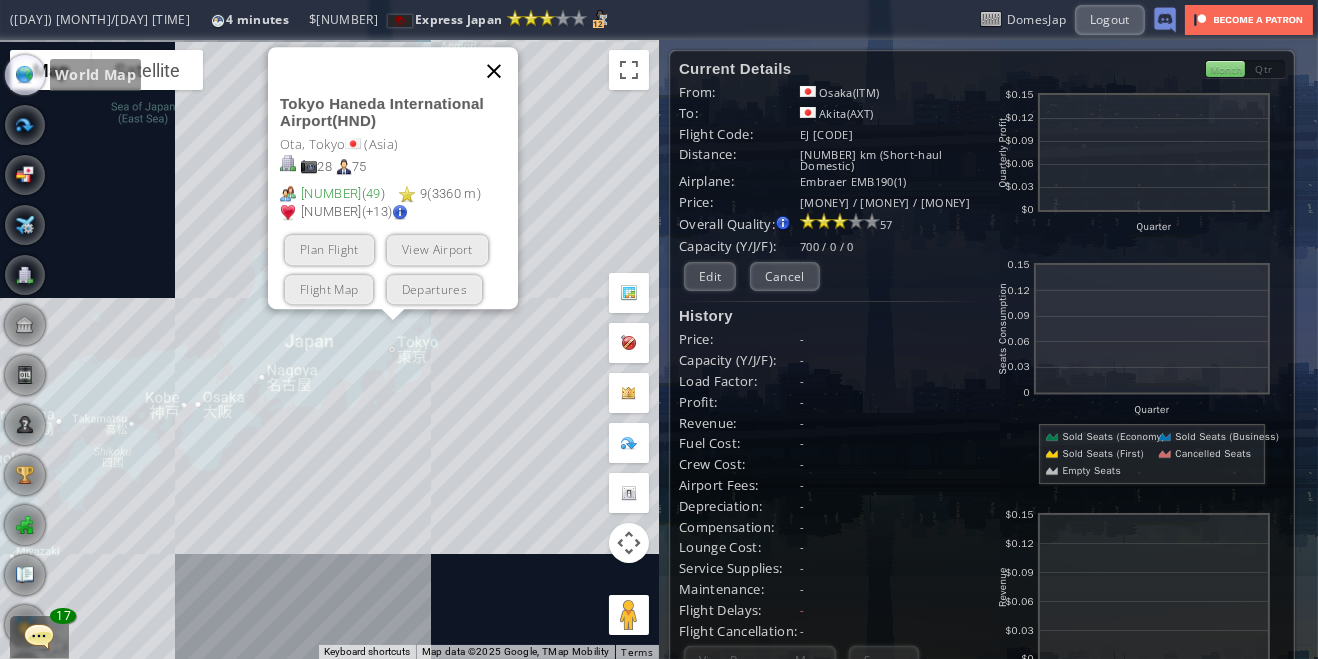 click at bounding box center [494, 71] 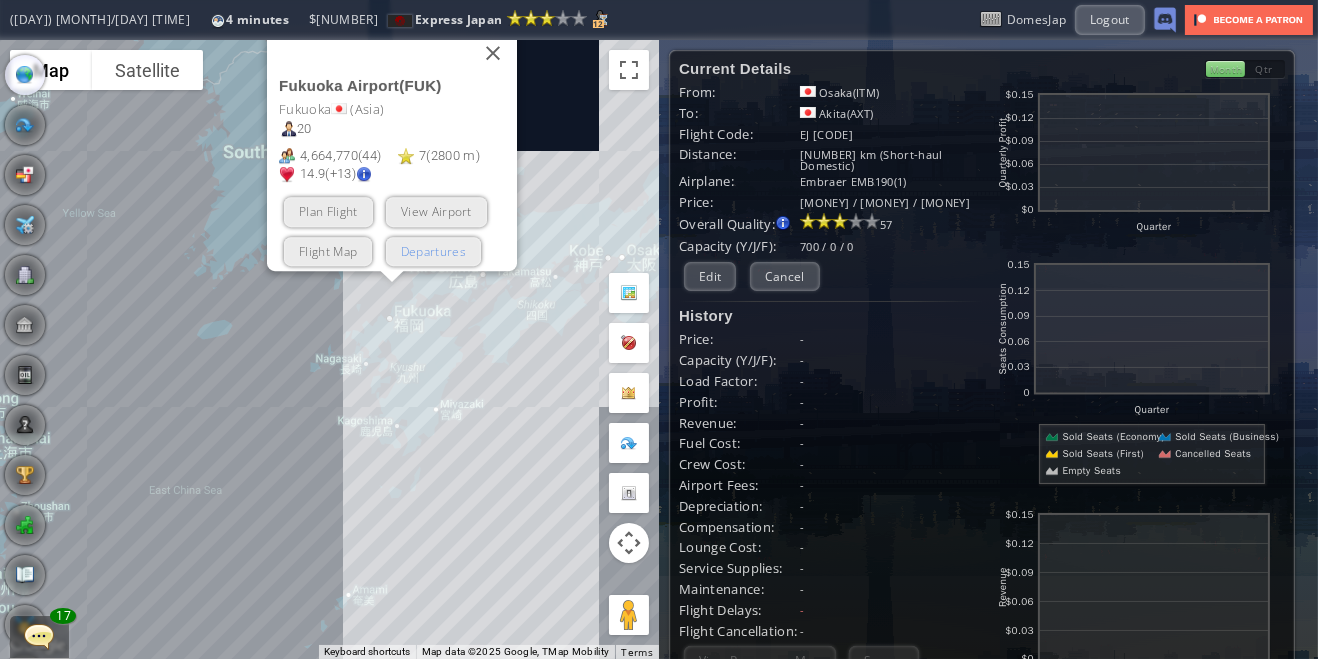 click on "Departures" at bounding box center (432, 250) 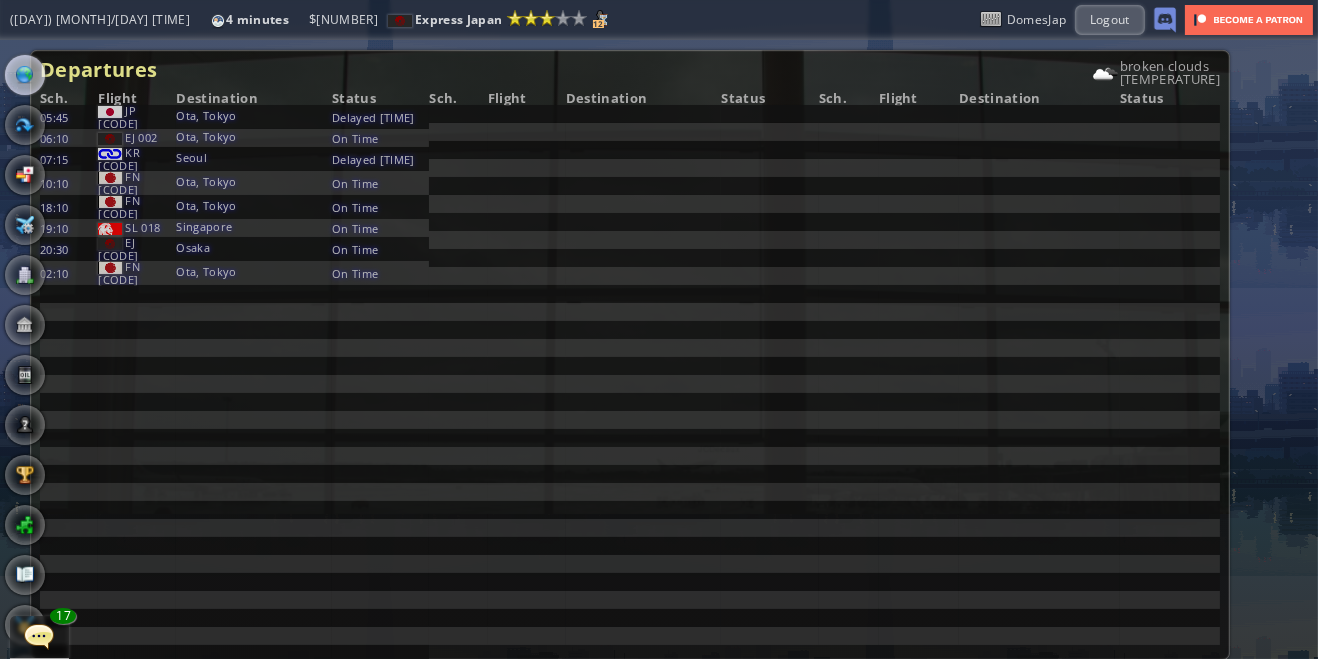click at bounding box center [25, 75] 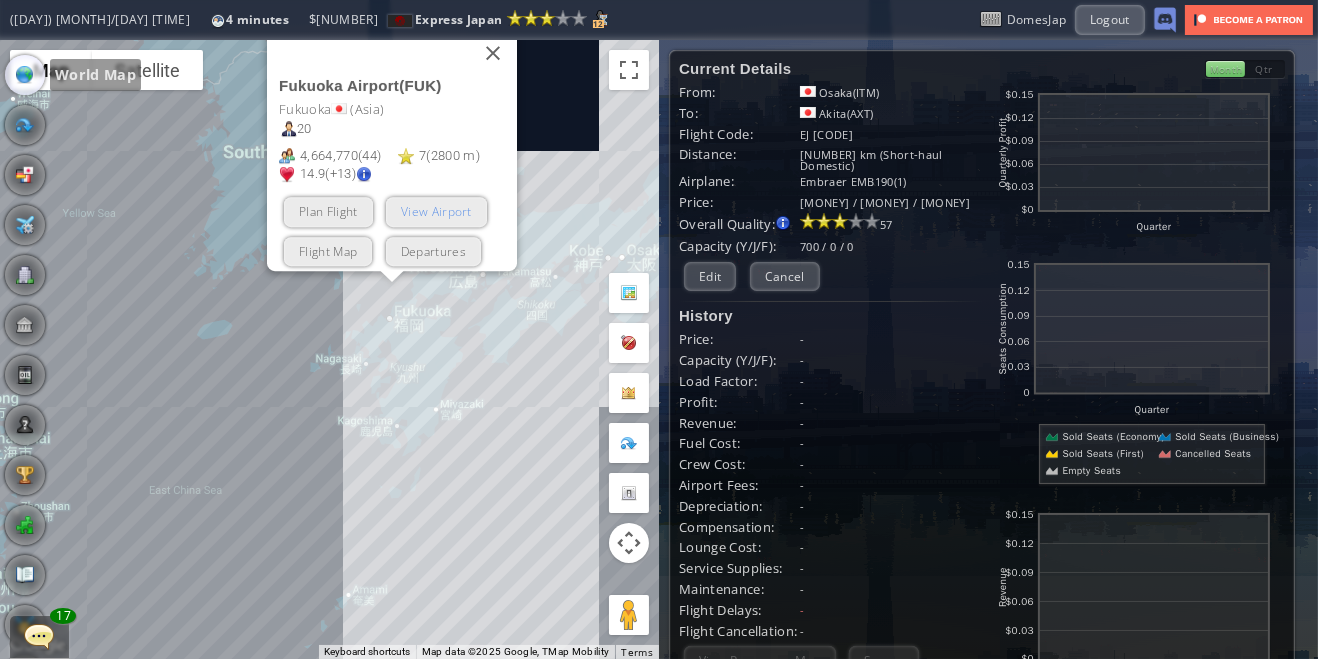 click on "View Airport" at bounding box center [435, 211] 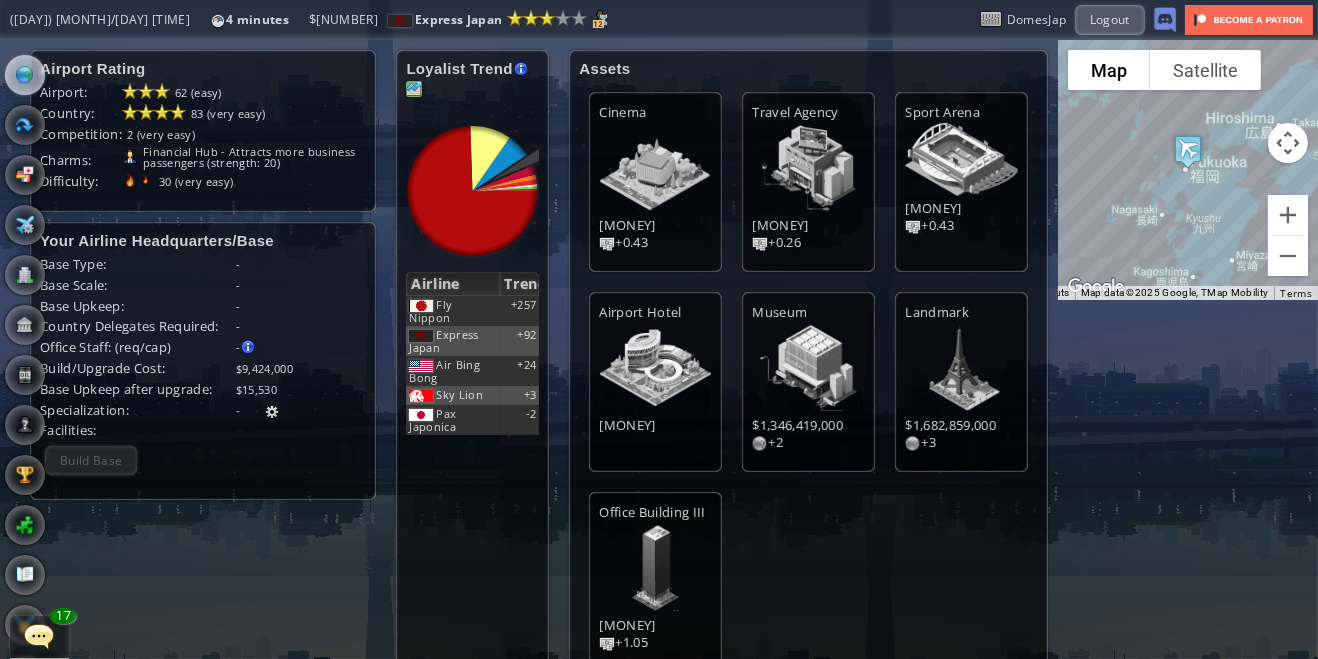click at bounding box center (414, 89) 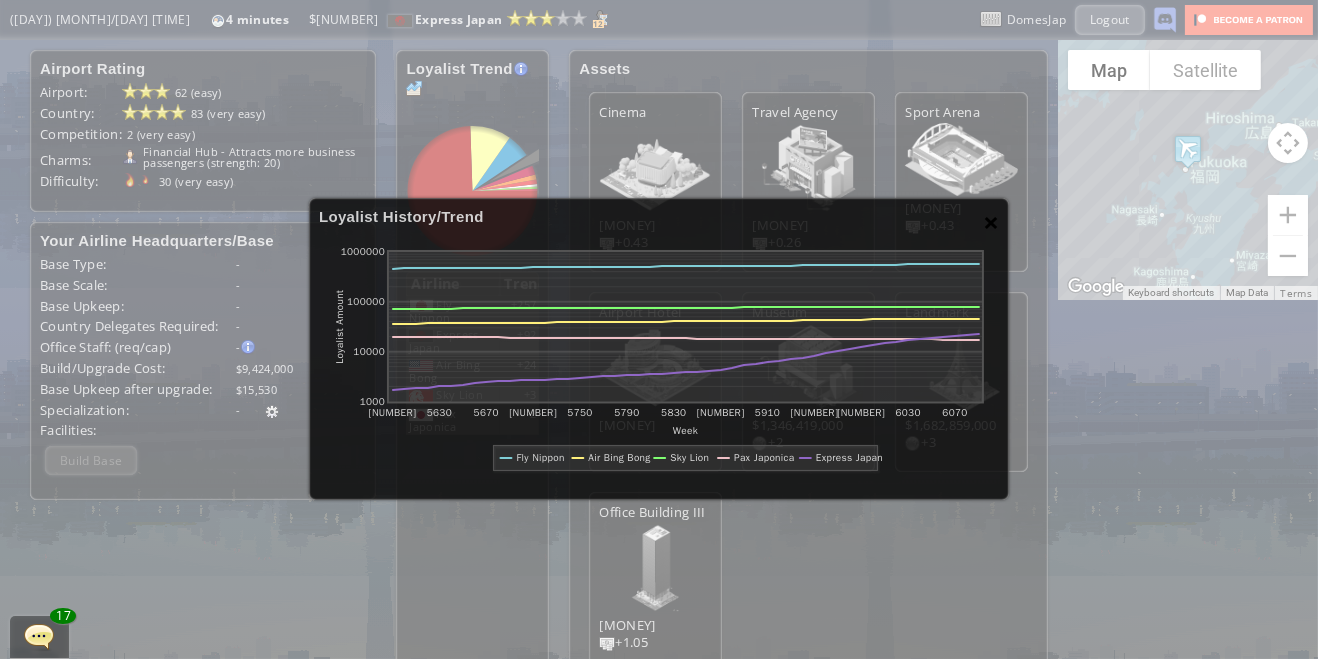 click on "×" at bounding box center (991, 222) 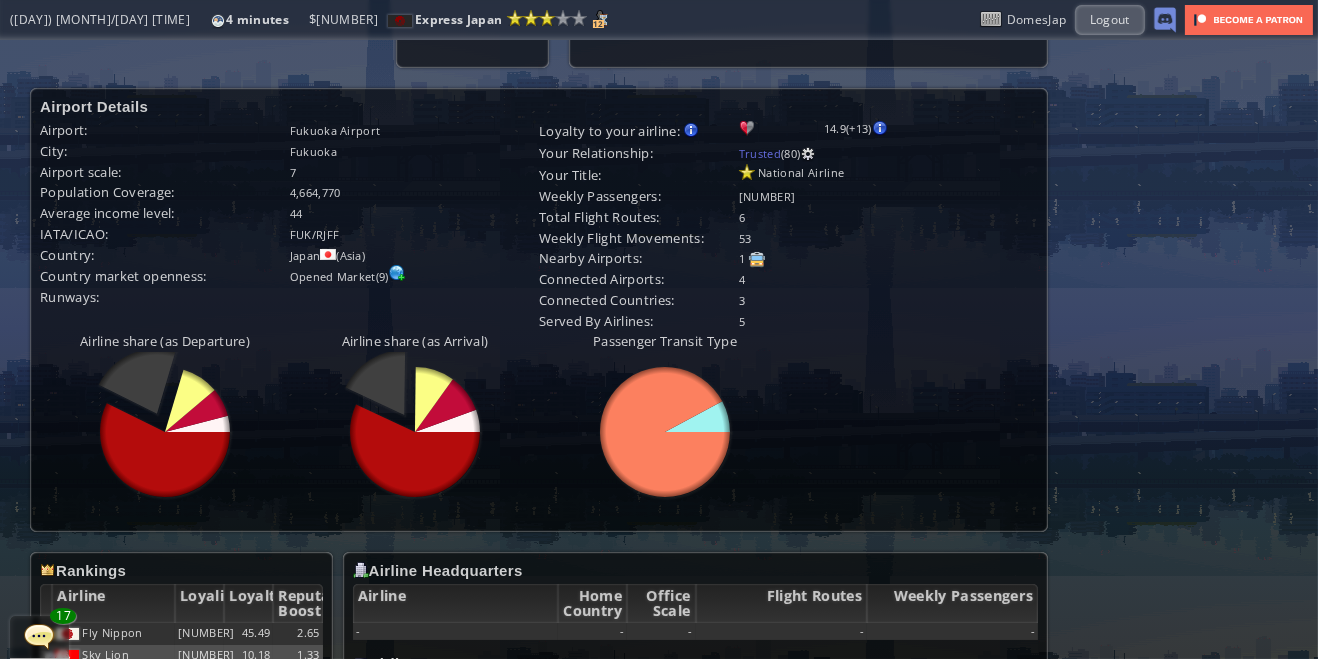scroll, scrollTop: 689, scrollLeft: 0, axis: vertical 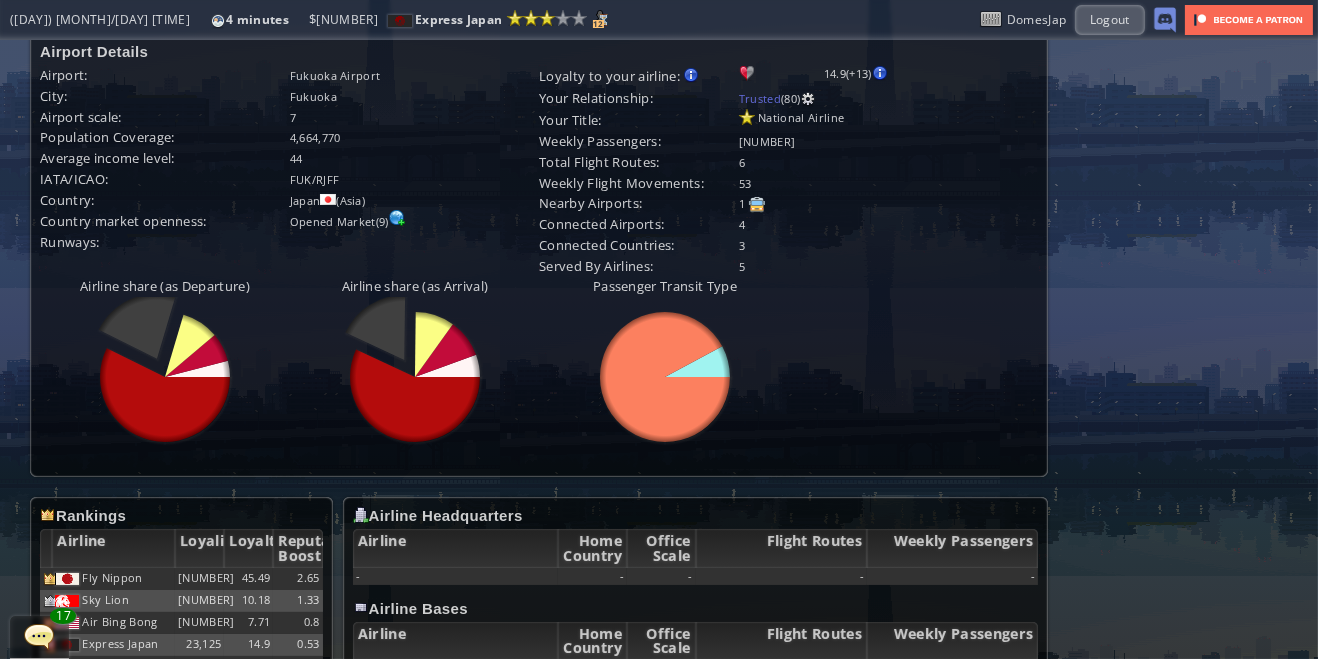 click at bounding box center [197, 357] 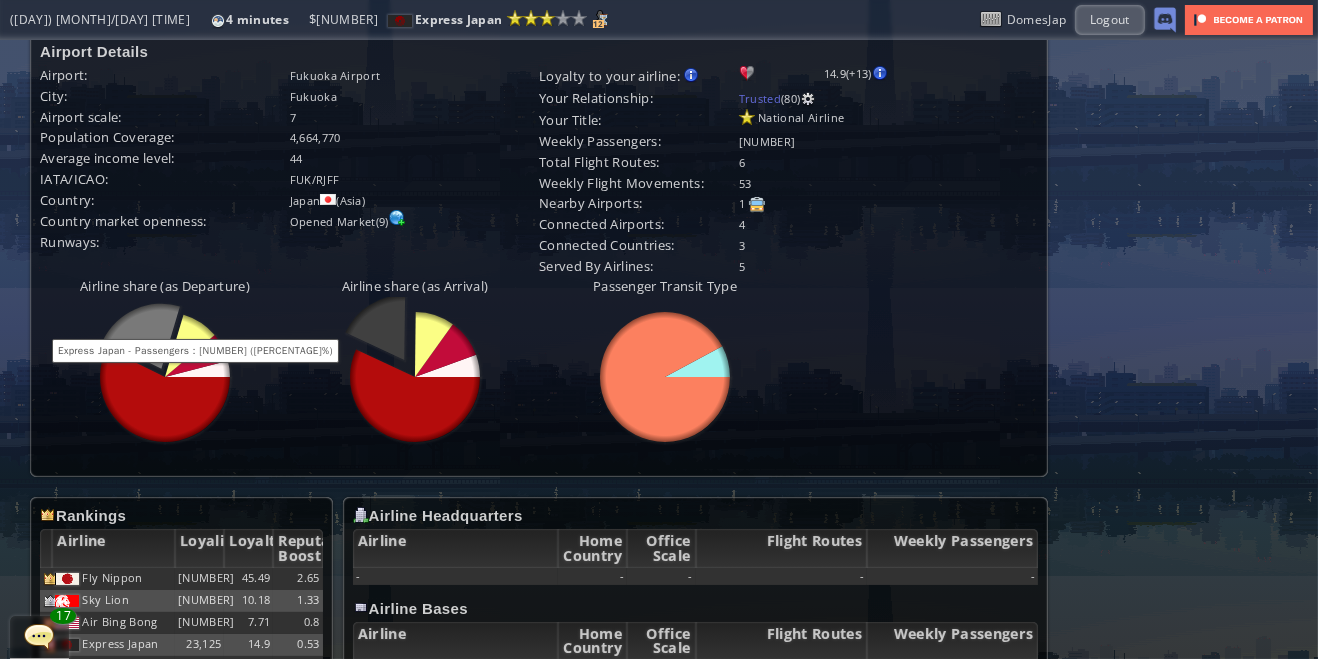 click at bounding box center [446, 351] 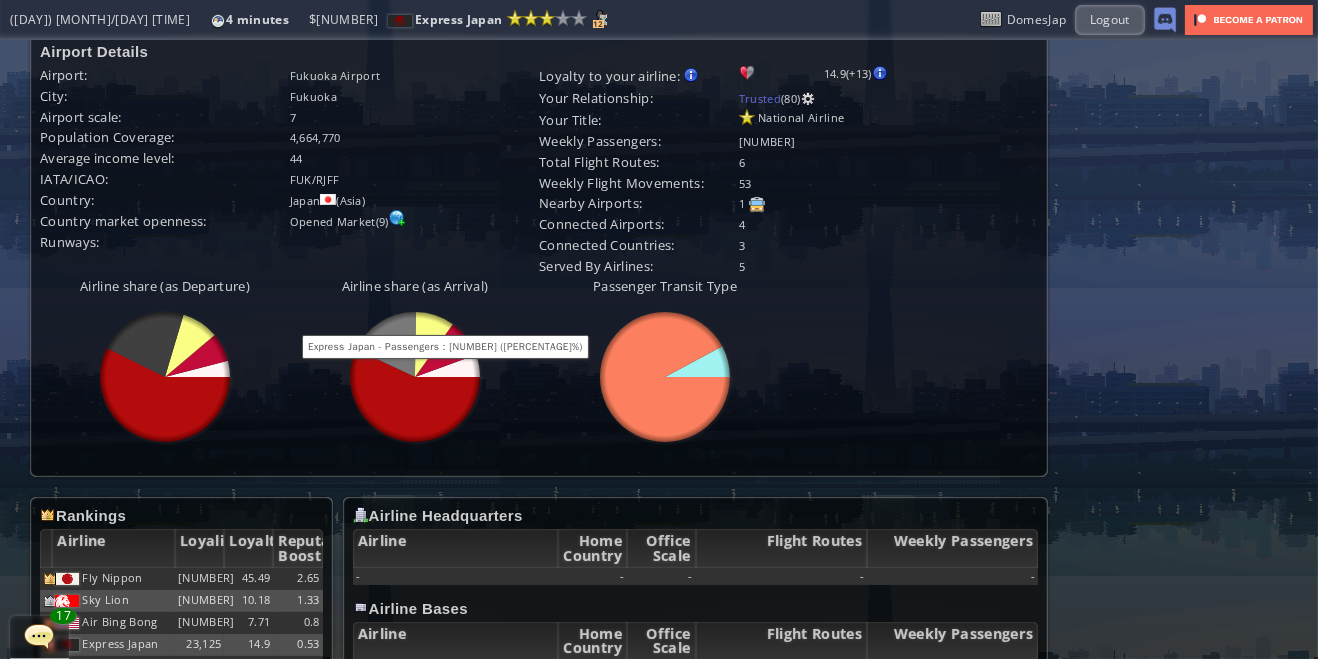 click on "Airline share (as Departure)
abcdefhiklmnopqrstuvwxyz Loading chart. Please wait. abcdefhiklmnopqrstuvwxyz
Airline share (as Arrival)
abcdefhiklmnopqrstuvwxyz Loading chart. Please wait. abcdefhiklmnopqrstuvwxyz
Passenger Transit Type
abcdefhiklmnopqrstuvwxyz Loading chart. Please wait. abcdefhiklmnopqrstuvwxyz" at bounding box center [539, 366] 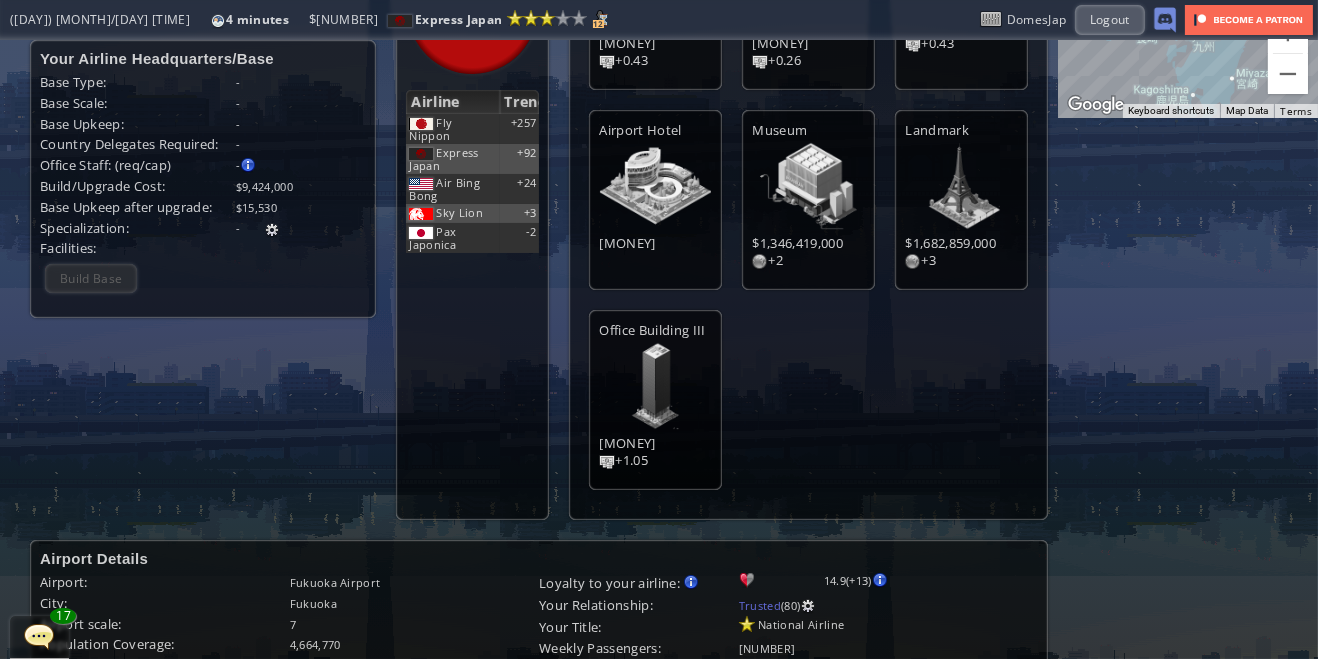 scroll, scrollTop: 0, scrollLeft: 0, axis: both 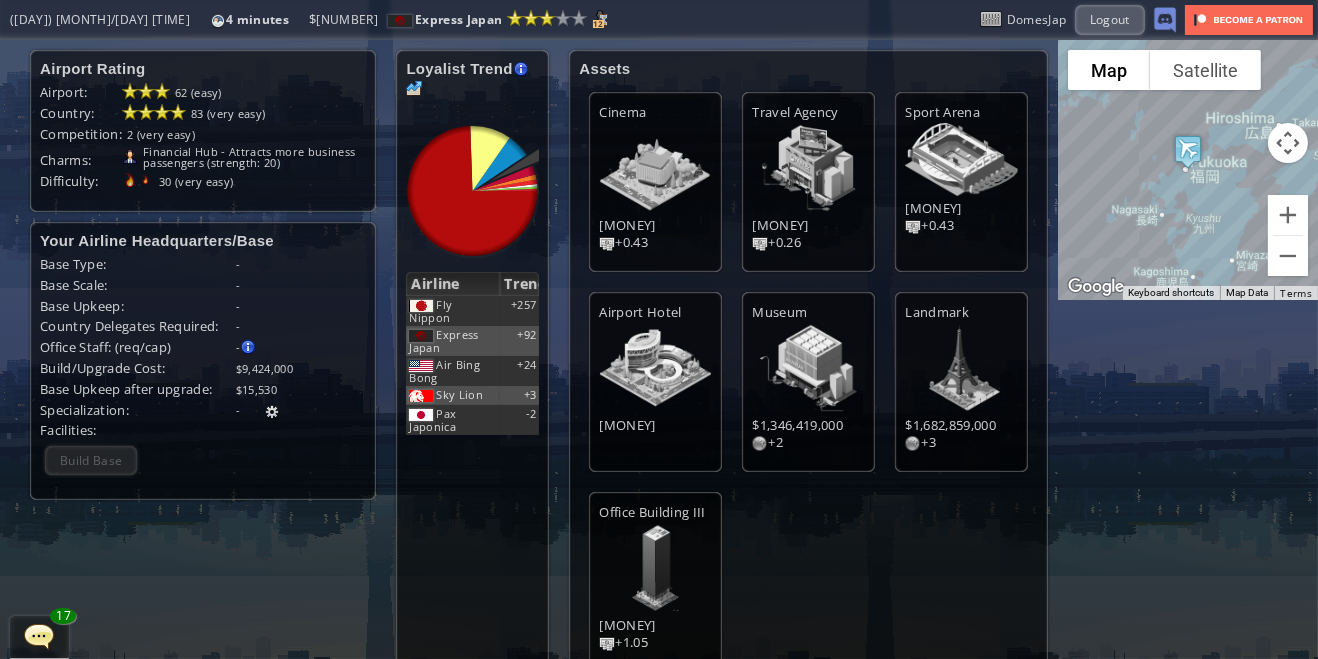 click at bounding box center [7, 329] 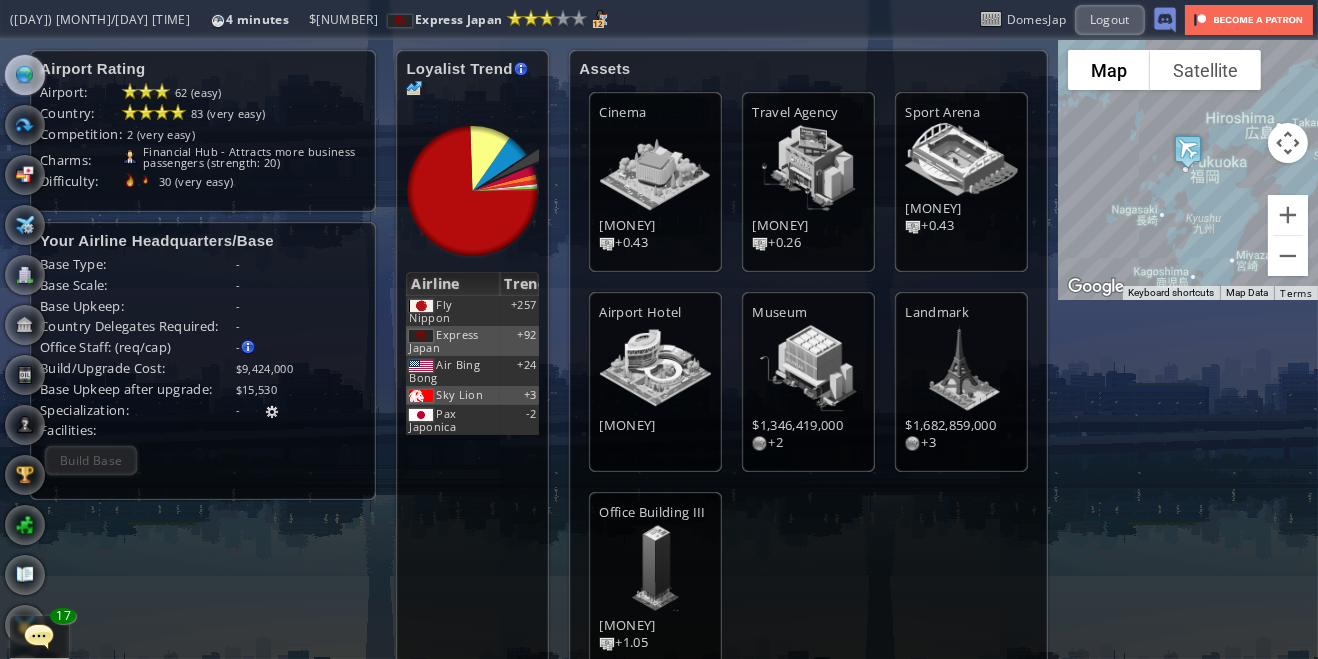 click at bounding box center [25, 75] 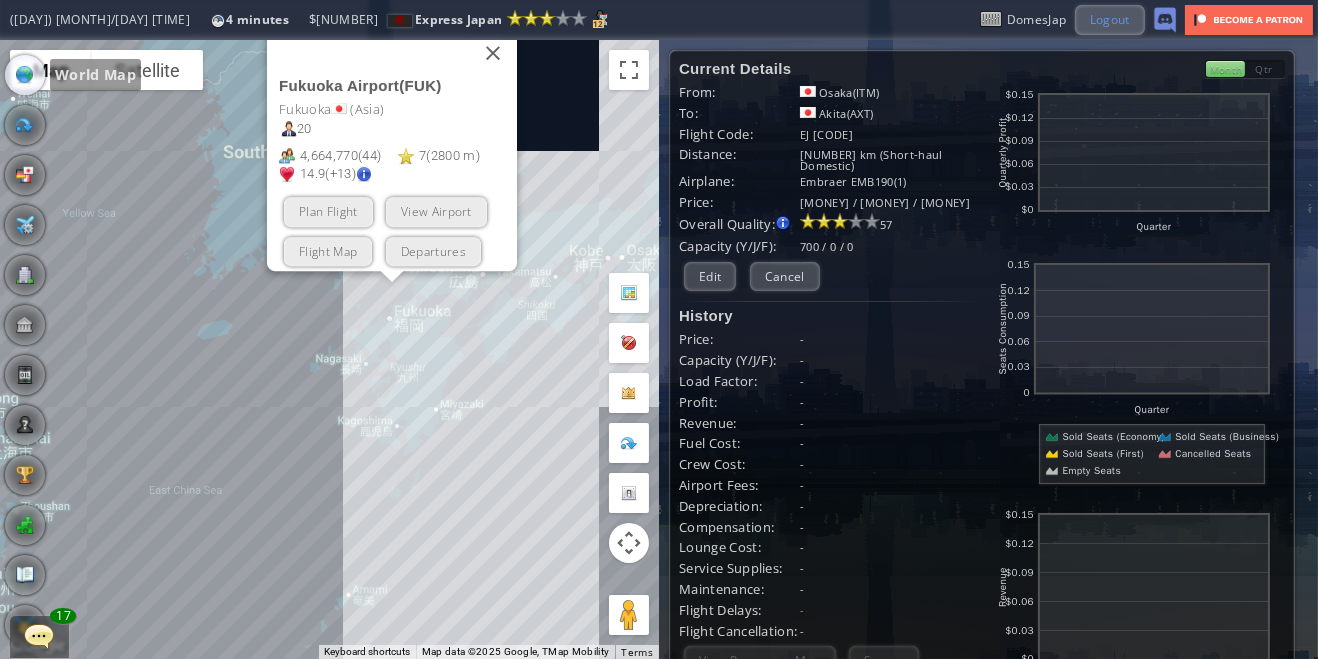 click on "Logout" at bounding box center [1110, 19] 